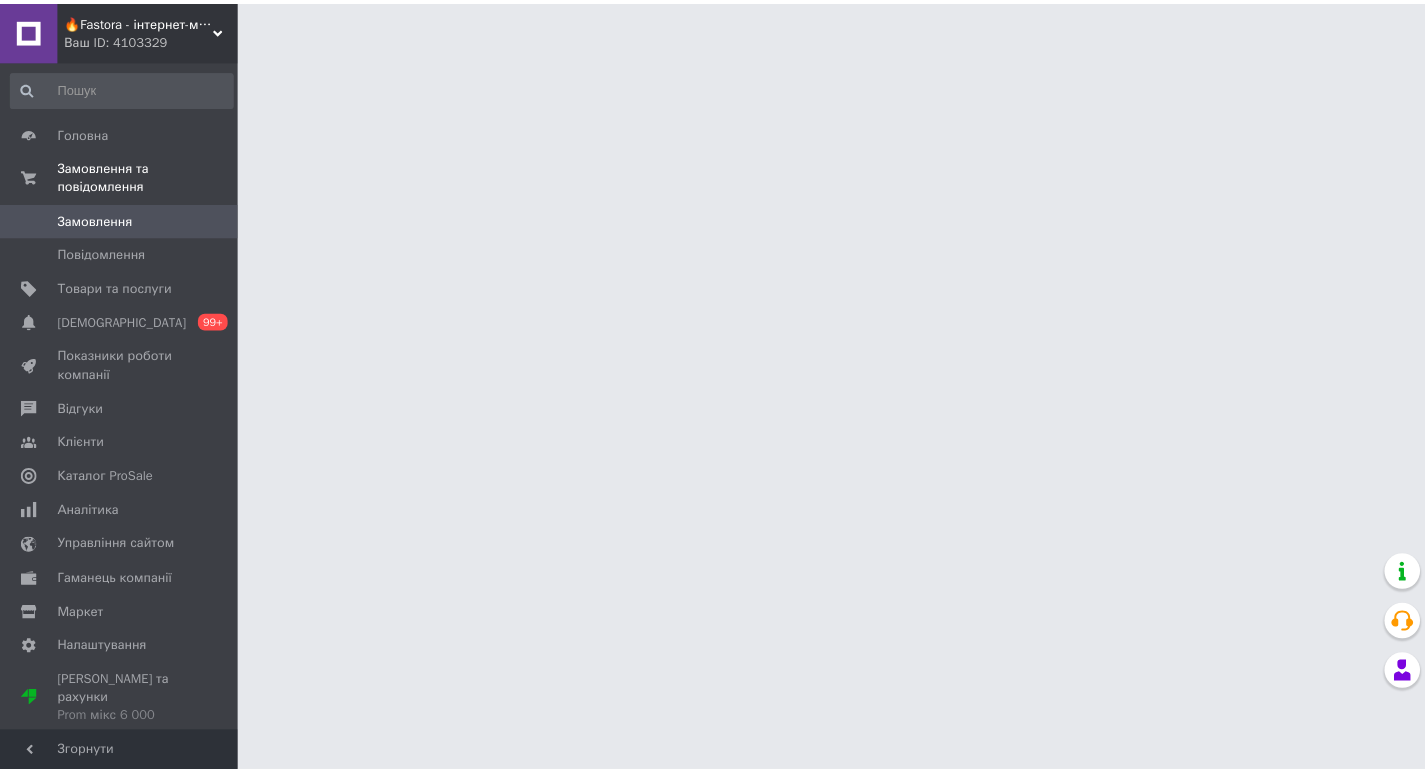 scroll, scrollTop: 0, scrollLeft: 0, axis: both 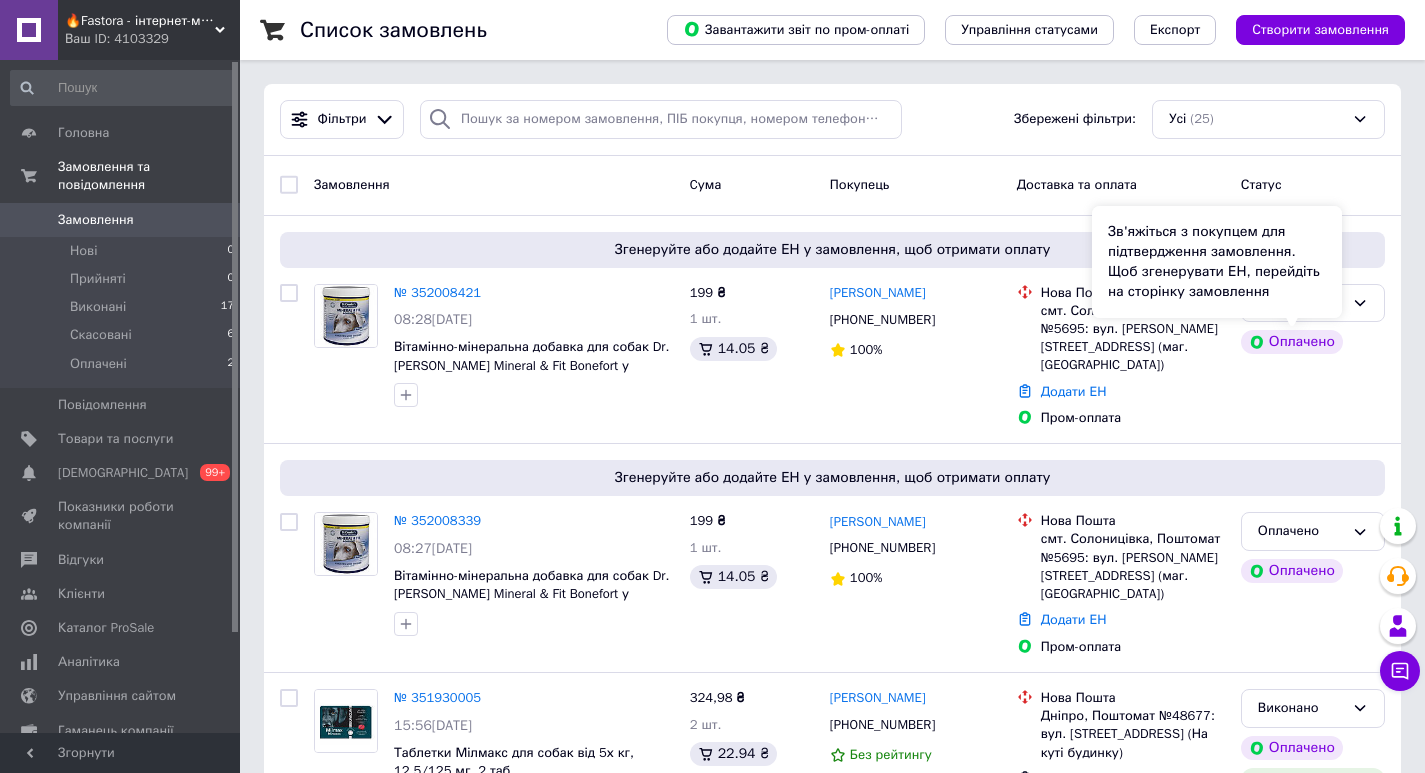 click on "Зв'яжіться з покупцем для підтвердження замовлення.
Щоб згенерувати ЕН, перейдіть на сторінку замовлення" at bounding box center [1217, 262] 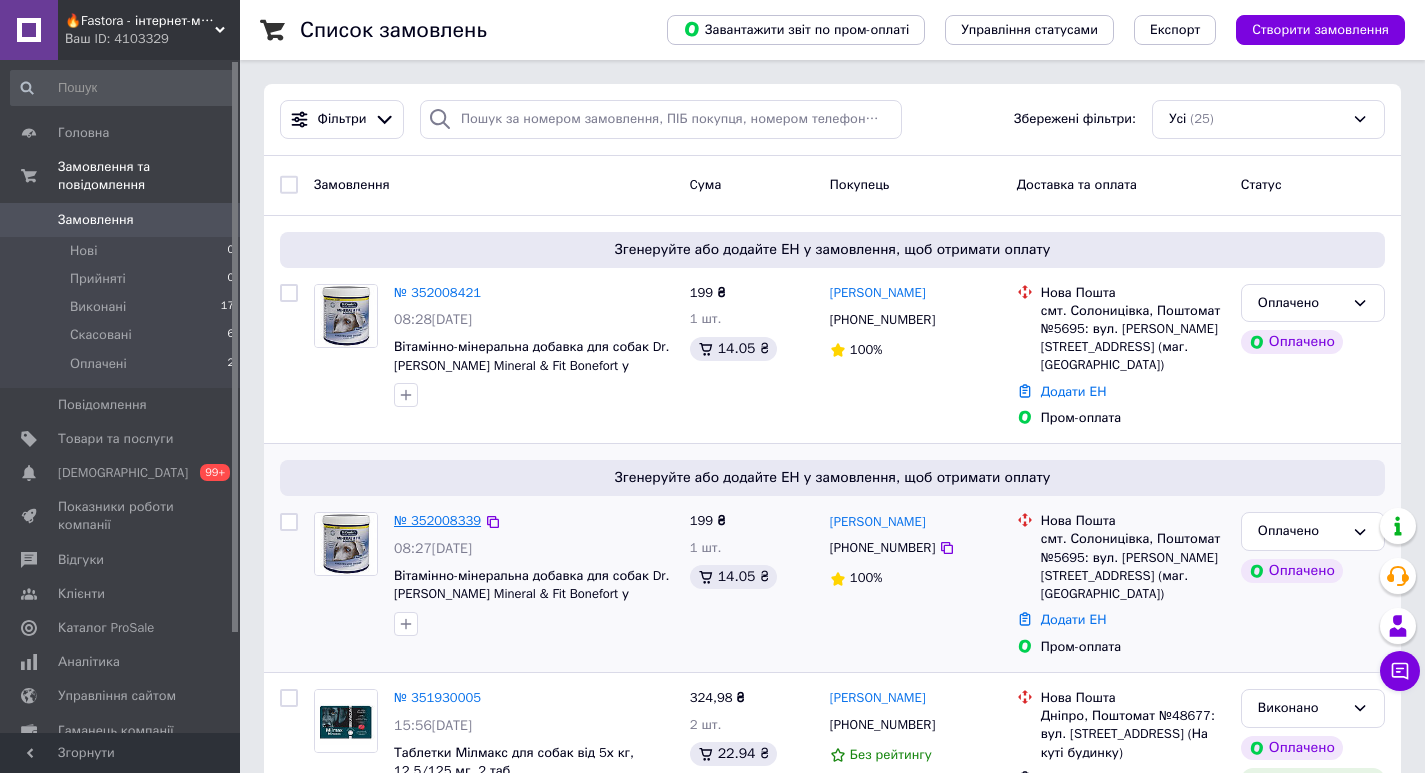 click on "№ 352008339" at bounding box center [437, 520] 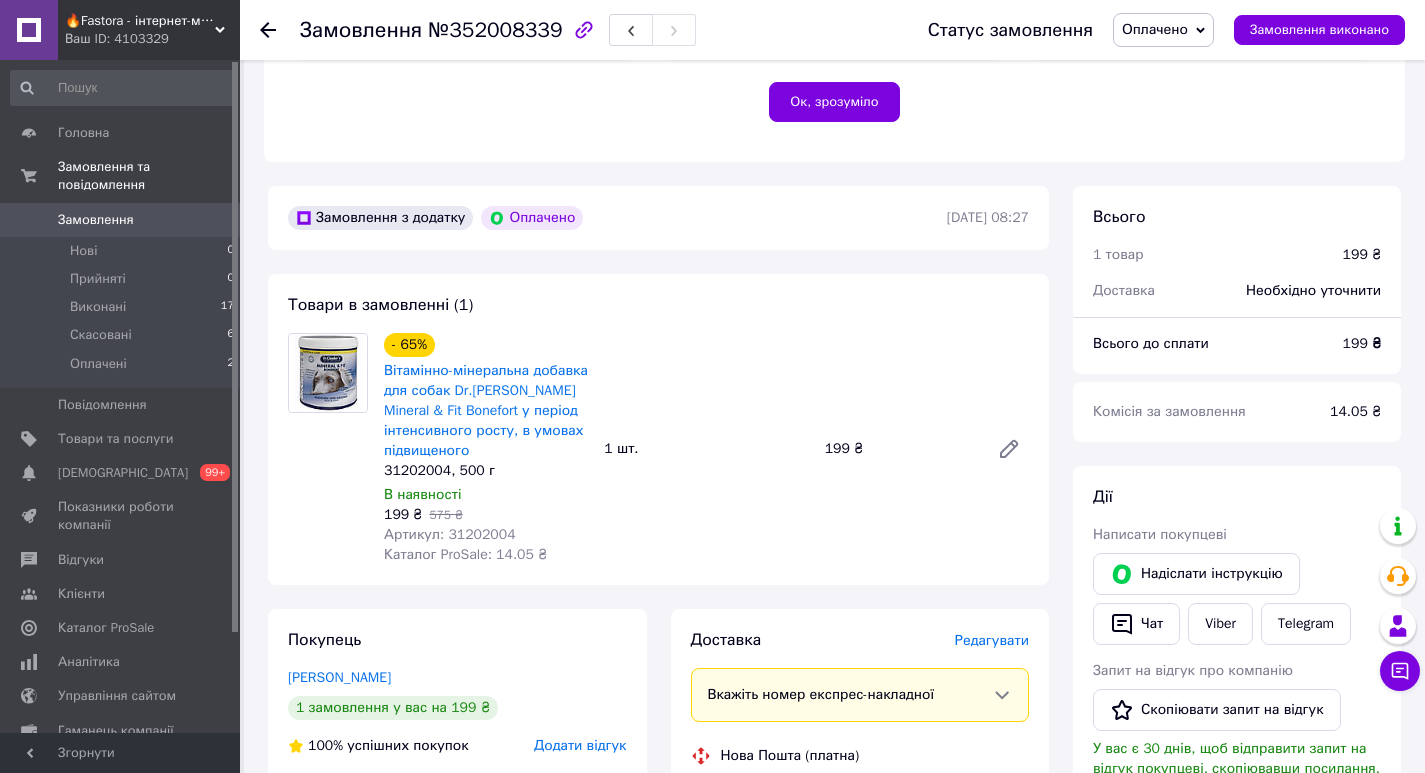 scroll, scrollTop: 600, scrollLeft: 0, axis: vertical 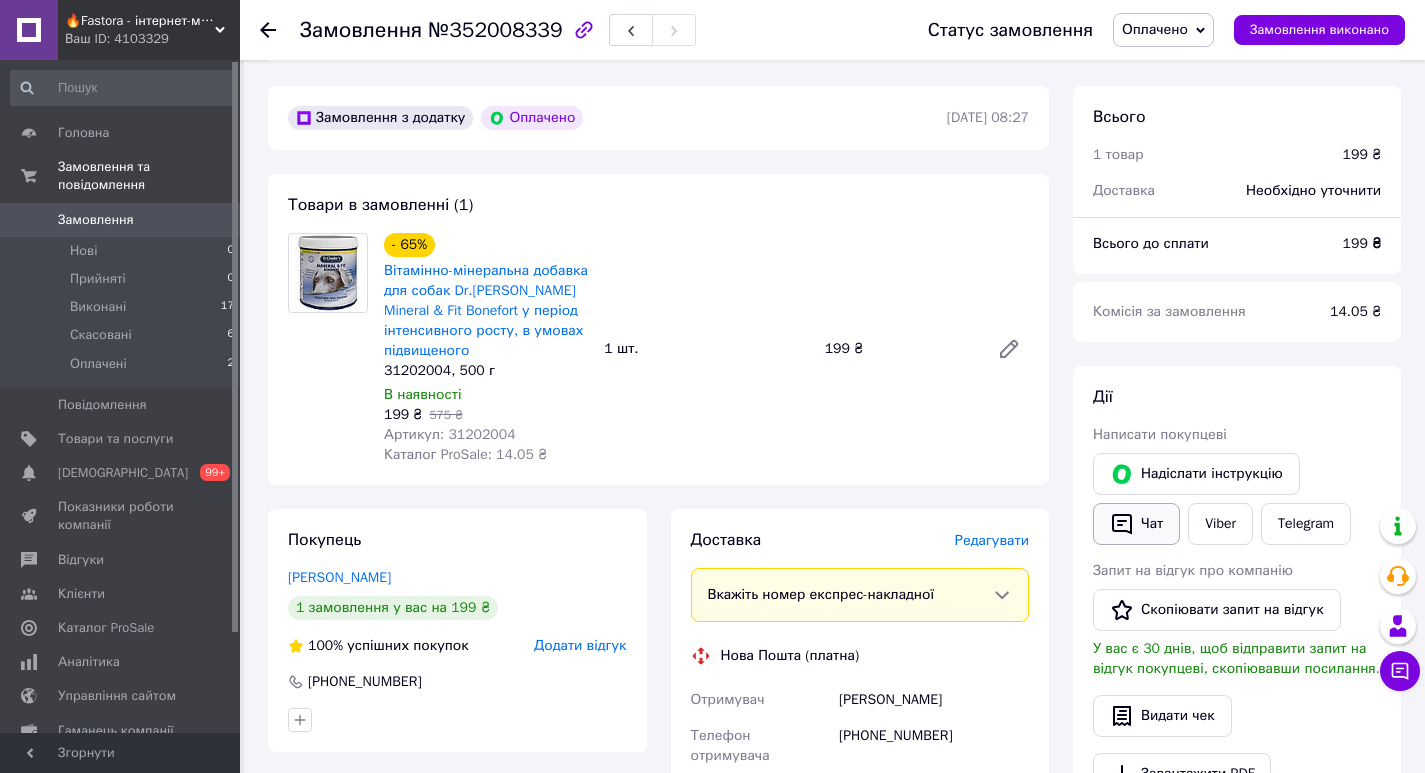 click on "Чат" at bounding box center [1136, 524] 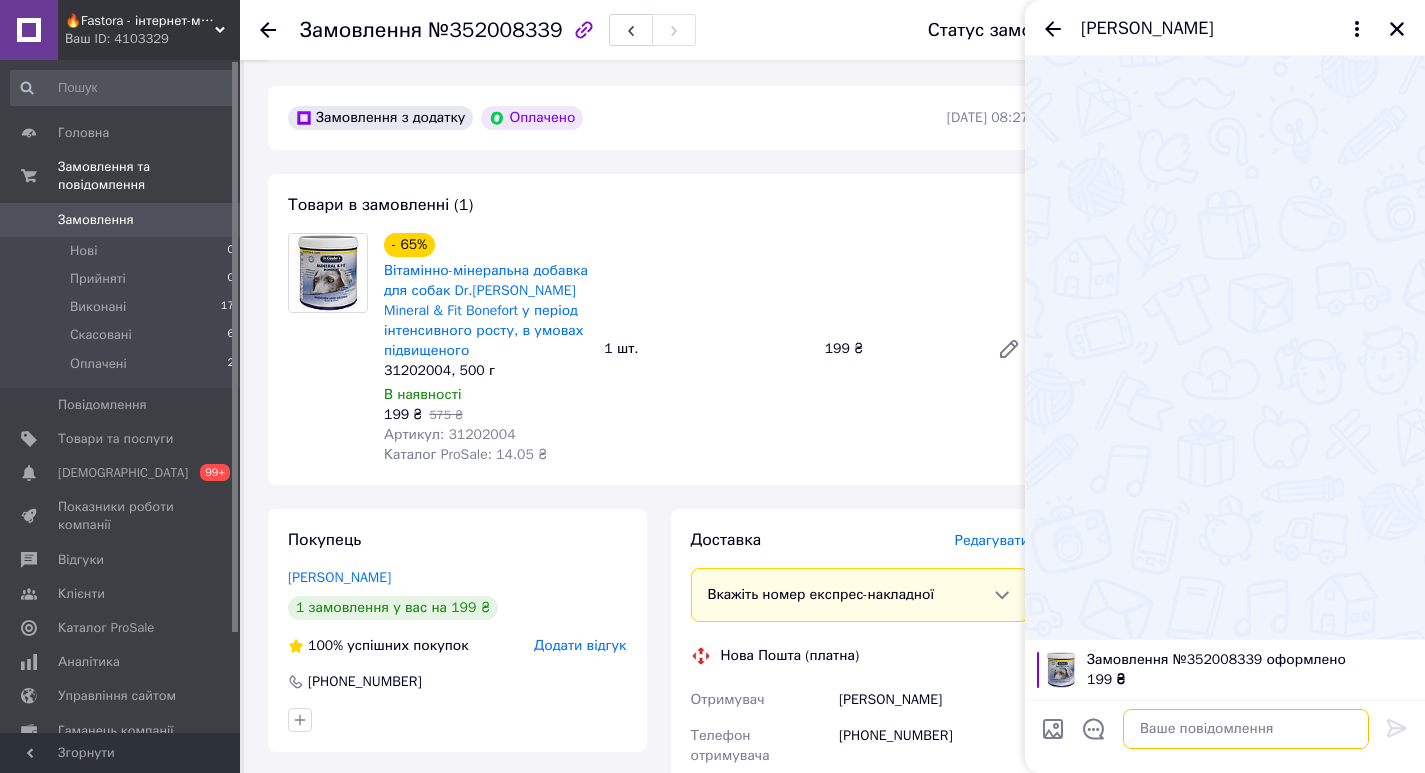 click at bounding box center [1246, 729] 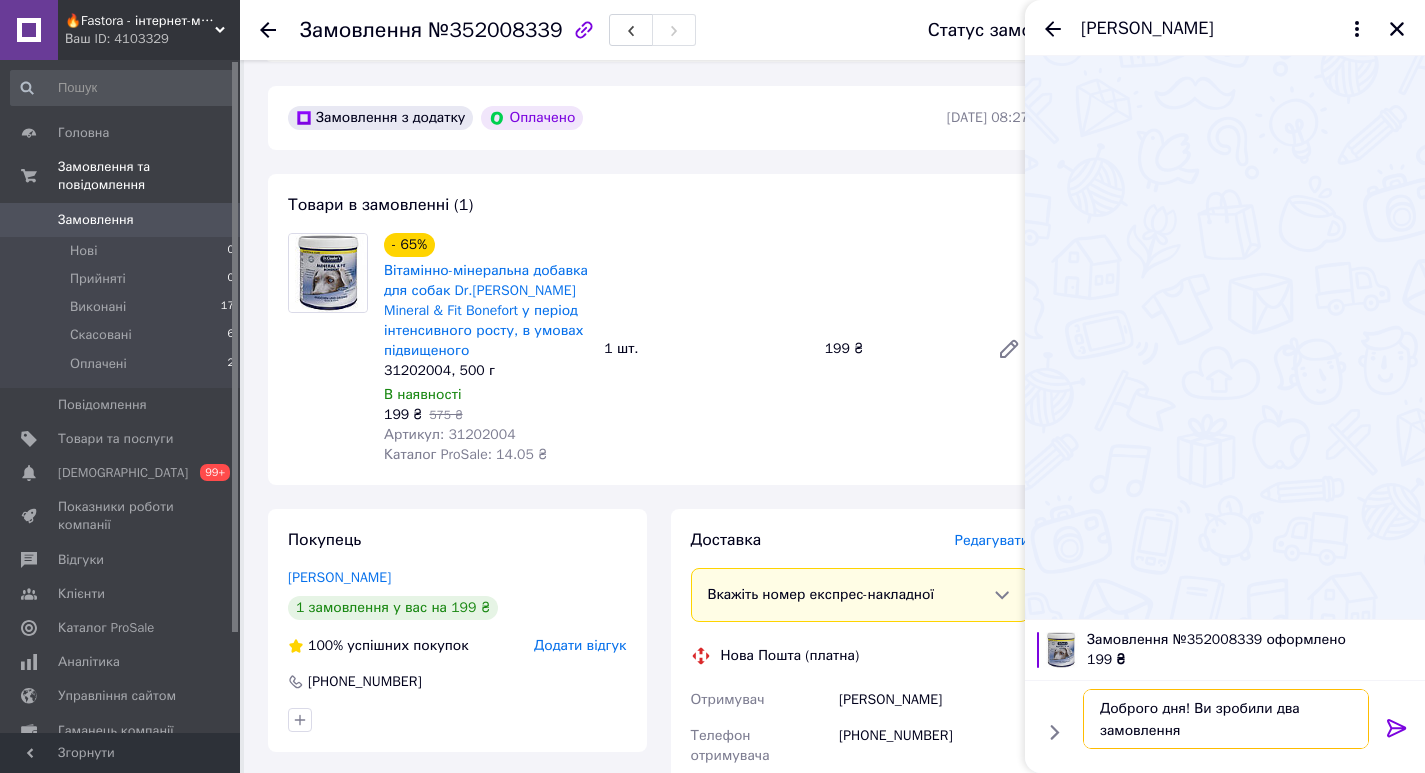 type on "Доброго дня! Ви зробили два замовлення" 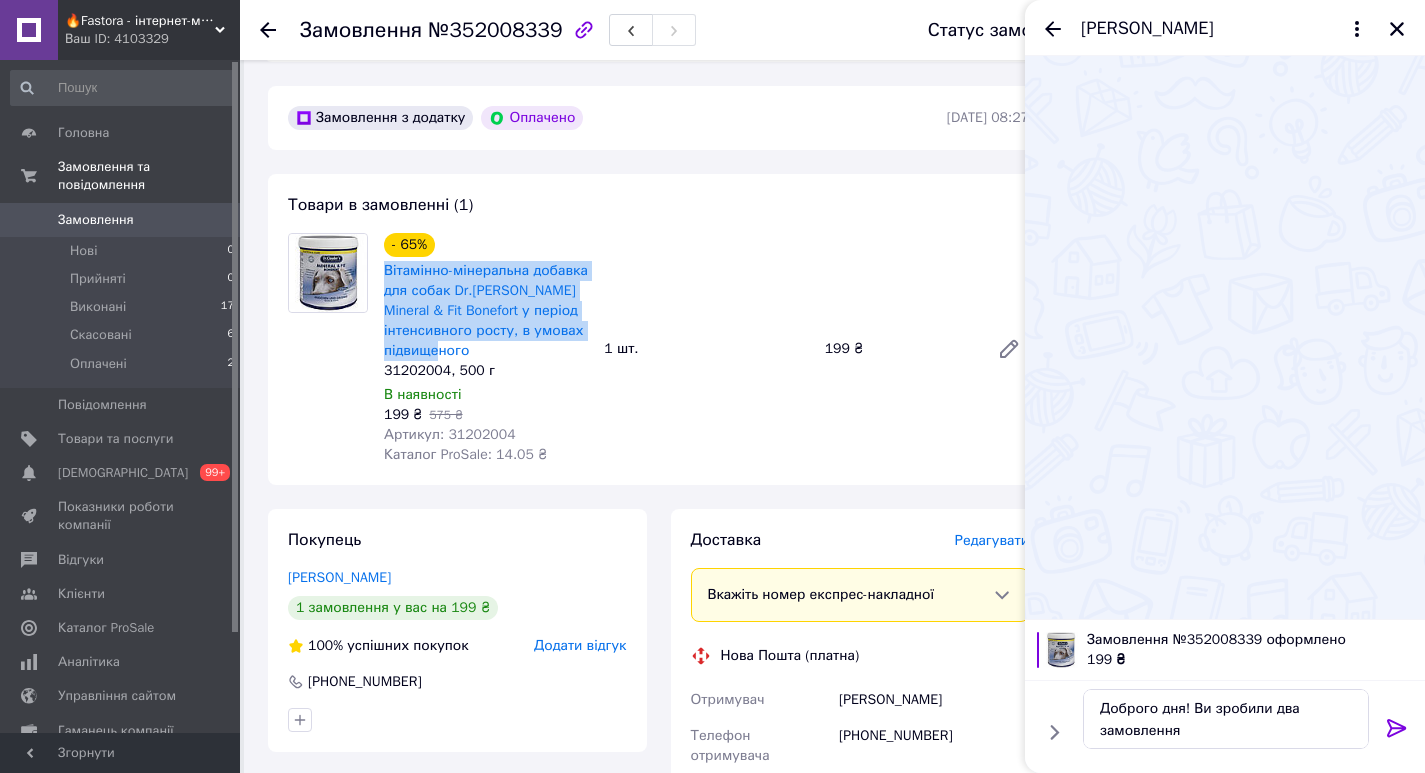 drag, startPoint x: 486, startPoint y: 356, endPoint x: 383, endPoint y: 271, distance: 133.544 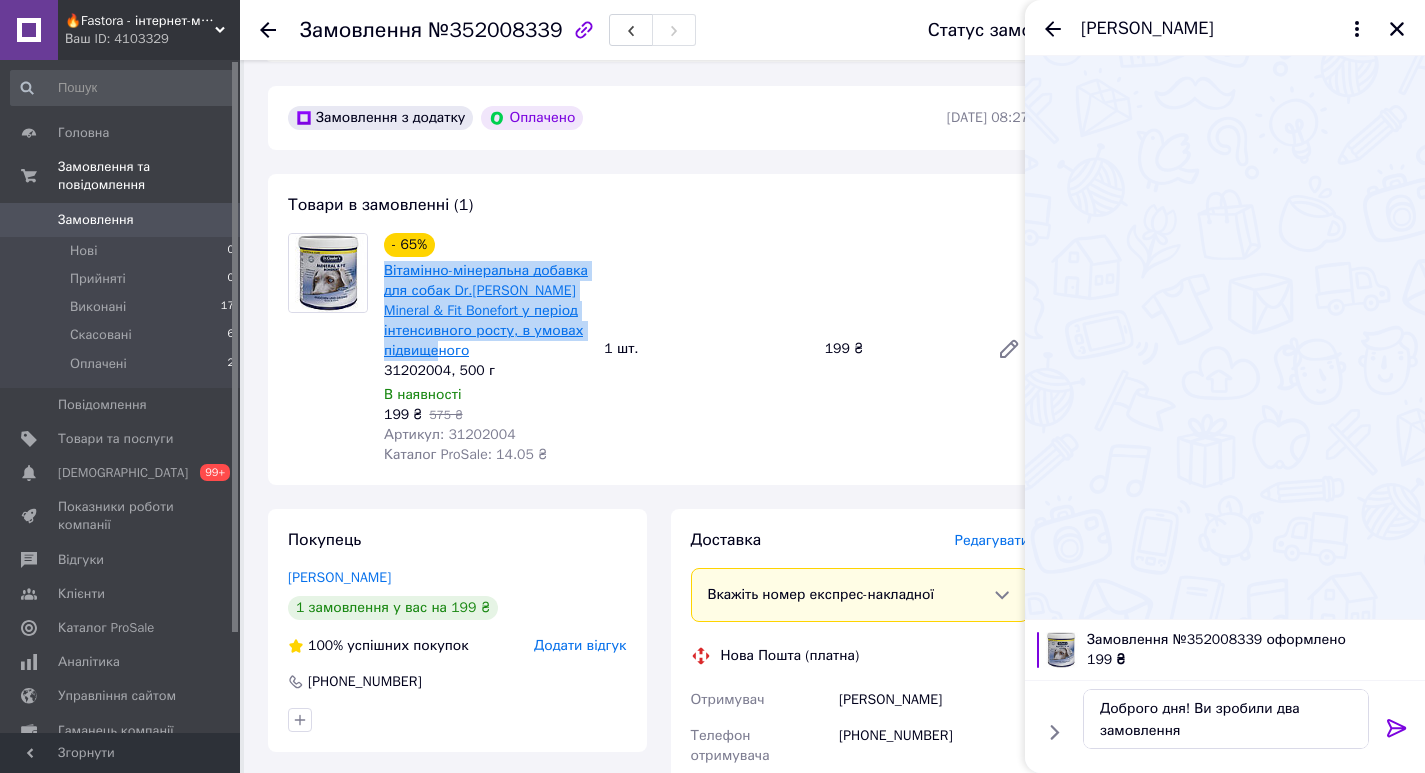 copy on "Вітамінно-мінеральна добавка для собак Dr.[PERSON_NAME] Mineral & Fit Bonefort у період інтенсивного росту, в умовах підвищеного" 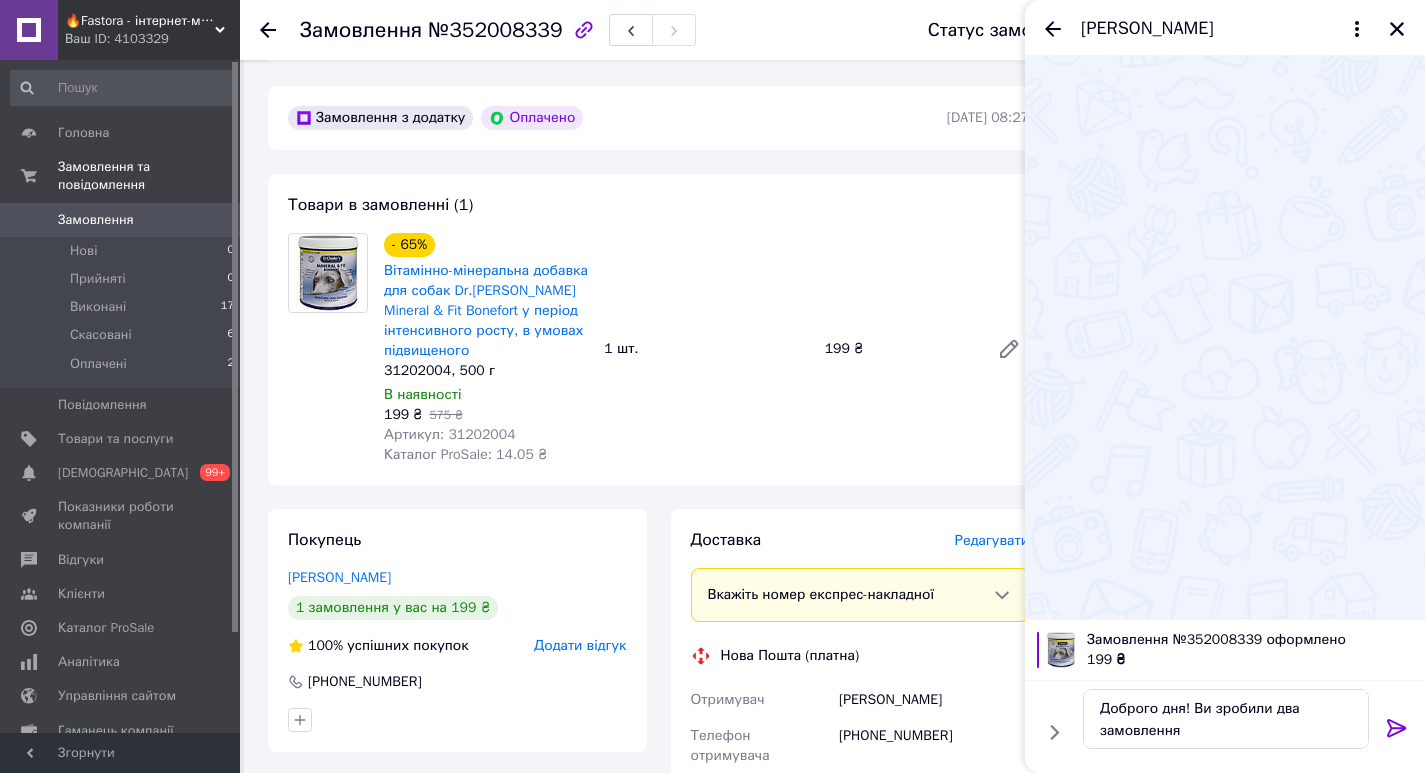 click on "- 65% Вітамінно-мінеральна добавка для собак Dr.Clauder's Mineral & Fit Bonefort у період інтенсивного росту, в умовах підвищеного 31202004, 500 г В наявності 199 ₴   575 ₴ Артикул: 31202004 Каталог ProSale: 14.05 ₴  1 шт. 199 ₴" at bounding box center (706, 349) 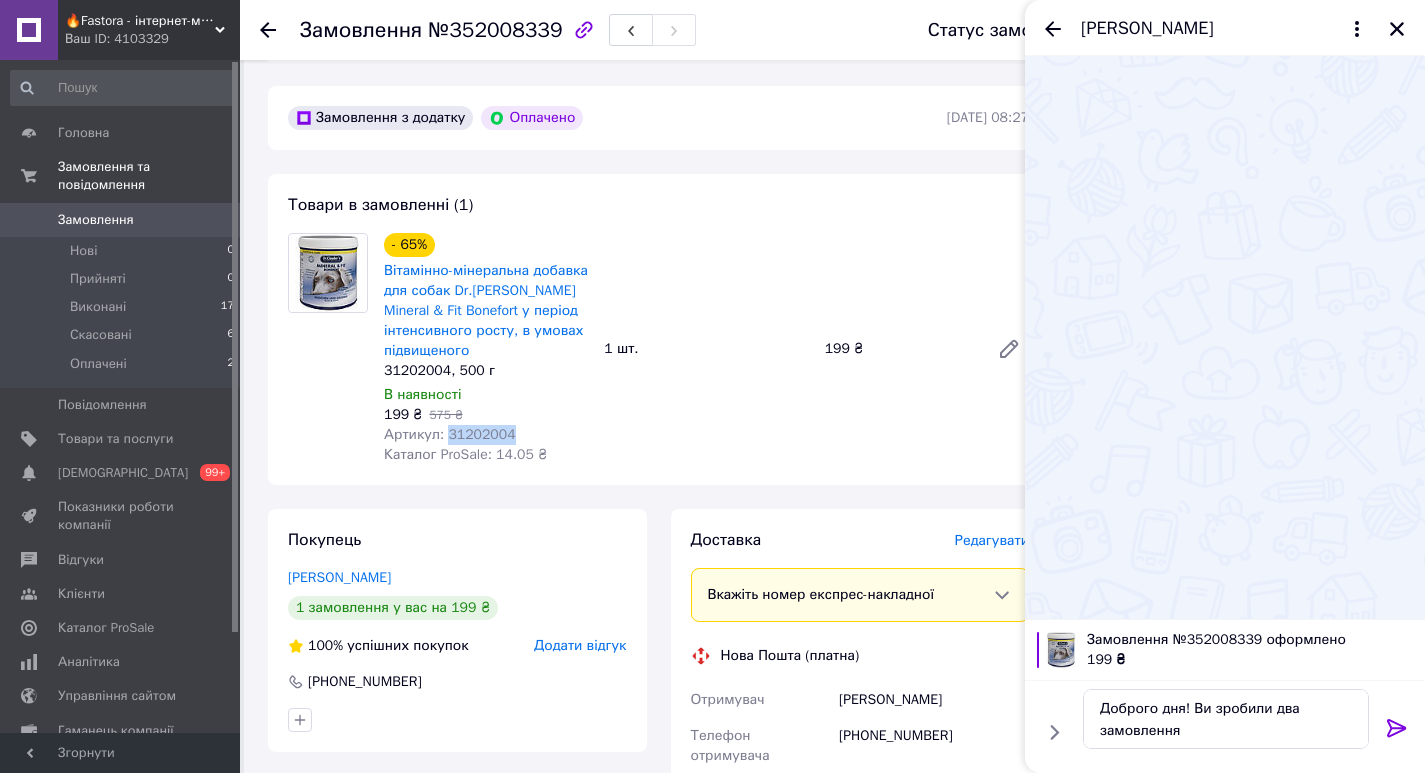 drag, startPoint x: 525, startPoint y: 429, endPoint x: 445, endPoint y: 438, distance: 80.50466 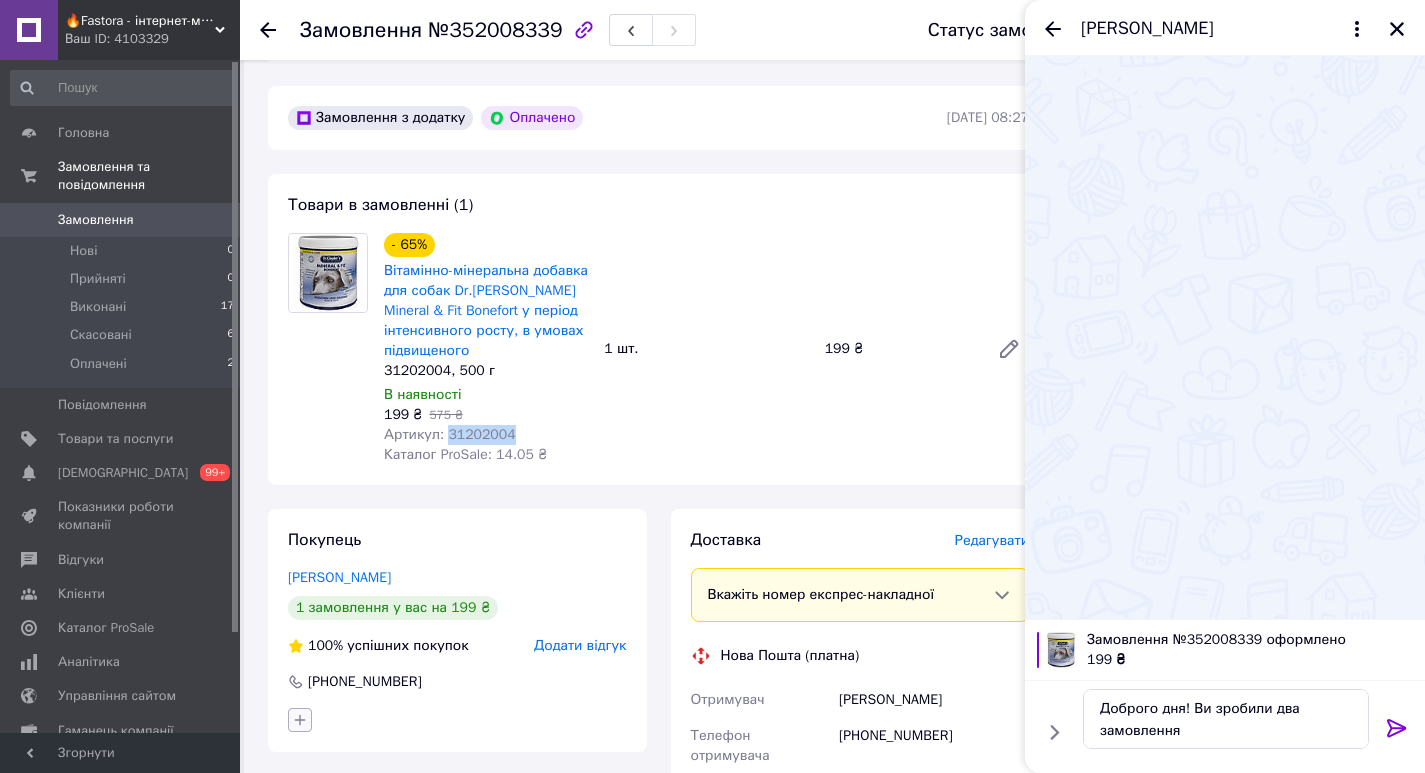 copy on "31202004" 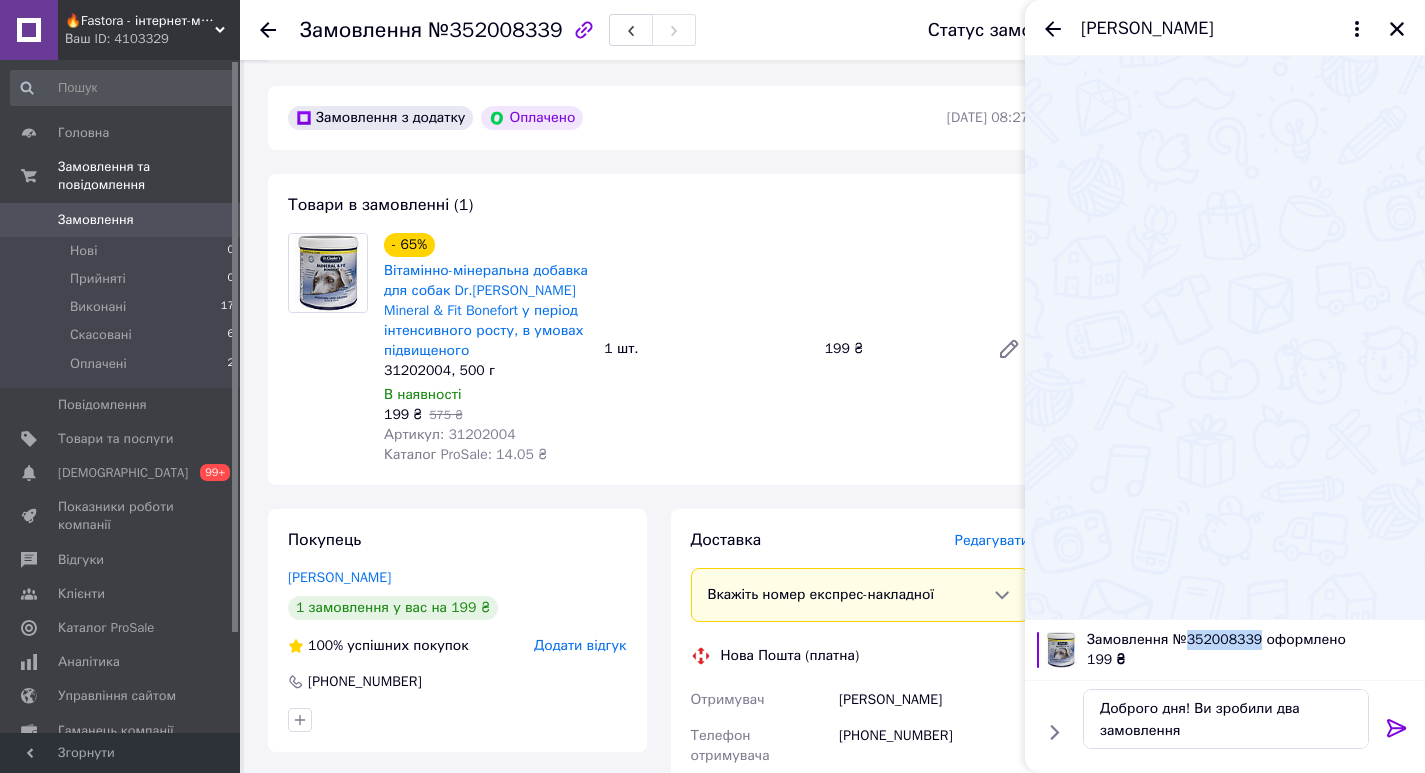 drag, startPoint x: 1250, startPoint y: 642, endPoint x: 1185, endPoint y: 634, distance: 65.490456 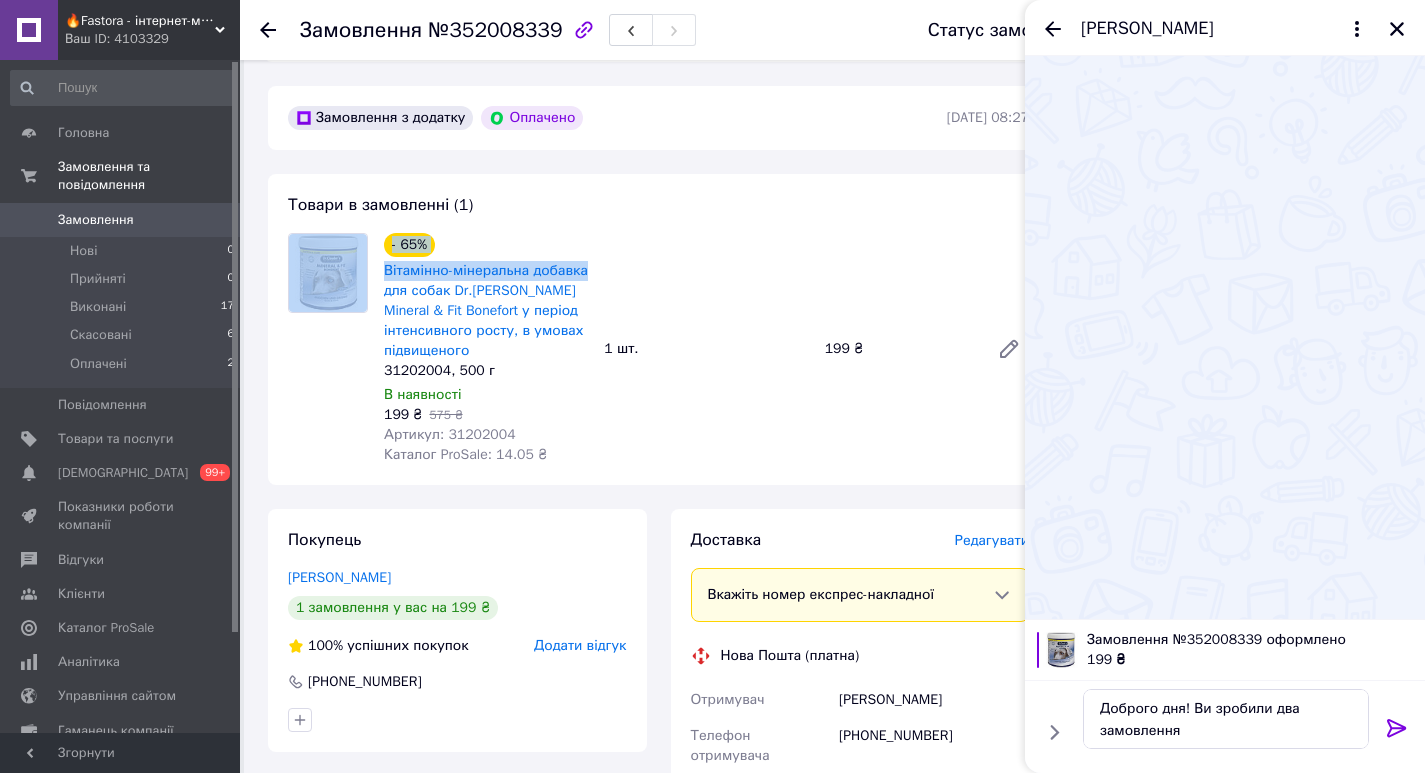 drag, startPoint x: 594, startPoint y: 274, endPoint x: 372, endPoint y: 272, distance: 222.009 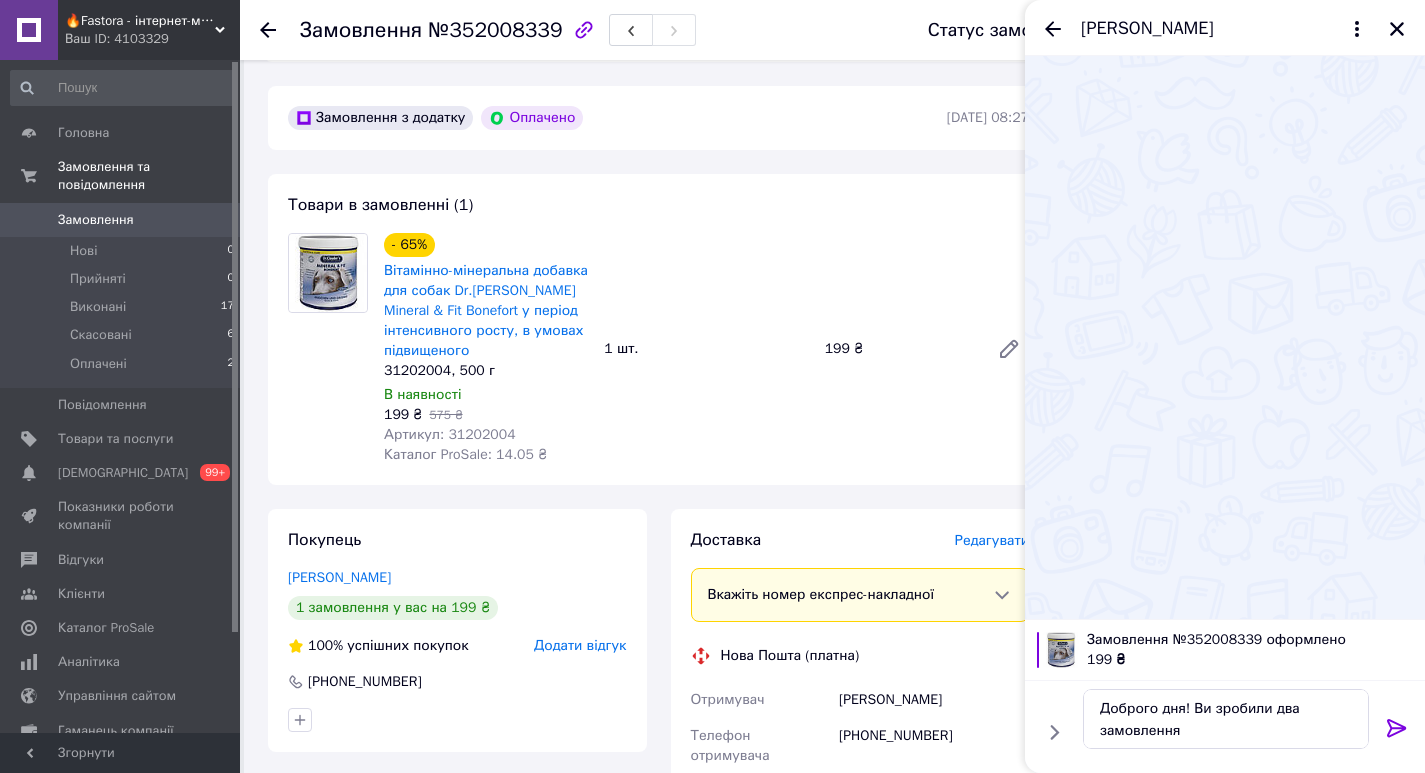 click on "- 65% Вітамінно-мінеральна добавка для собак Dr.Clauder's Mineral & Fit Bonefort у період інтенсивного росту, в умовах підвищеного 31202004, 500 г В наявності 199 ₴   575 ₴ Артикул: 31202004 Каталог ProSale: 14.05 ₴  1 шт. 199 ₴" at bounding box center [706, 349] 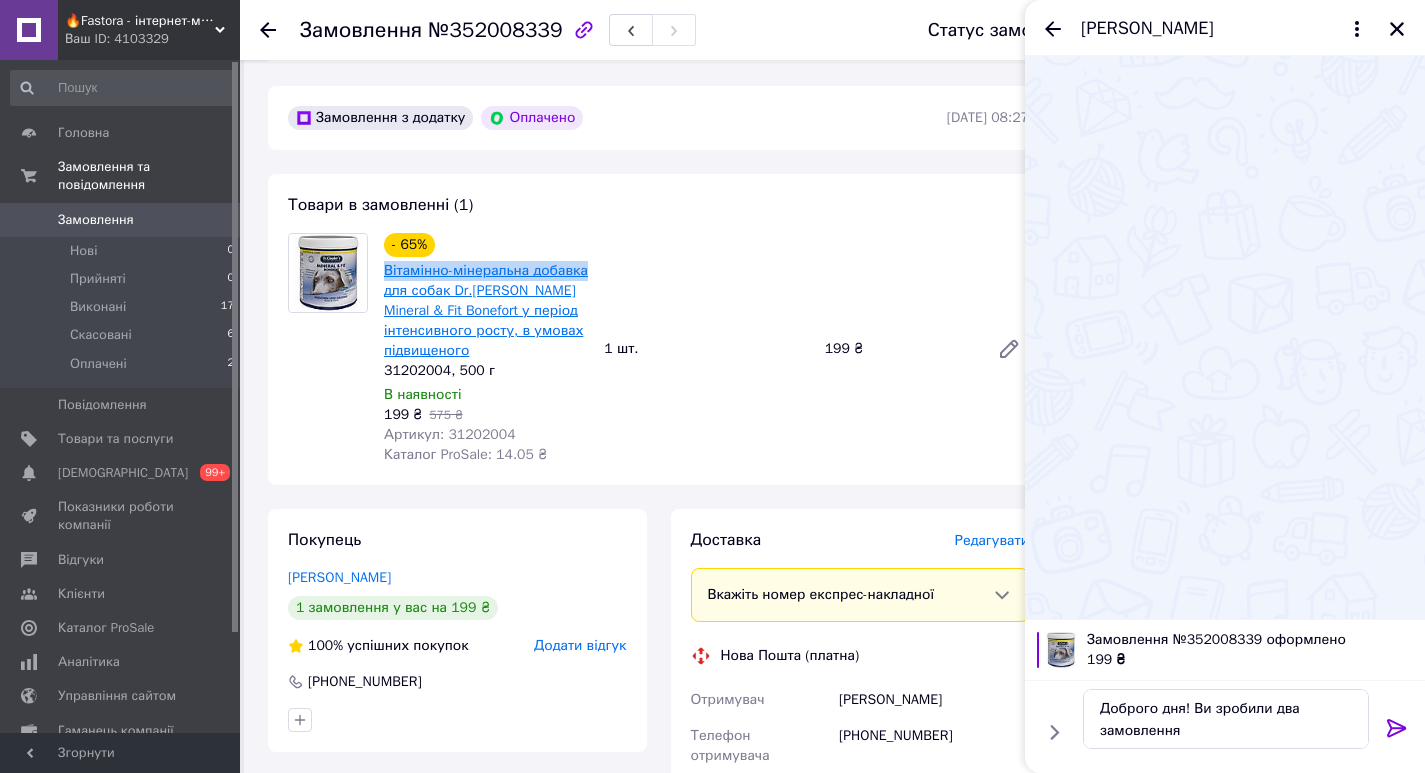 drag, startPoint x: 597, startPoint y: 274, endPoint x: 385, endPoint y: 273, distance: 212.00237 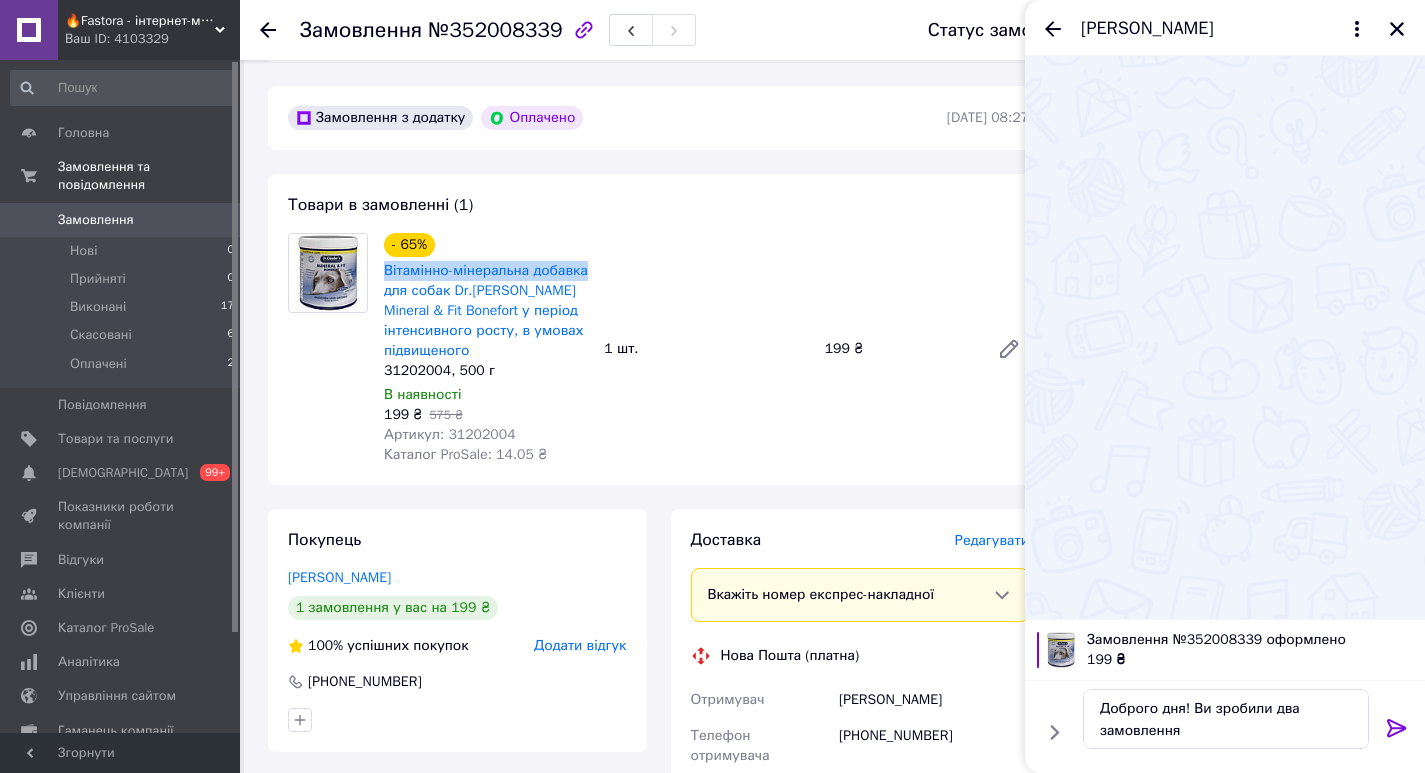 copy on "Вітамінно-мінеральна добавка" 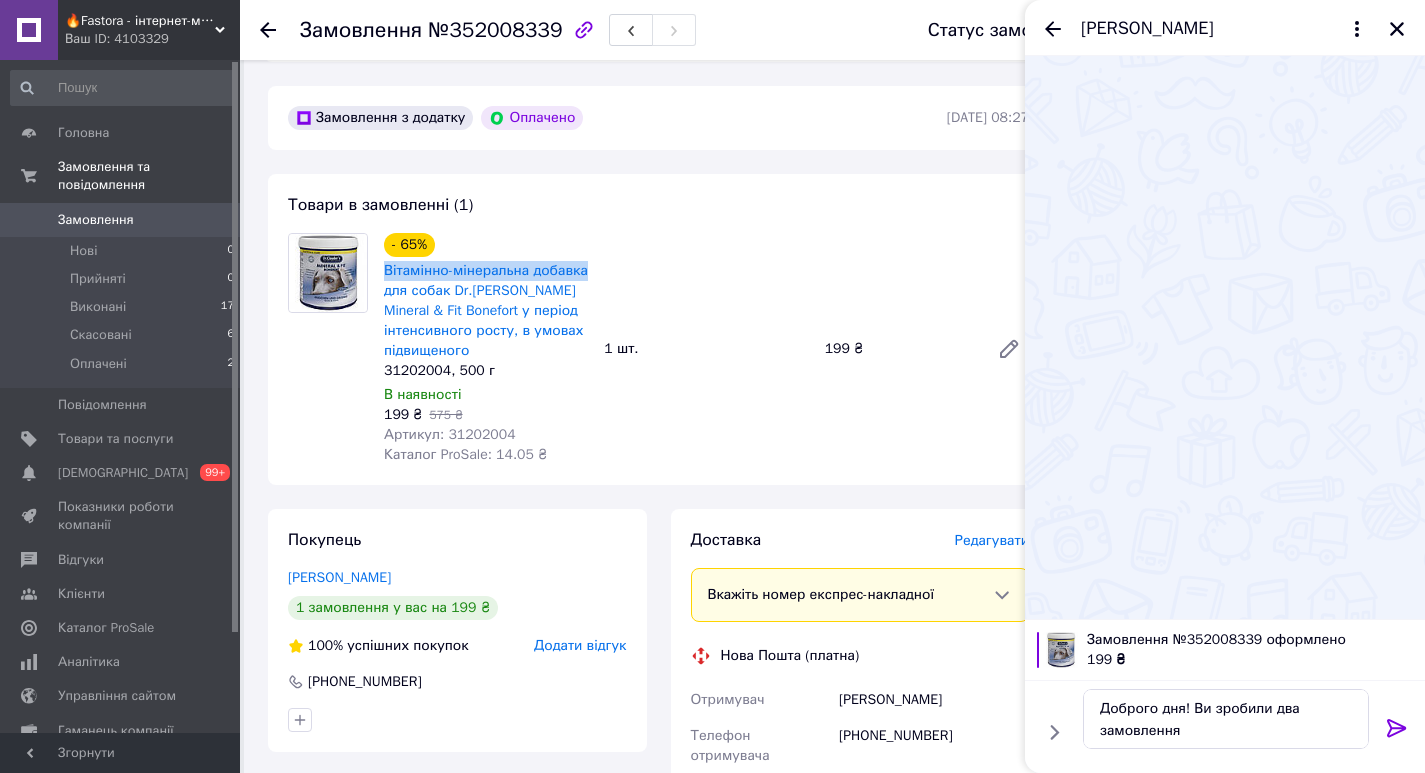 click on "Замовлення 0" at bounding box center [123, 220] 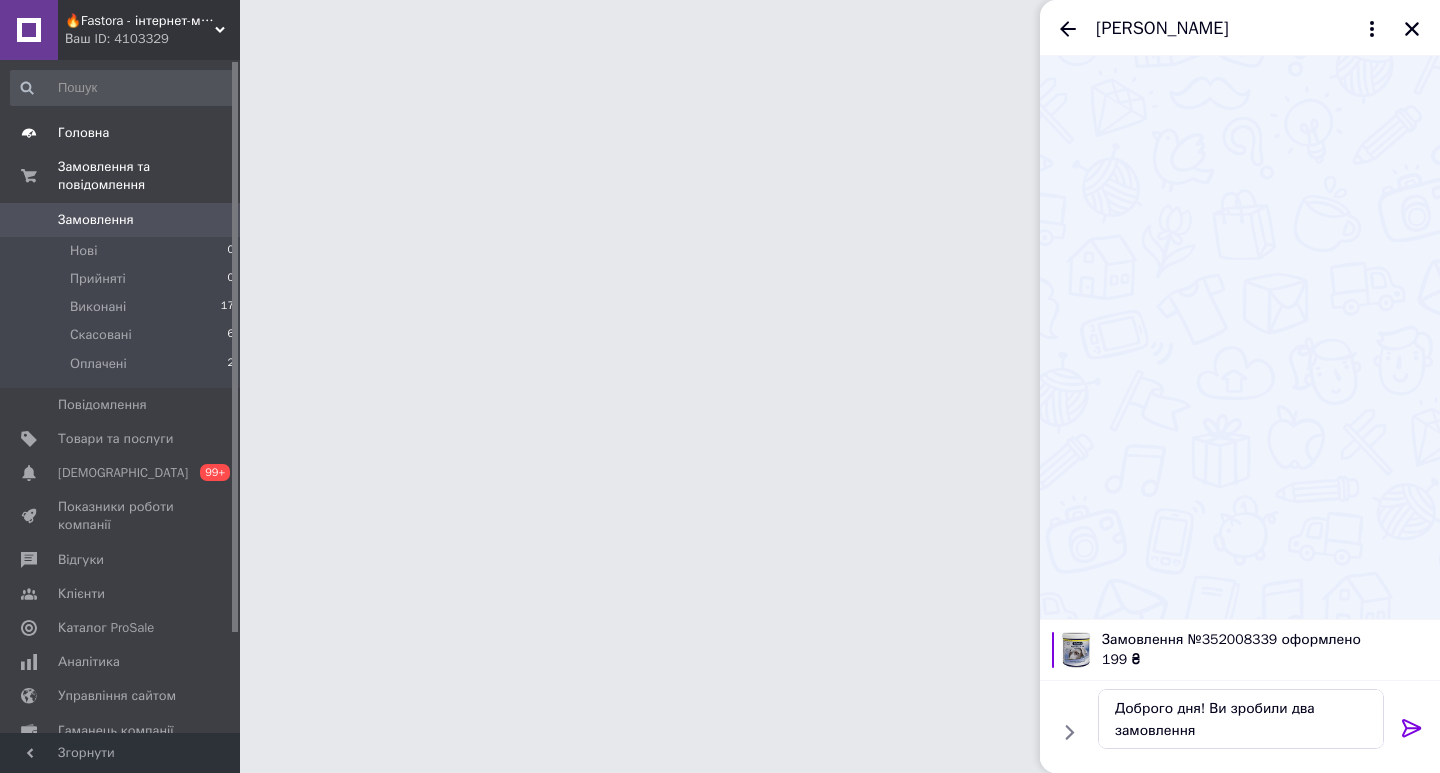 click on "Головна" at bounding box center [83, 133] 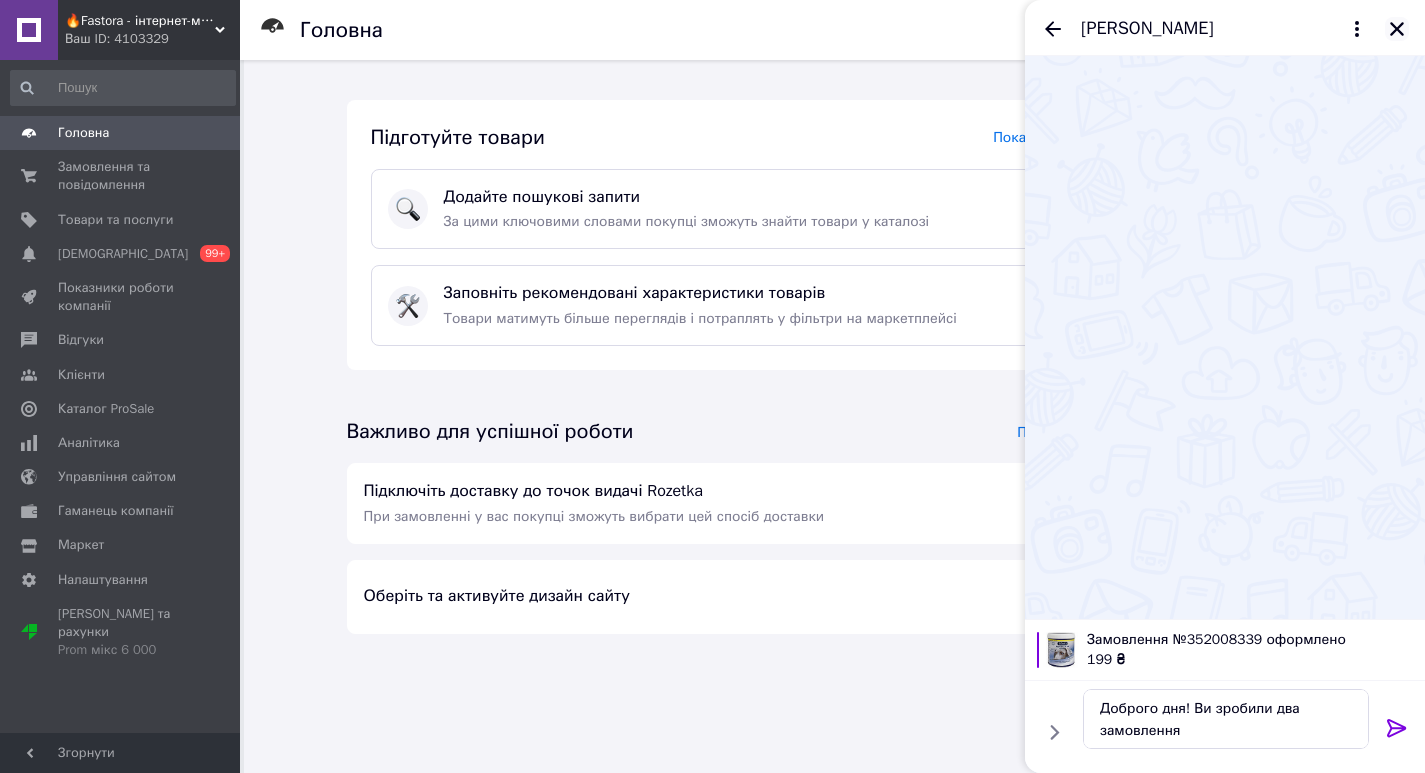 click 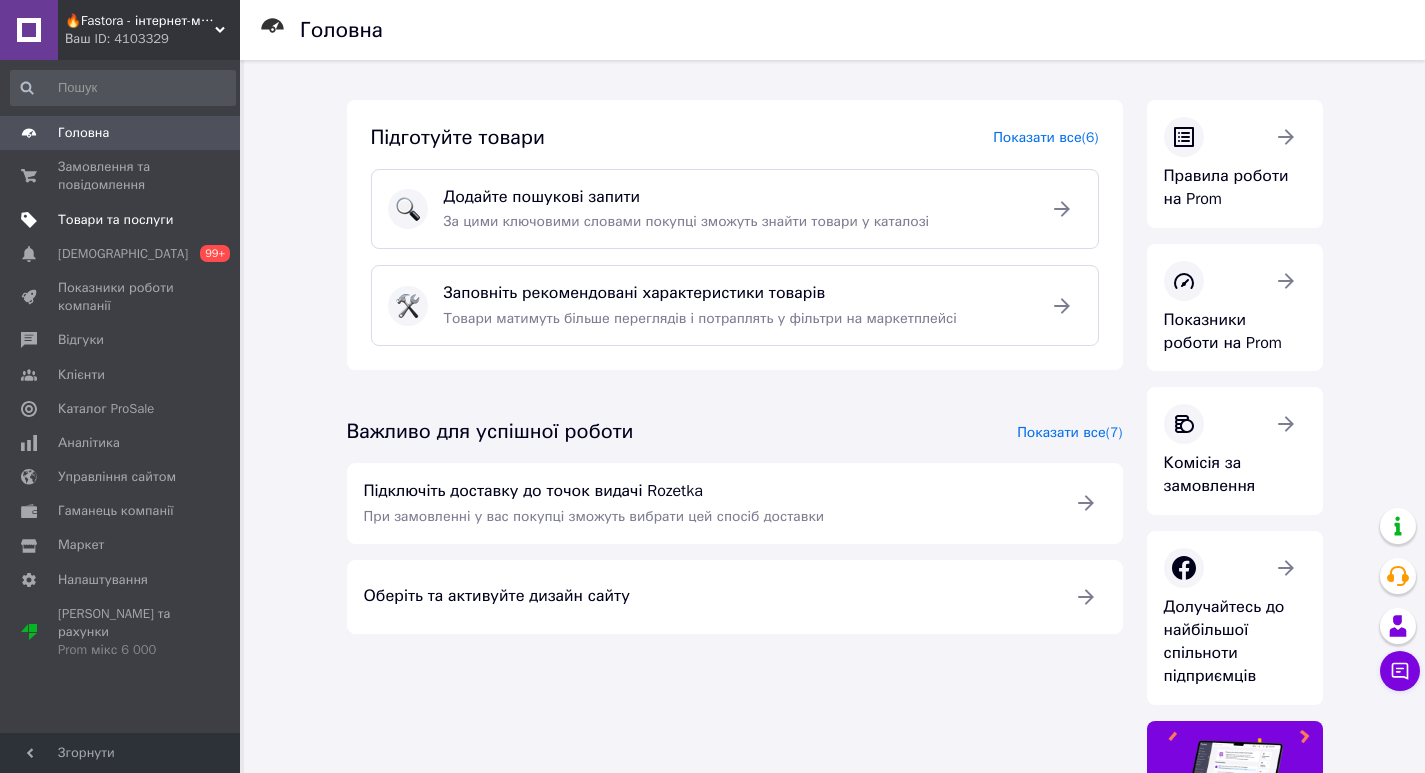 click on "Товари та послуги" at bounding box center (115, 220) 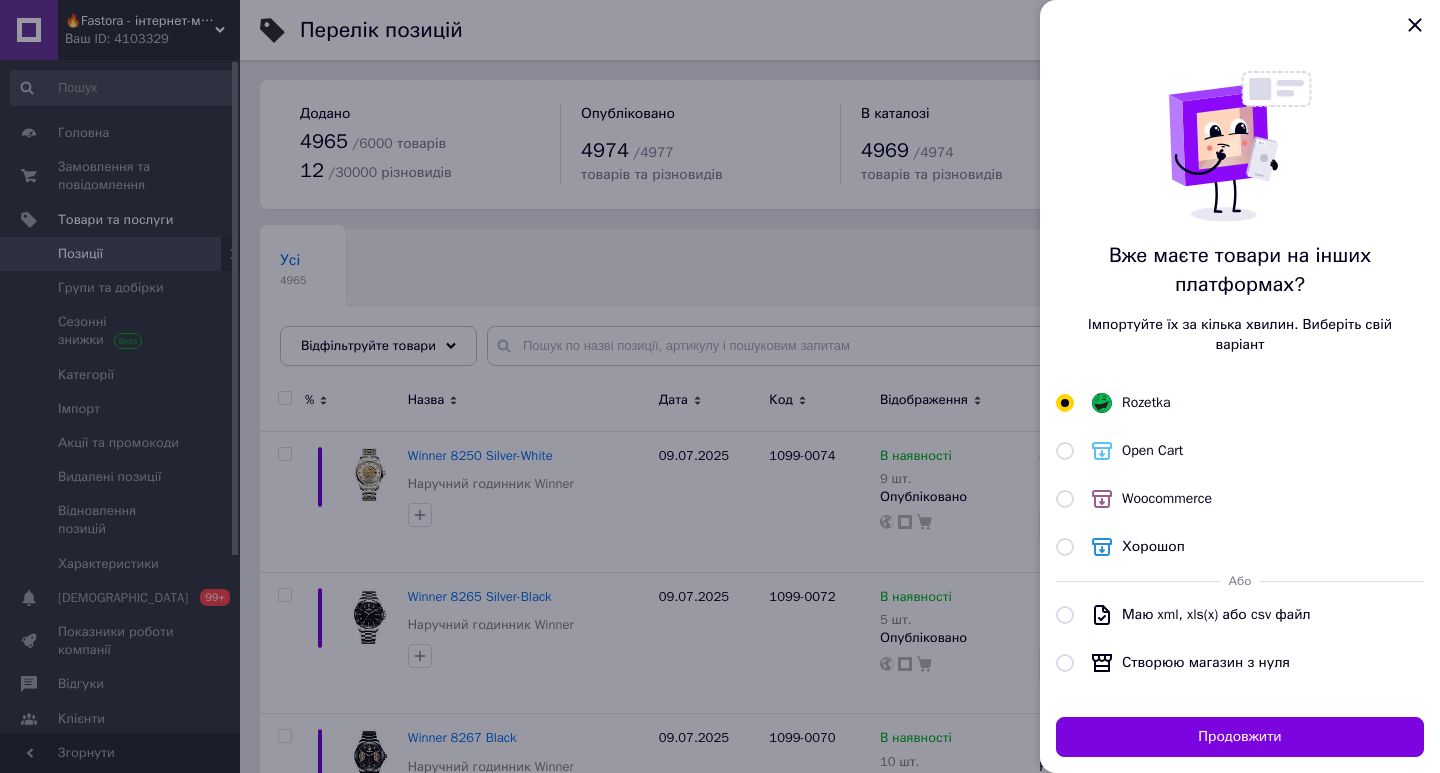 click at bounding box center [720, 386] 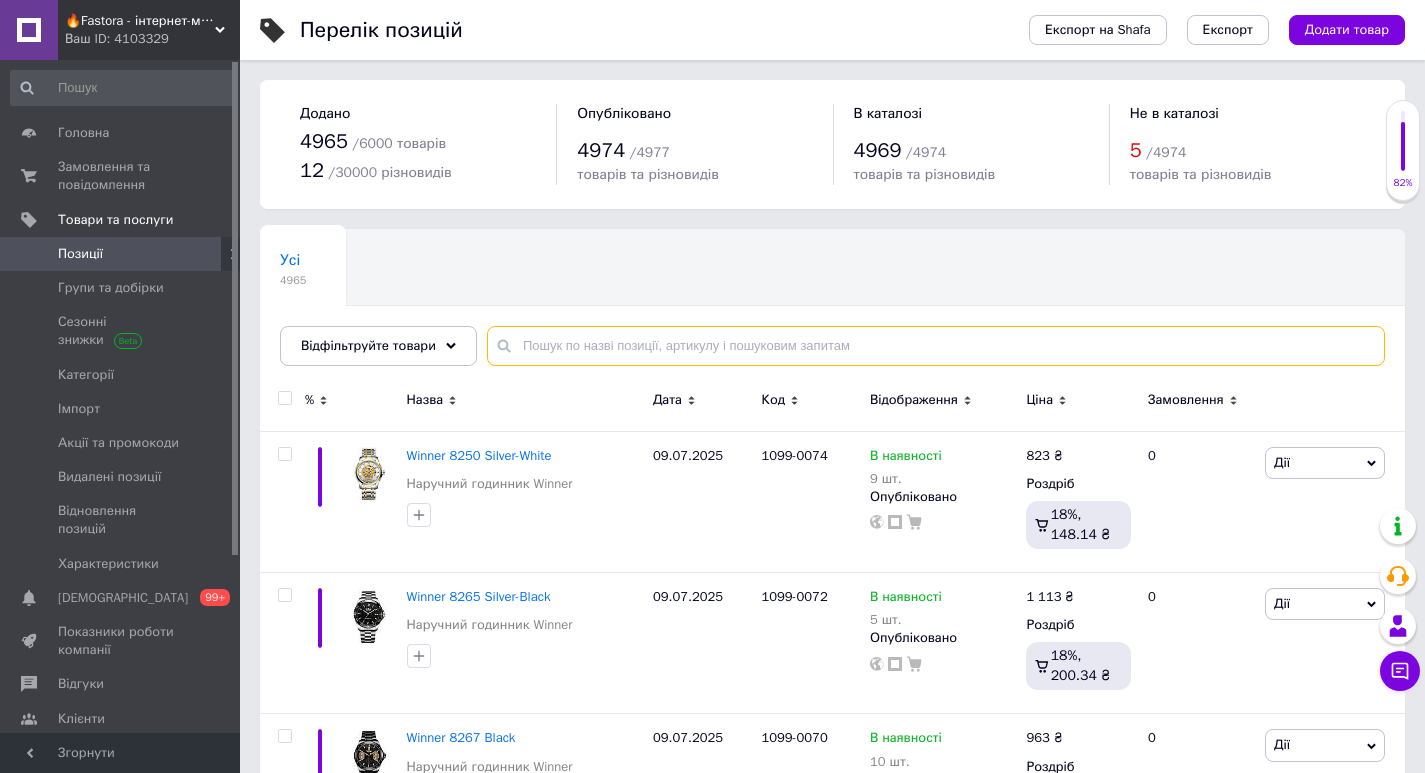 click at bounding box center (936, 346) 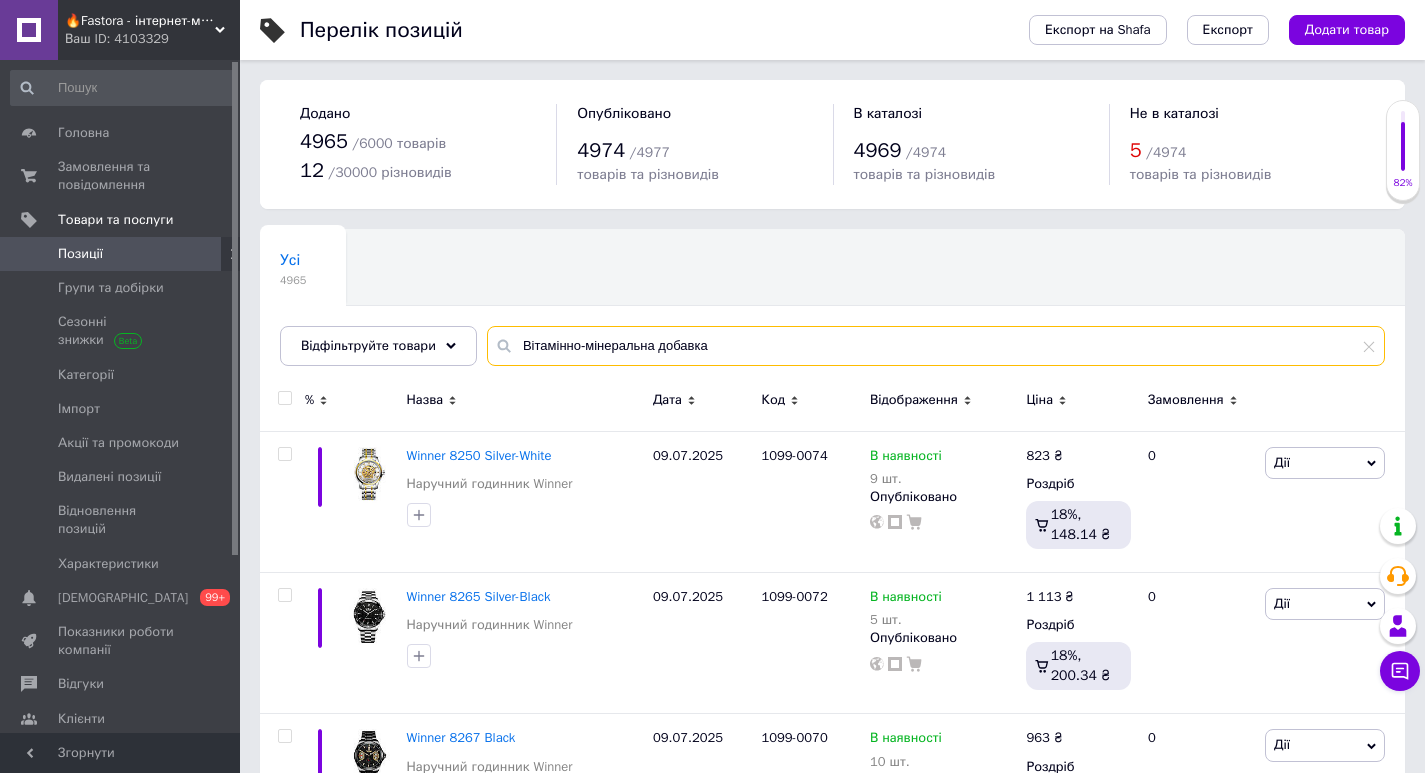 type on "Вітамінно-мінеральна добавка" 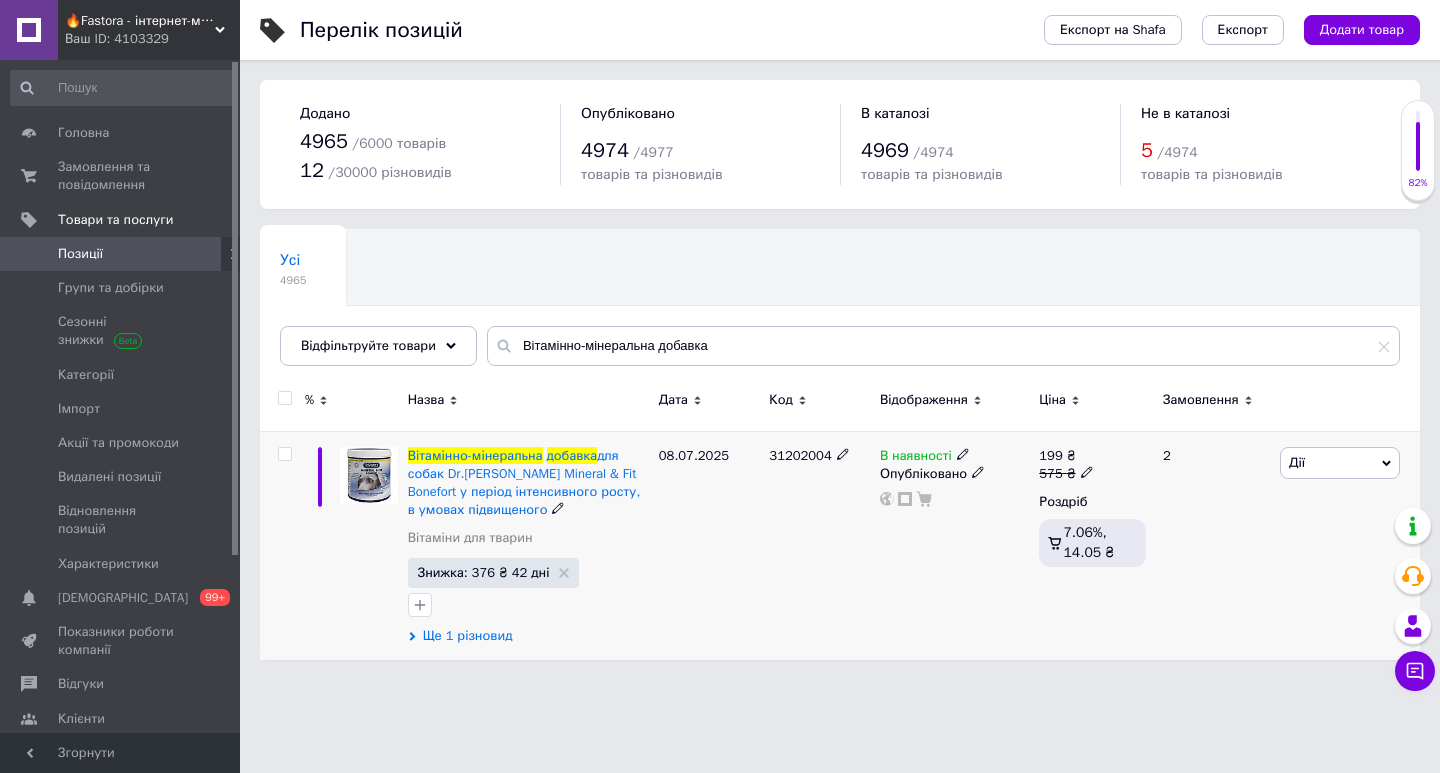 click on "Ще 1 різновид" at bounding box center (468, 636) 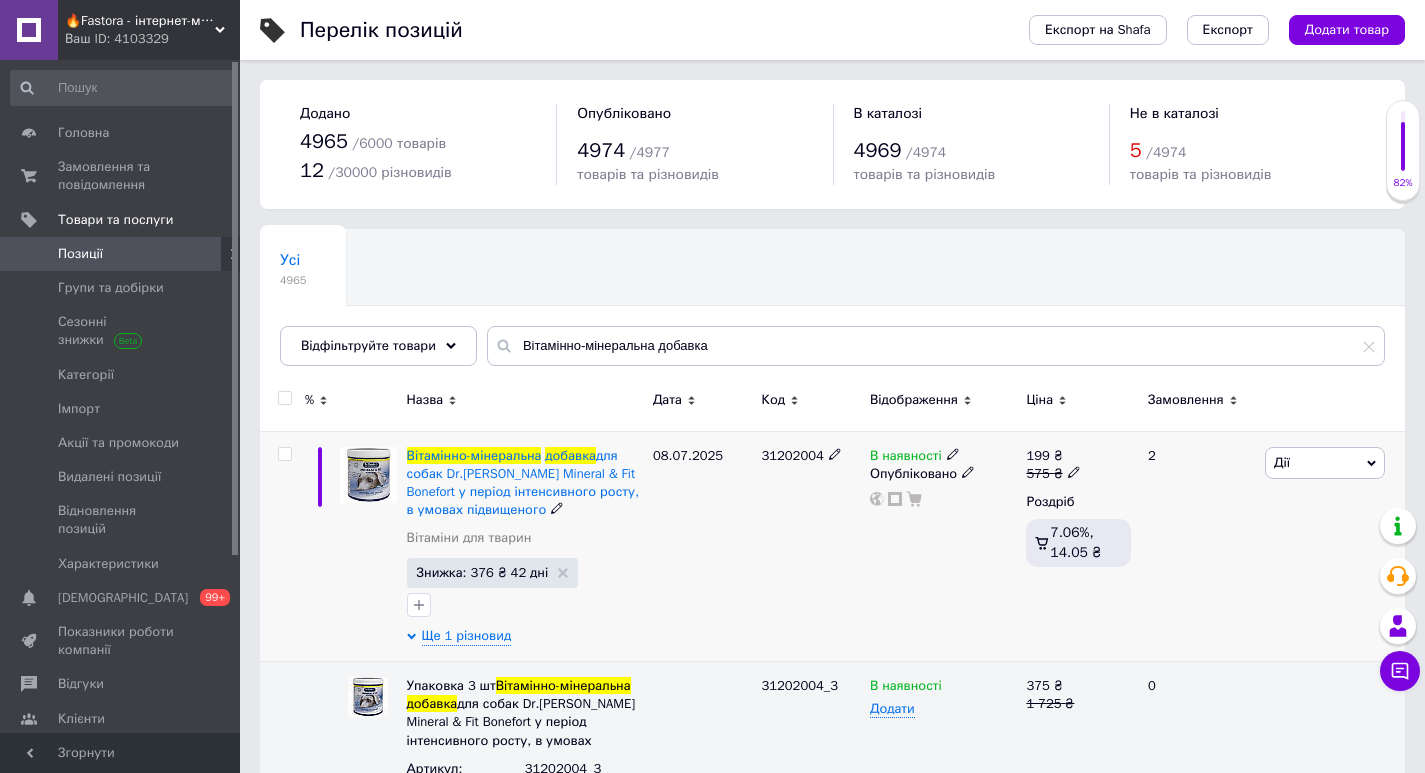scroll, scrollTop: 63, scrollLeft: 0, axis: vertical 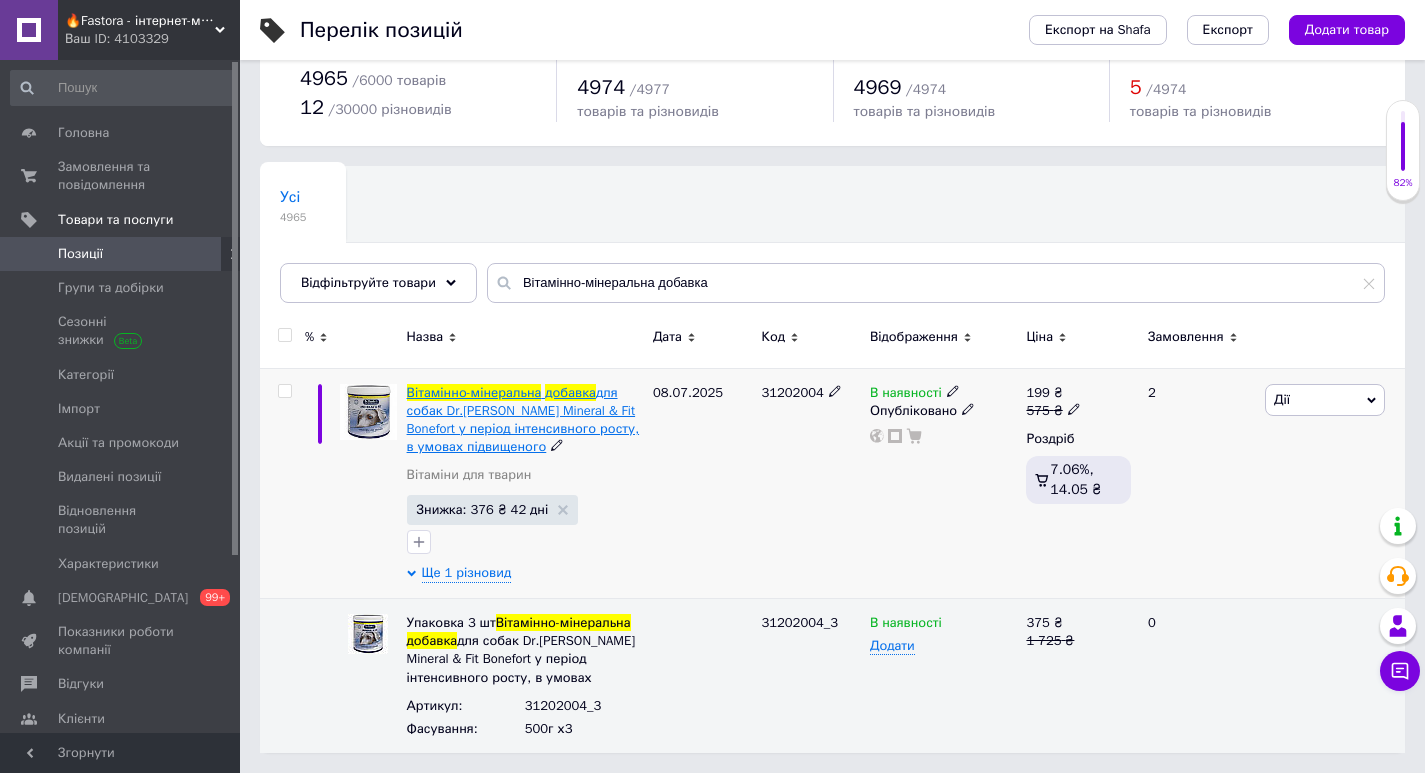 click on "для собак Dr.Clauder's Mineral & Fit Bonefort у період інтенсивного росту, в умовах підвищеного" at bounding box center [523, 420] 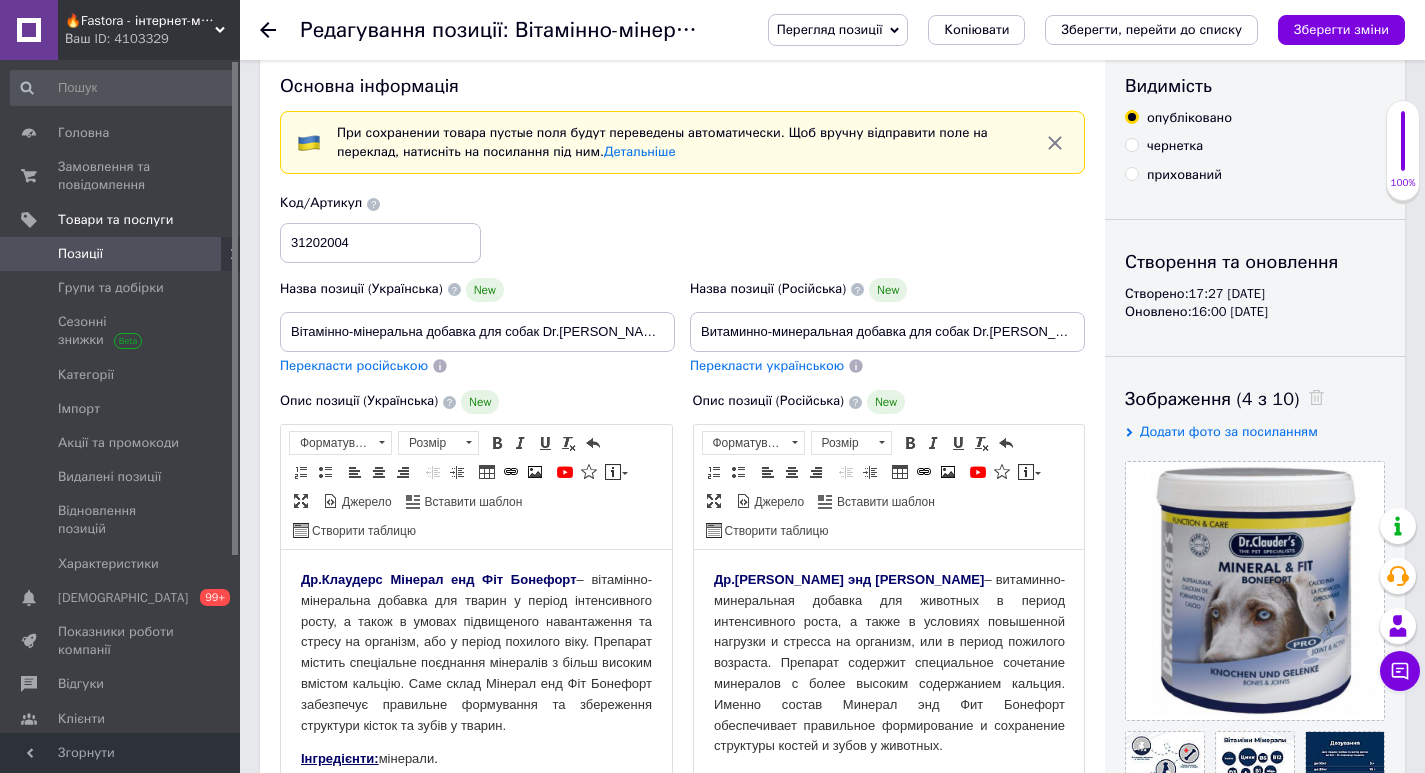 scroll, scrollTop: 0, scrollLeft: 0, axis: both 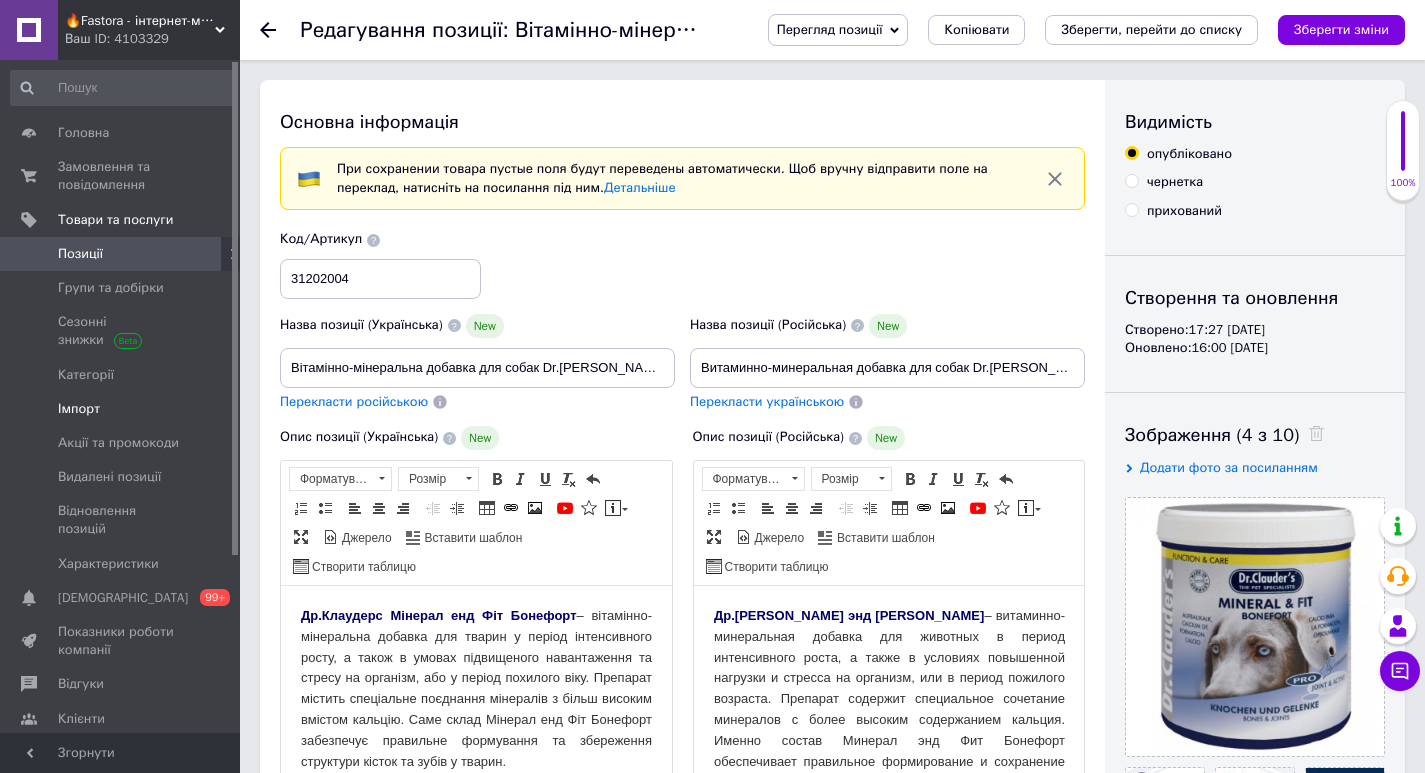 click on "Імпорт" at bounding box center [79, 409] 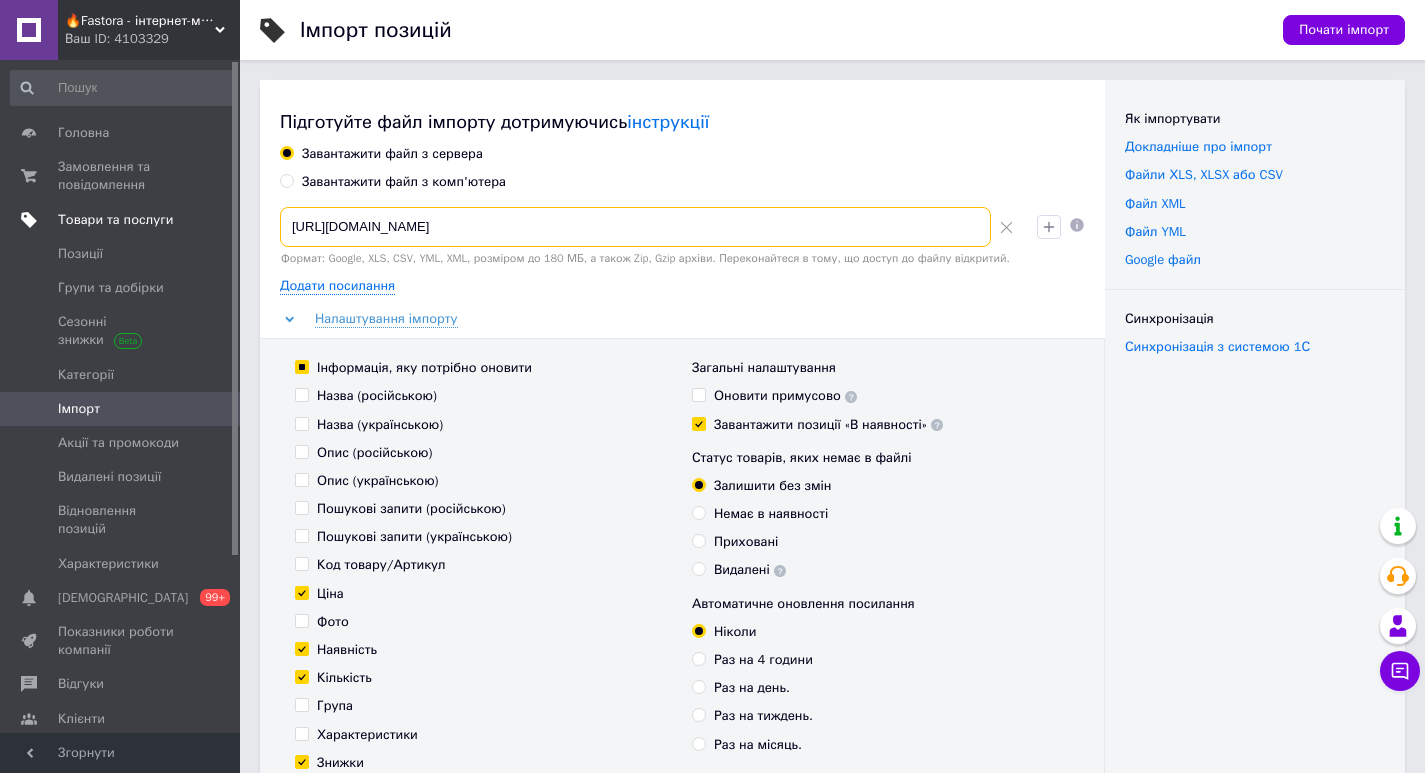 drag, startPoint x: 634, startPoint y: 222, endPoint x: 170, endPoint y: 222, distance: 464 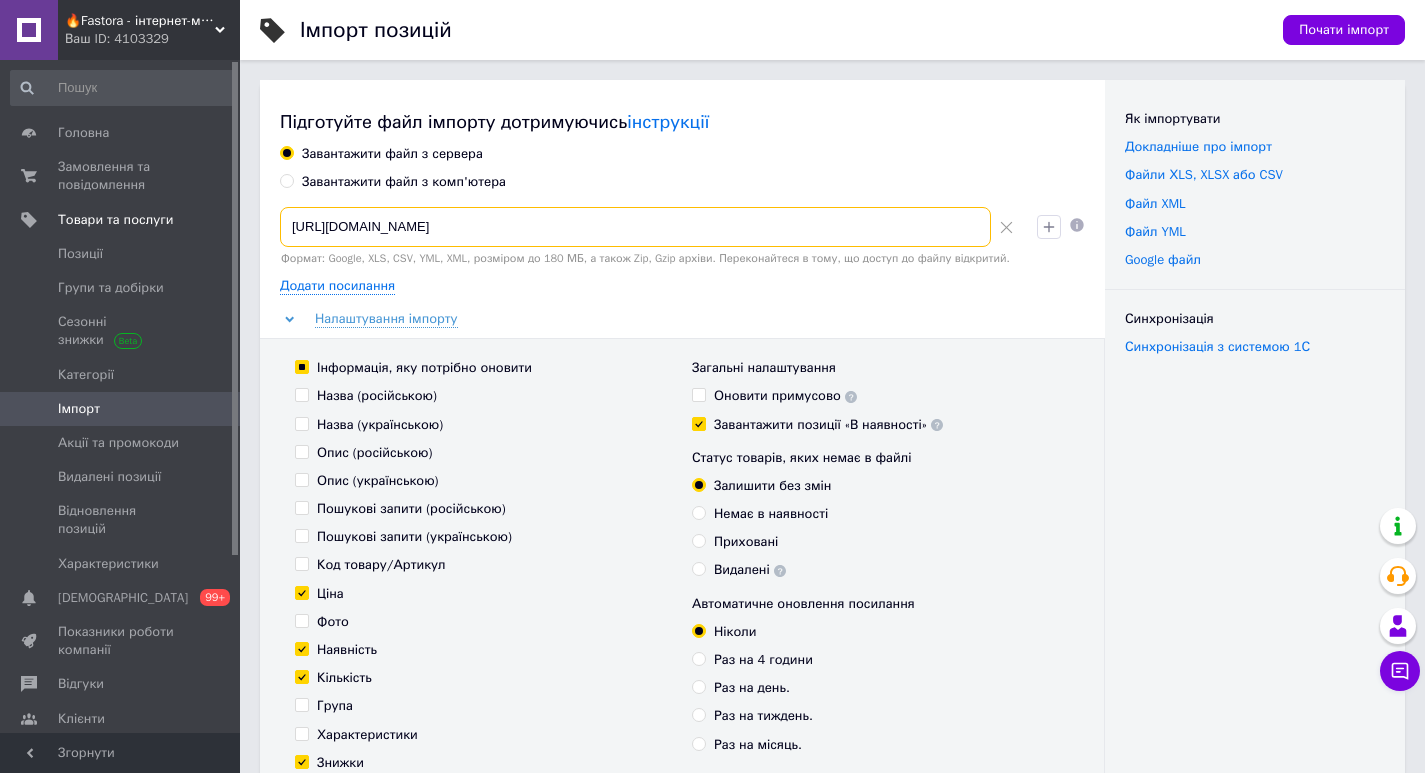 paste on "www.drclauders.pet/content/export/1734b89223ebfbf5c0b4bf8ad7514bd7" 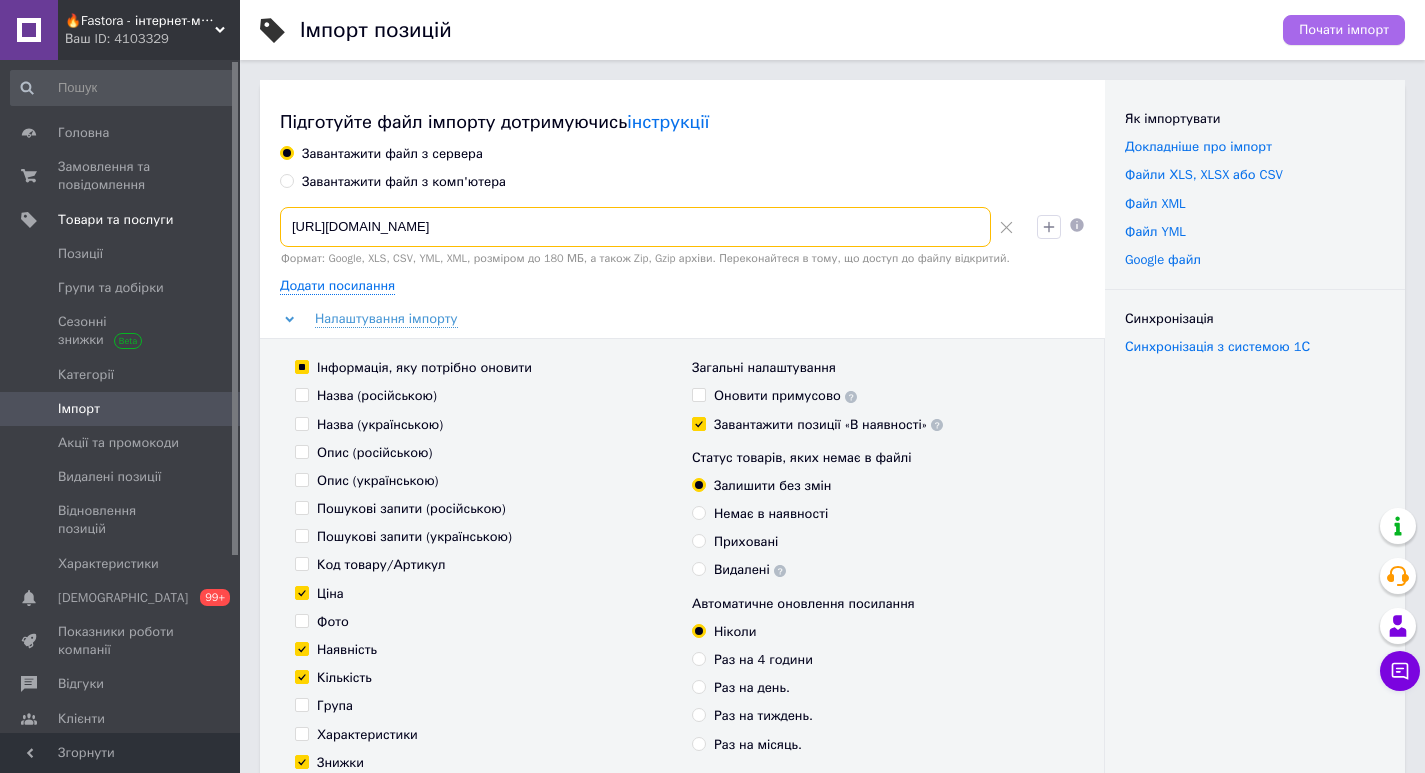 type on "https://www.drclauders.pet/content/export/1734b89223ebfbf5c0b4bf8ad7514bd7.xml" 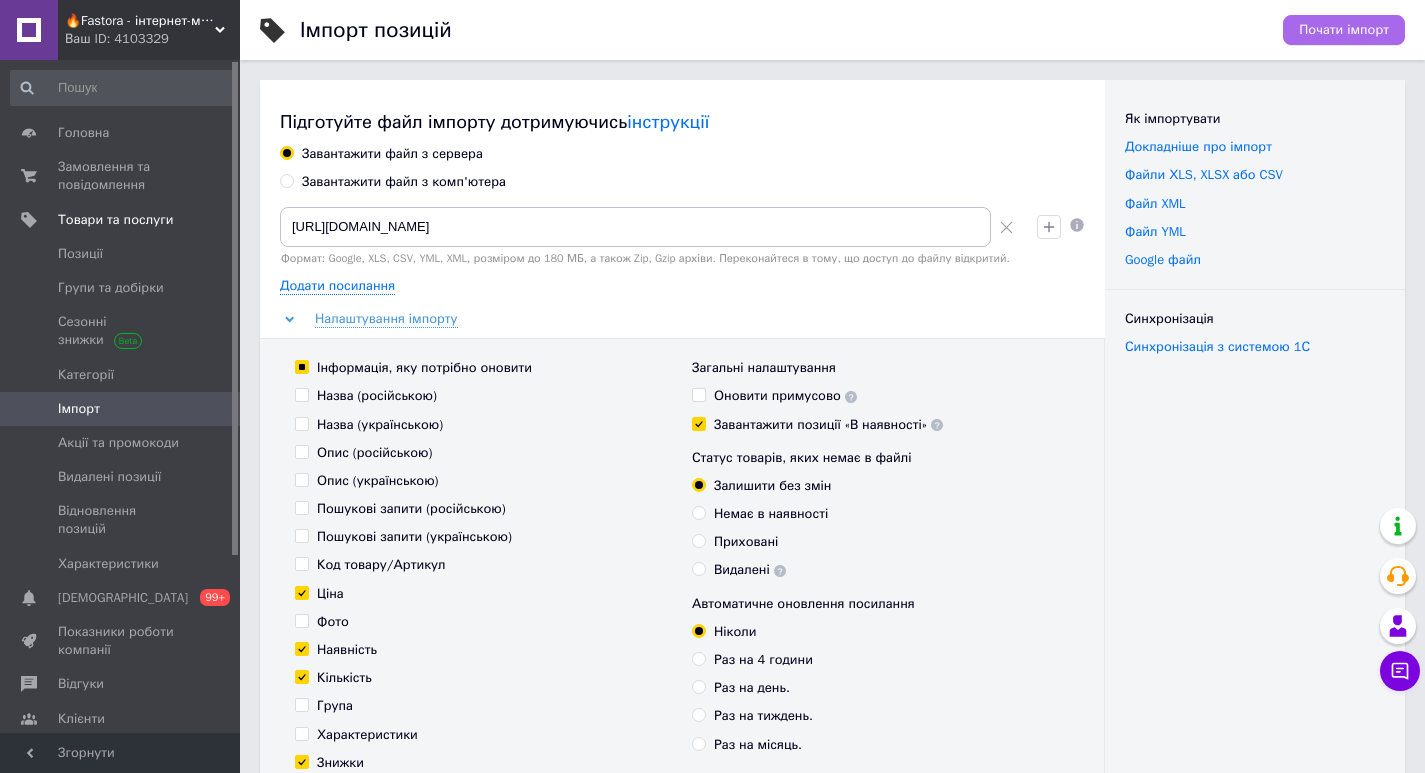 click on "Почати імпорт" at bounding box center [1344, 30] 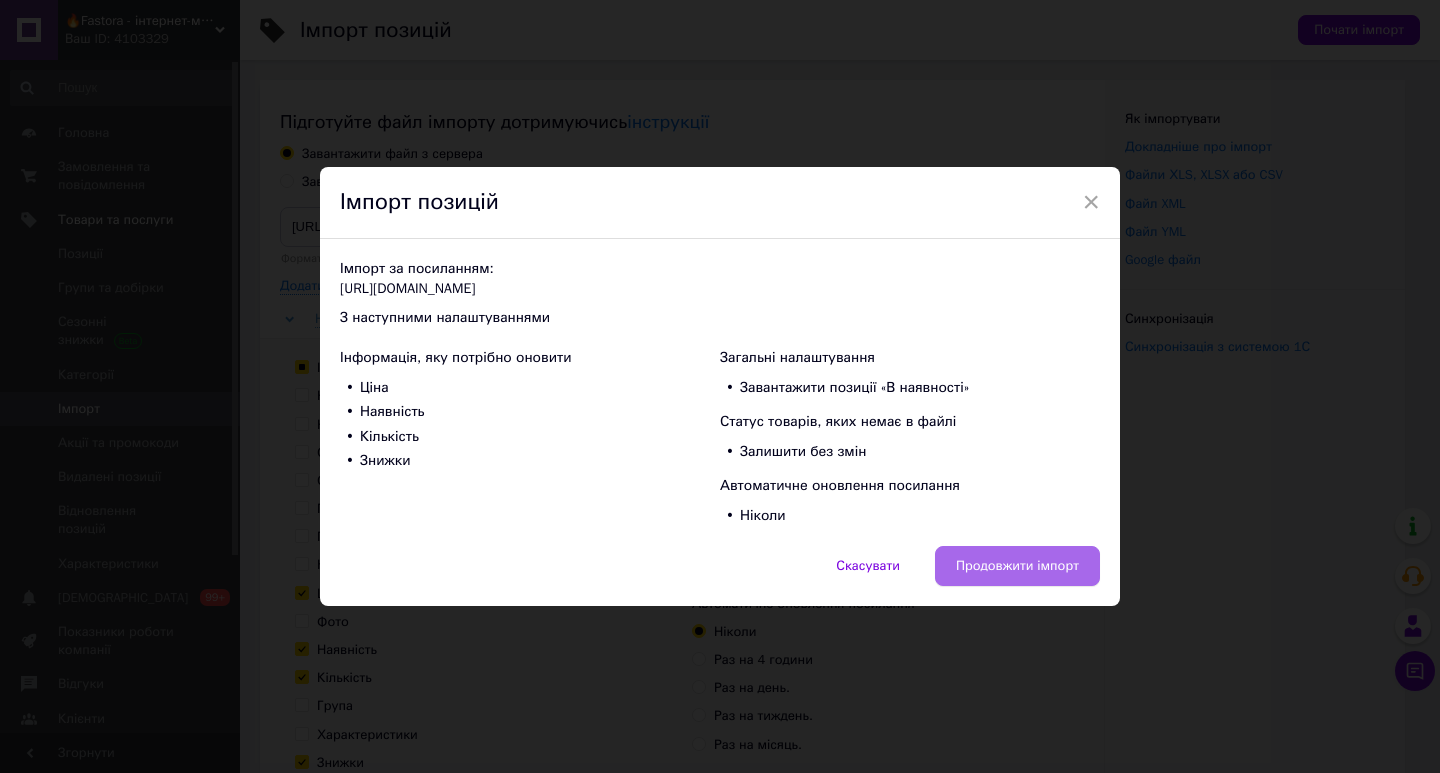 click on "Продовжити імпорт" at bounding box center (1017, 566) 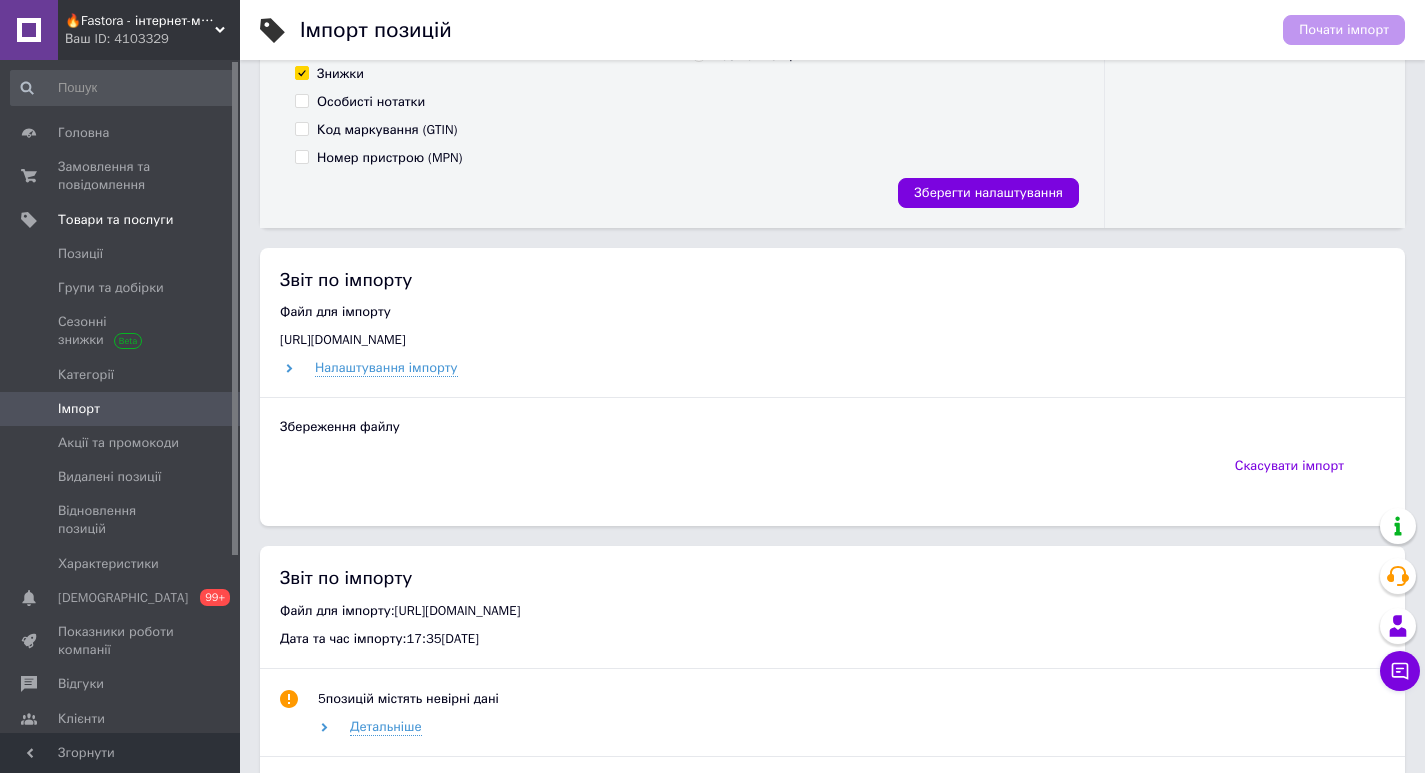 scroll, scrollTop: 700, scrollLeft: 0, axis: vertical 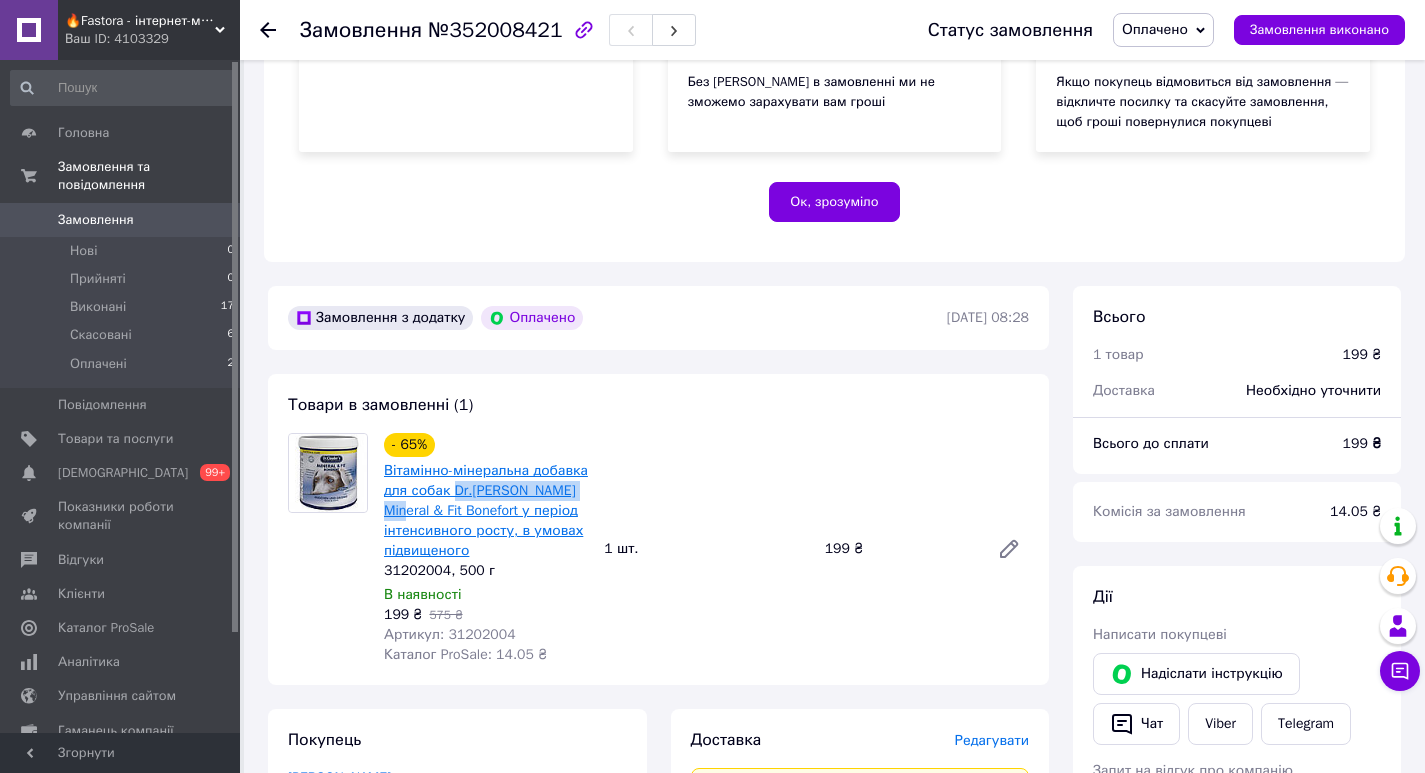 drag, startPoint x: 590, startPoint y: 490, endPoint x: 452, endPoint y: 491, distance: 138.00362 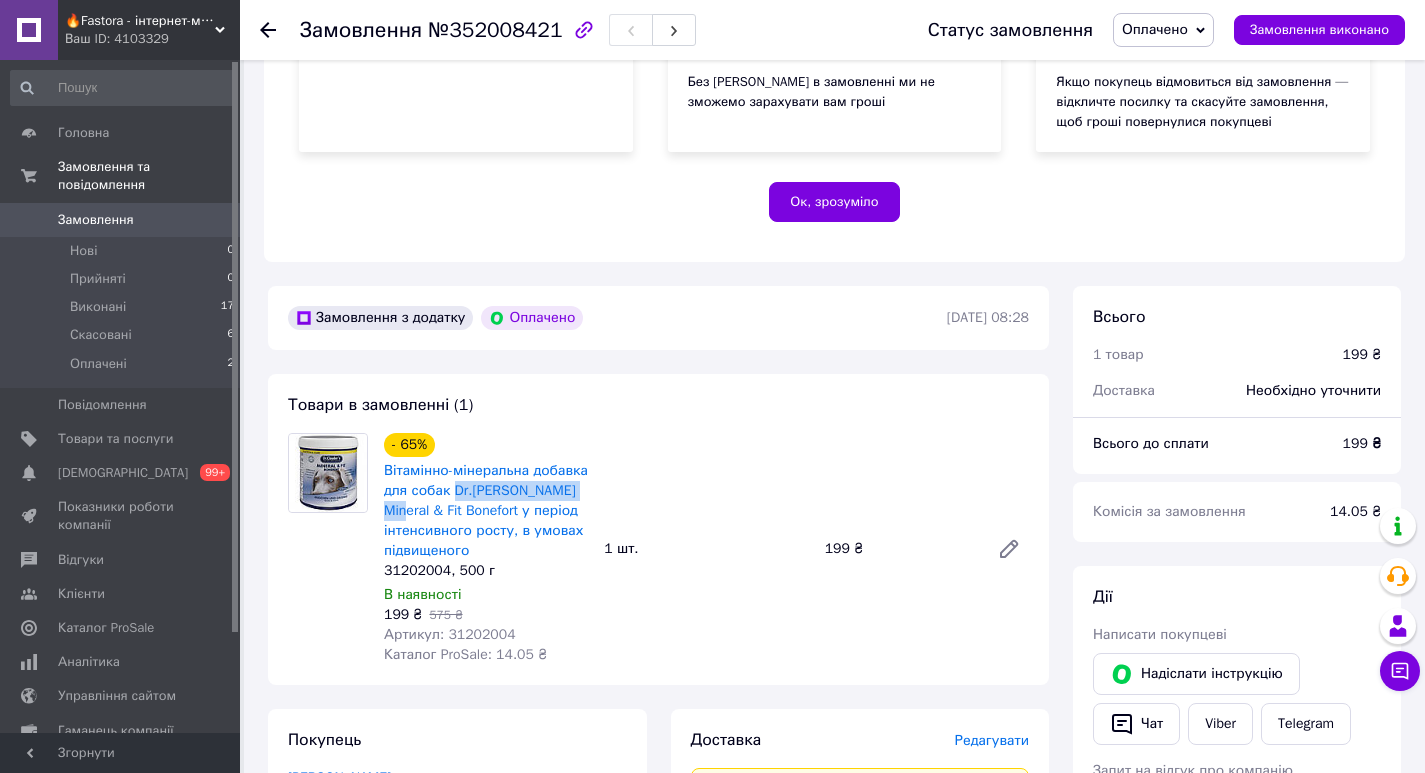 copy on "Dr.[PERSON_NAME] Mineral" 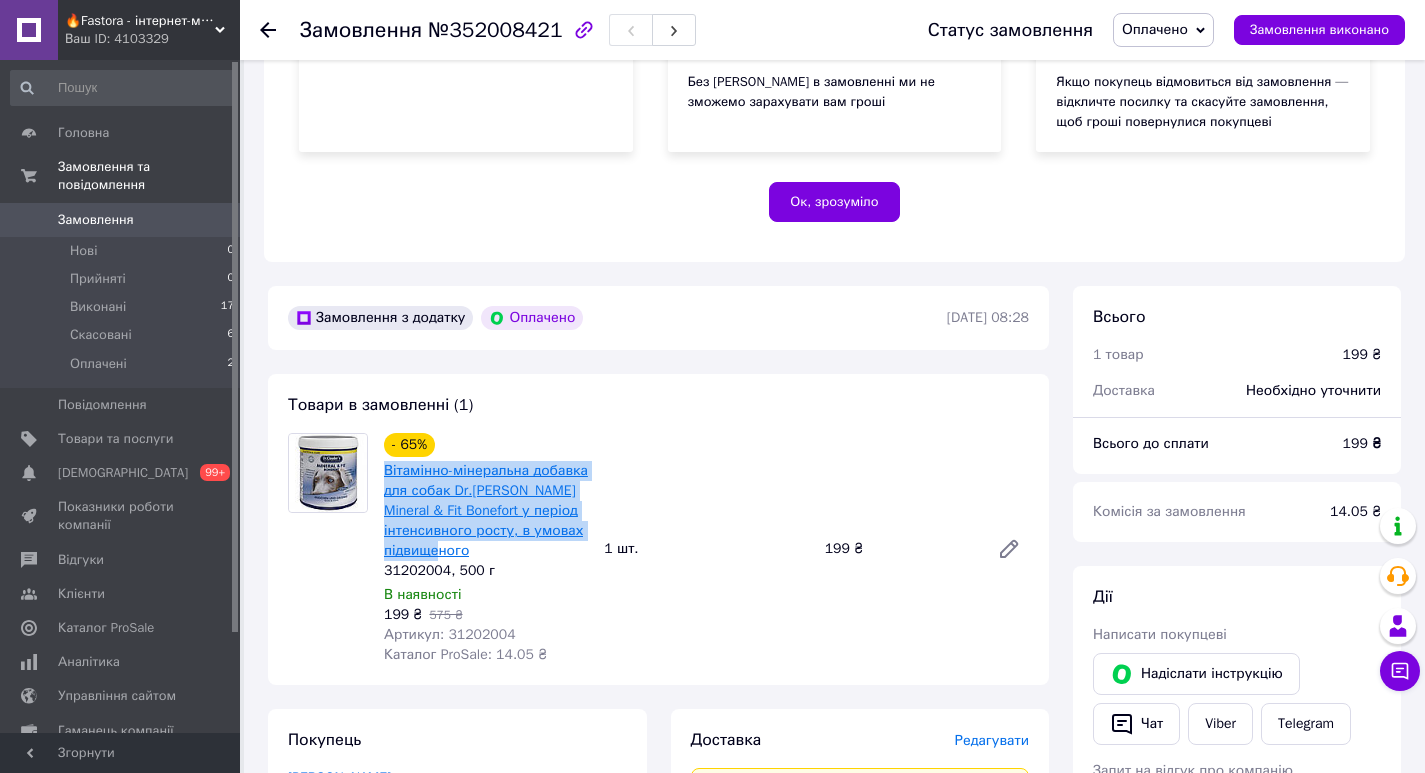 drag, startPoint x: 445, startPoint y: 550, endPoint x: 385, endPoint y: 477, distance: 94.493385 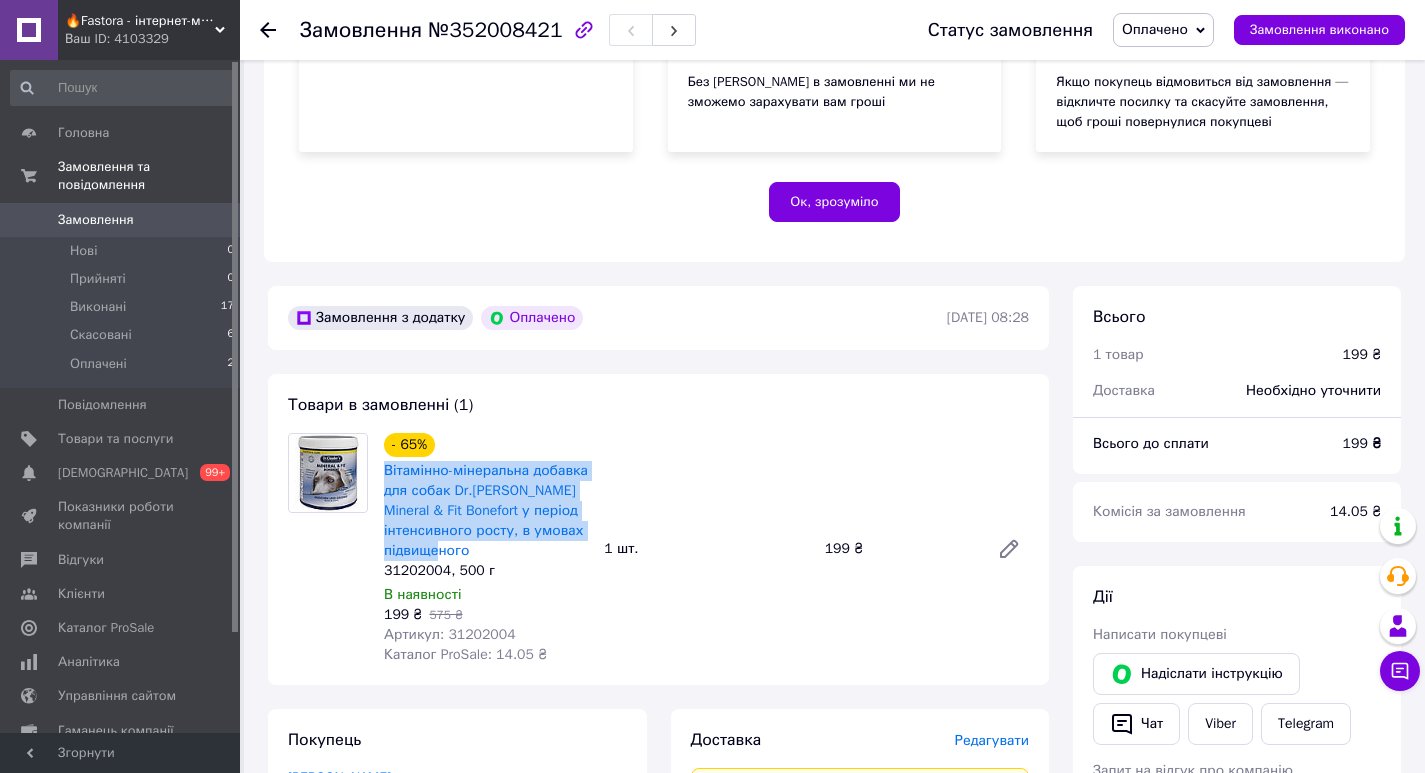 copy on "Вітамінно-мінеральна добавка для собак Dr.[PERSON_NAME] Mineral & Fit Bonefort у період інтенсивного росту, в умовах підвищеного" 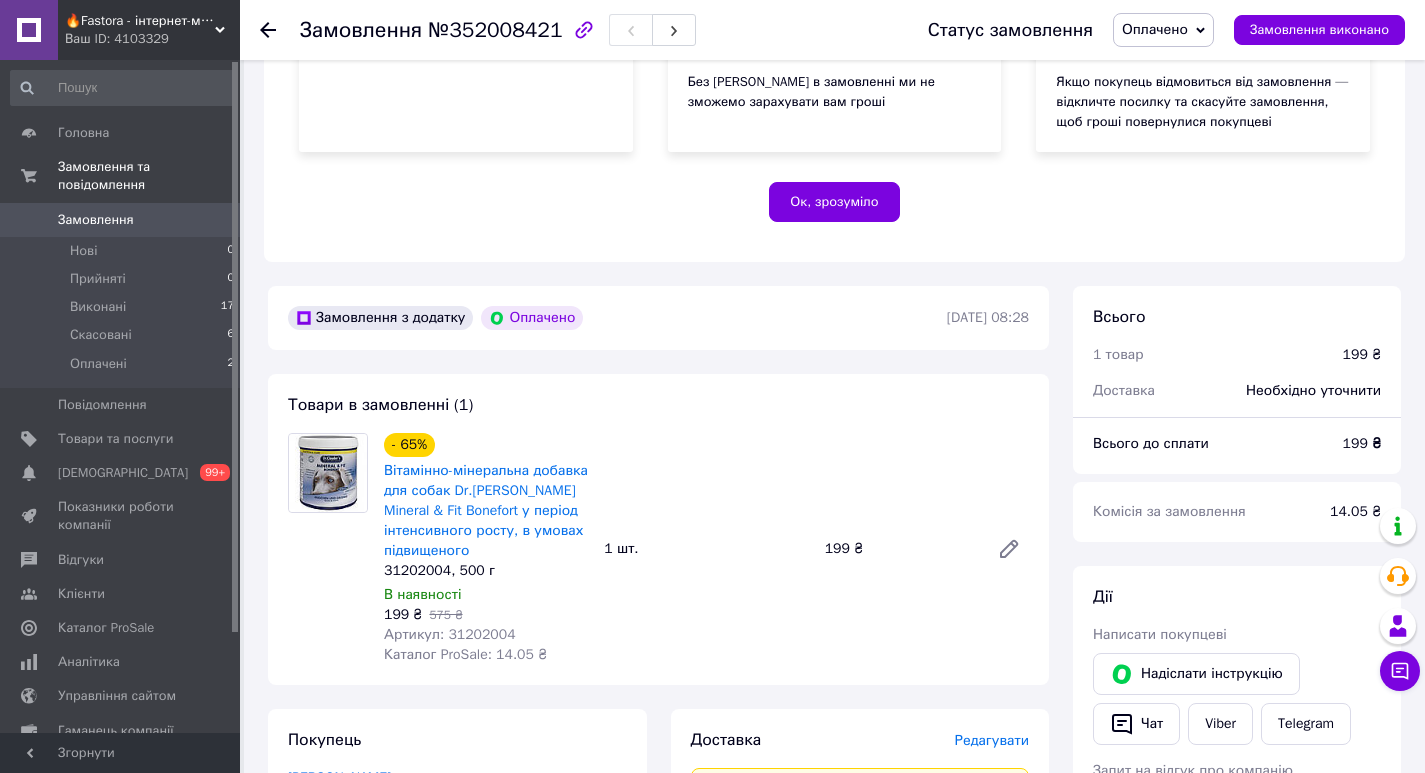 click at bounding box center [328, 549] 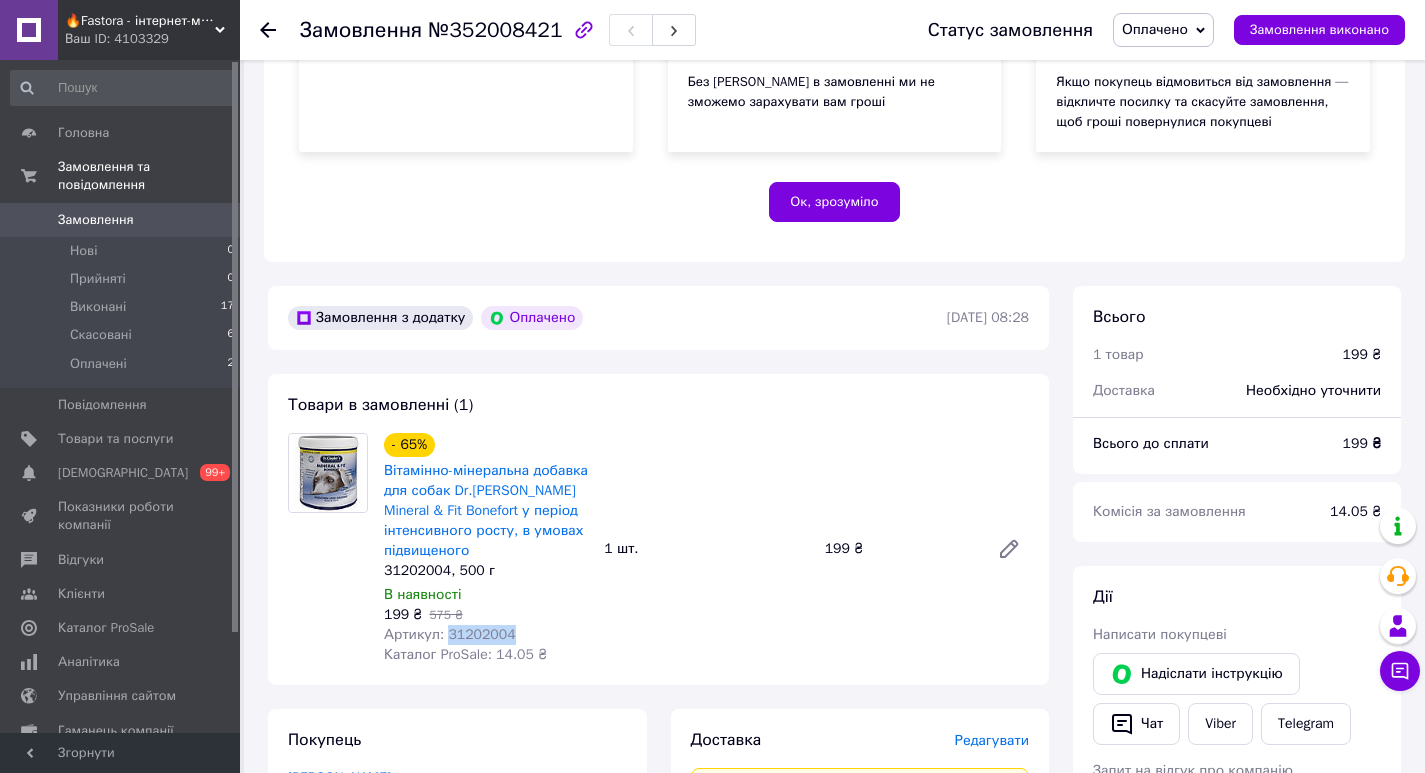 drag, startPoint x: 510, startPoint y: 632, endPoint x: 443, endPoint y: 636, distance: 67.11929 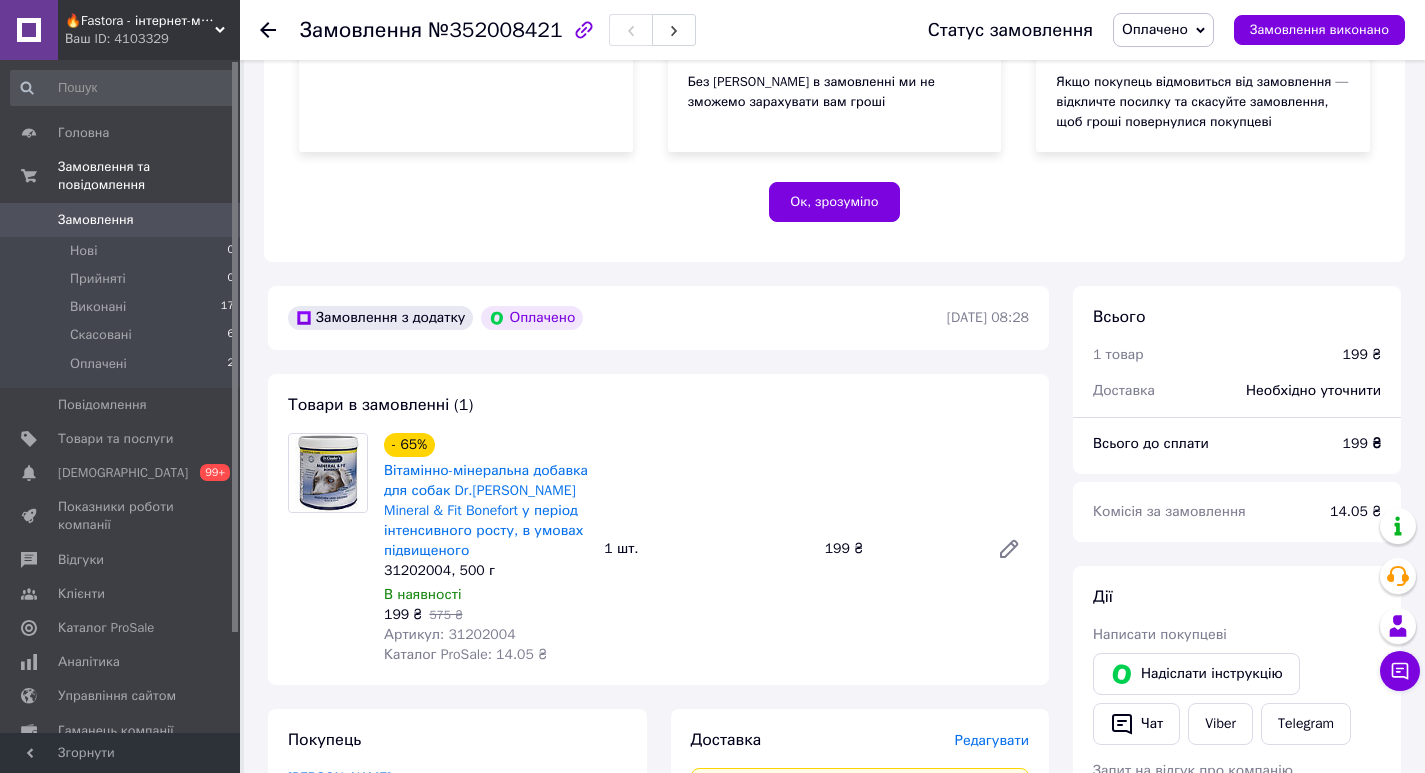 click 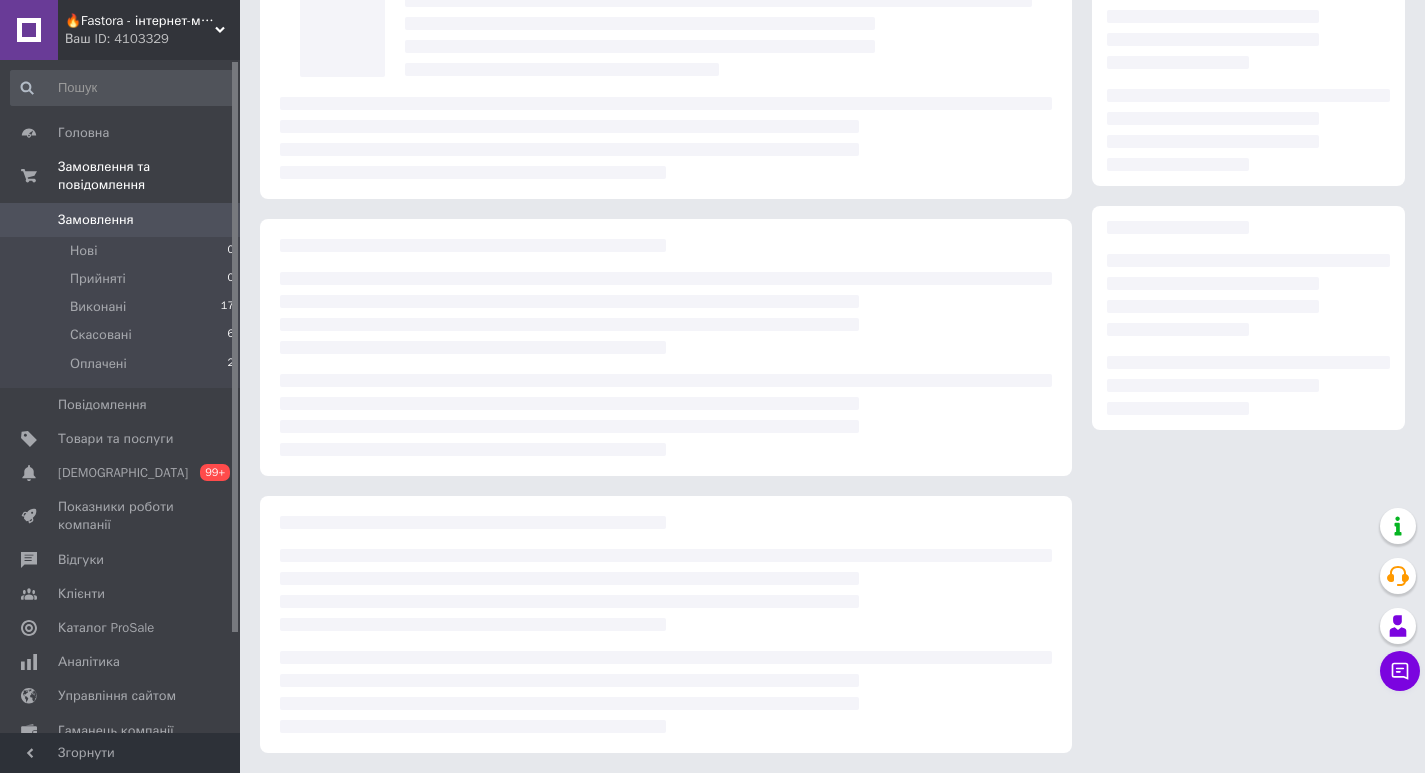 scroll, scrollTop: 141, scrollLeft: 0, axis: vertical 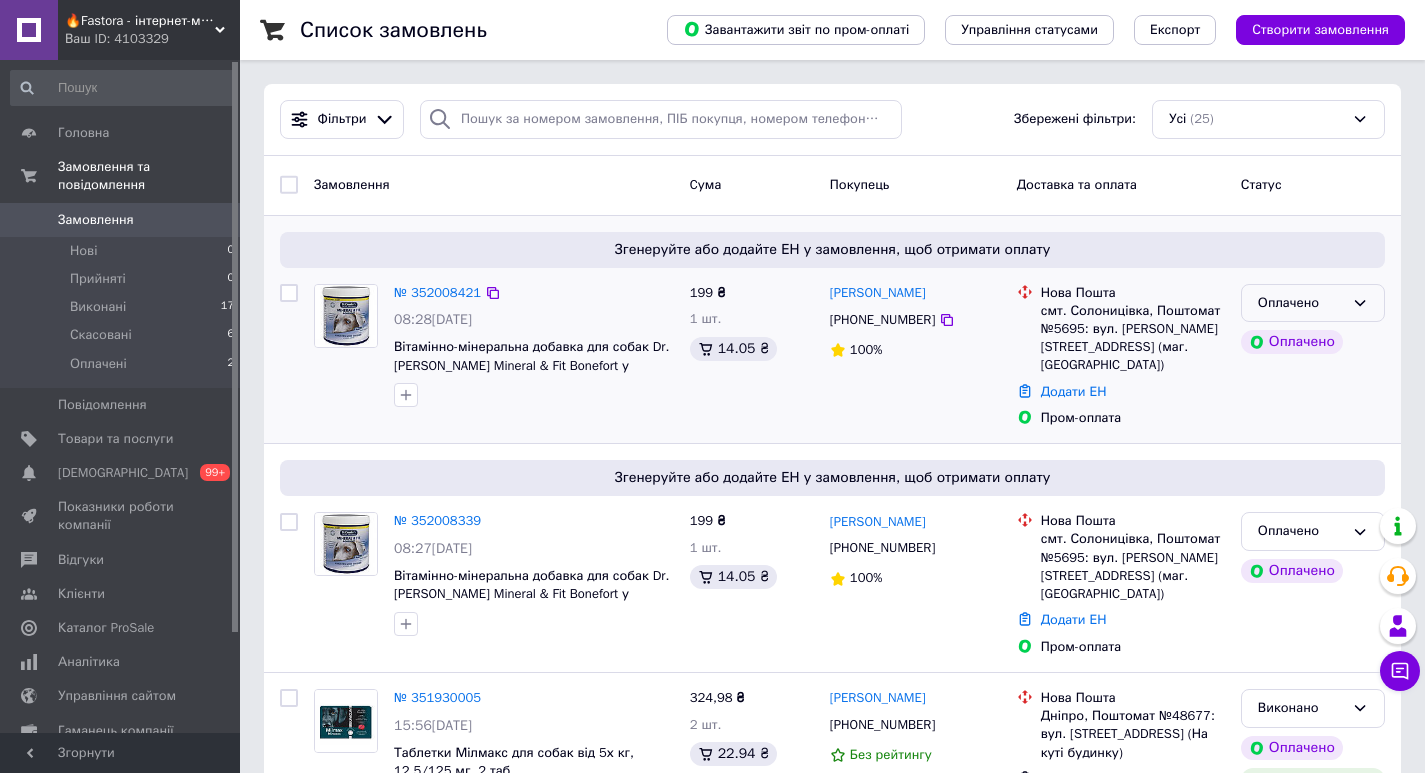 click on "Оплачено" at bounding box center (1301, 303) 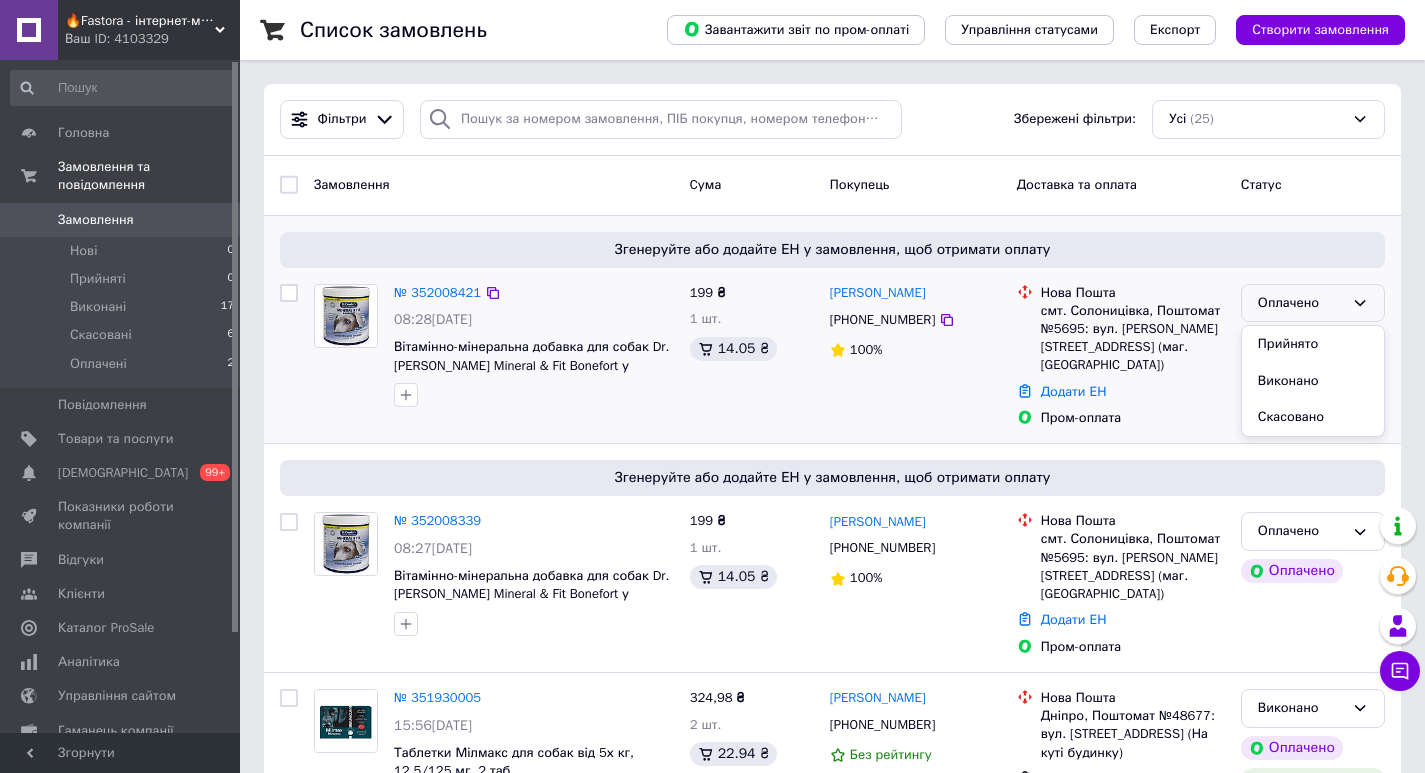 click on "Оплачено" at bounding box center (1301, 303) 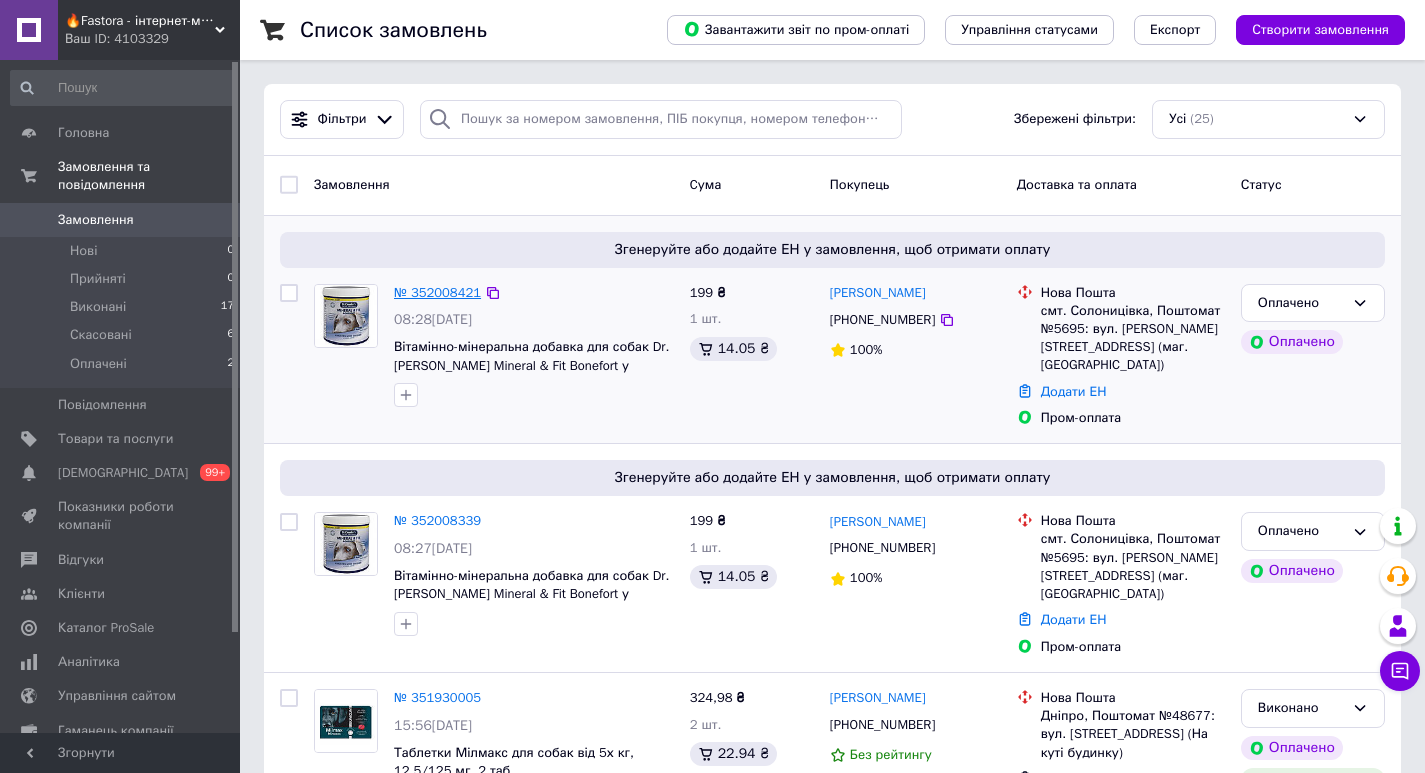 click on "№ 352008421" at bounding box center [437, 292] 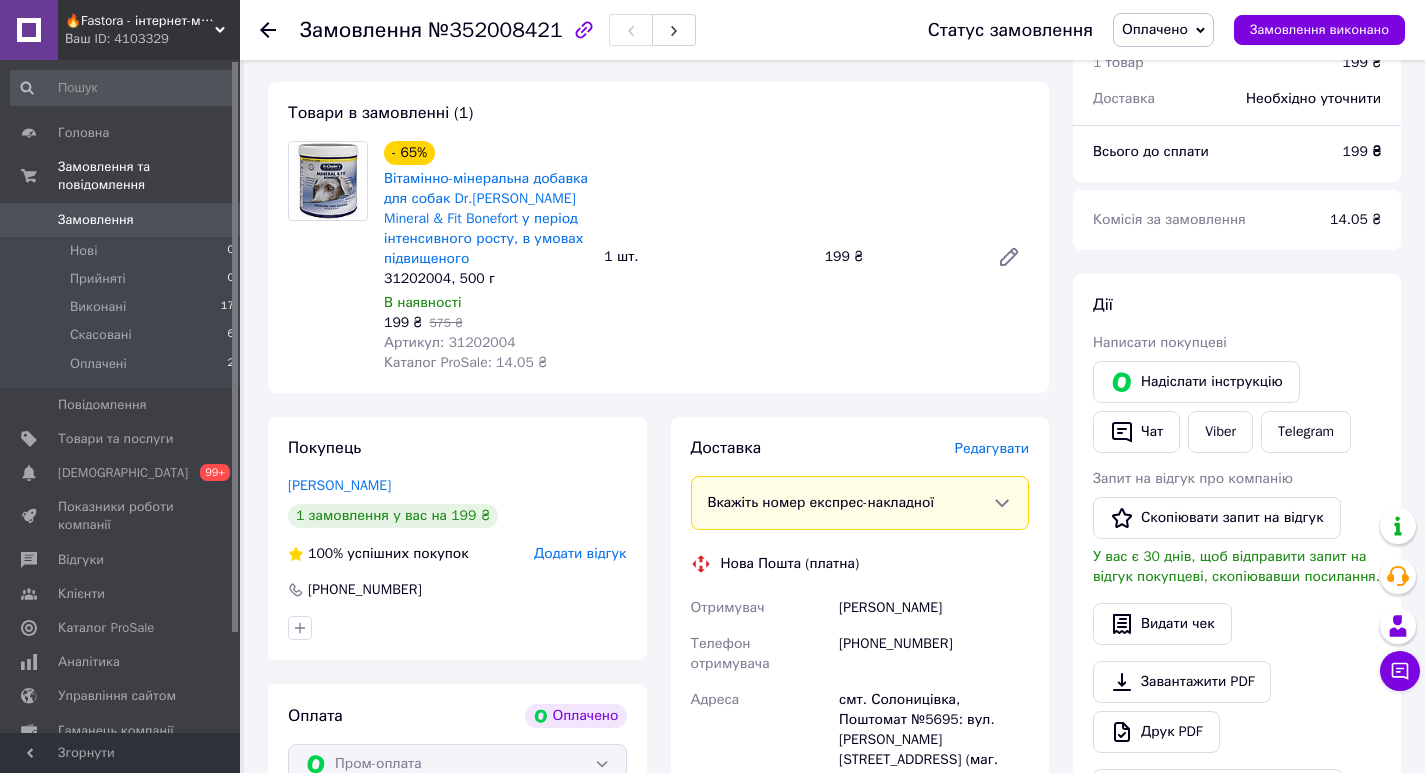 scroll, scrollTop: 700, scrollLeft: 0, axis: vertical 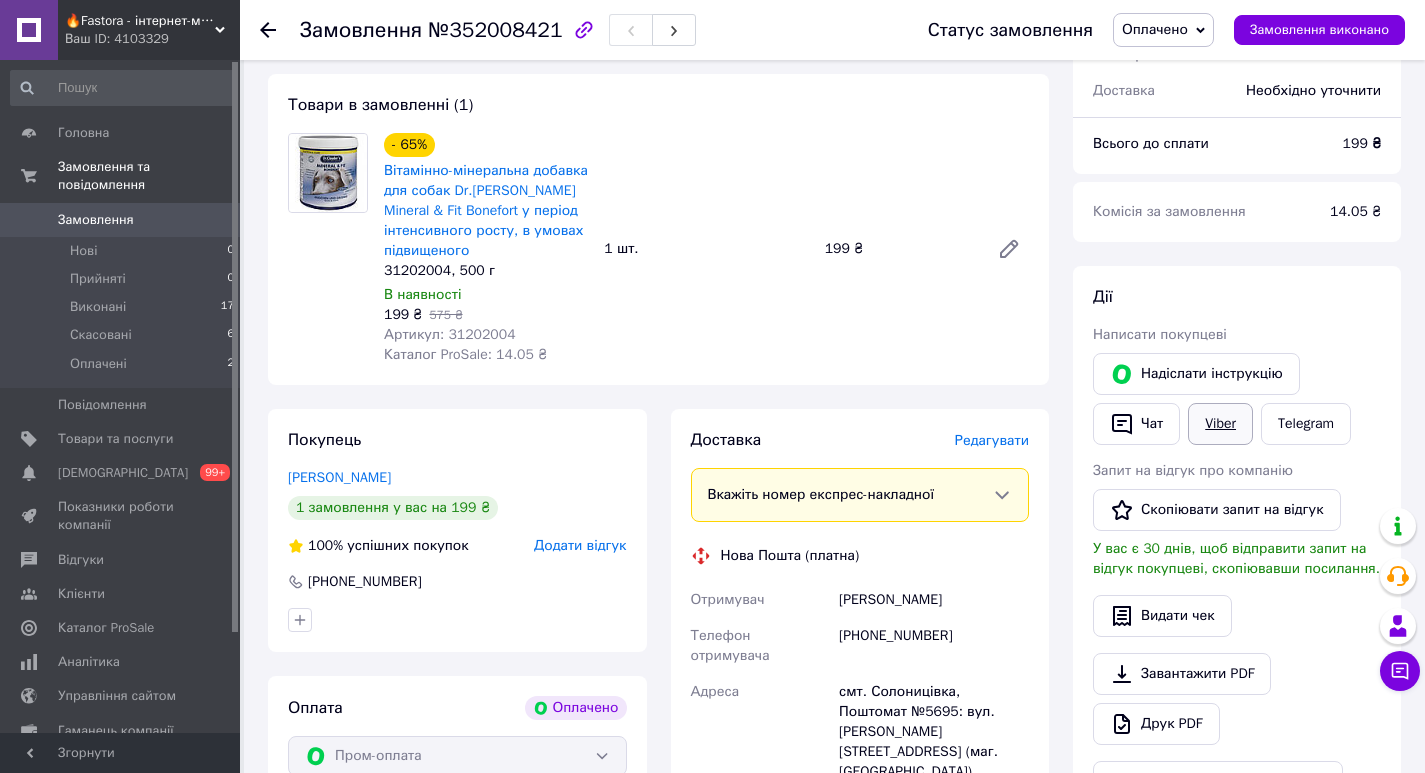 click on "Viber" at bounding box center (1220, 424) 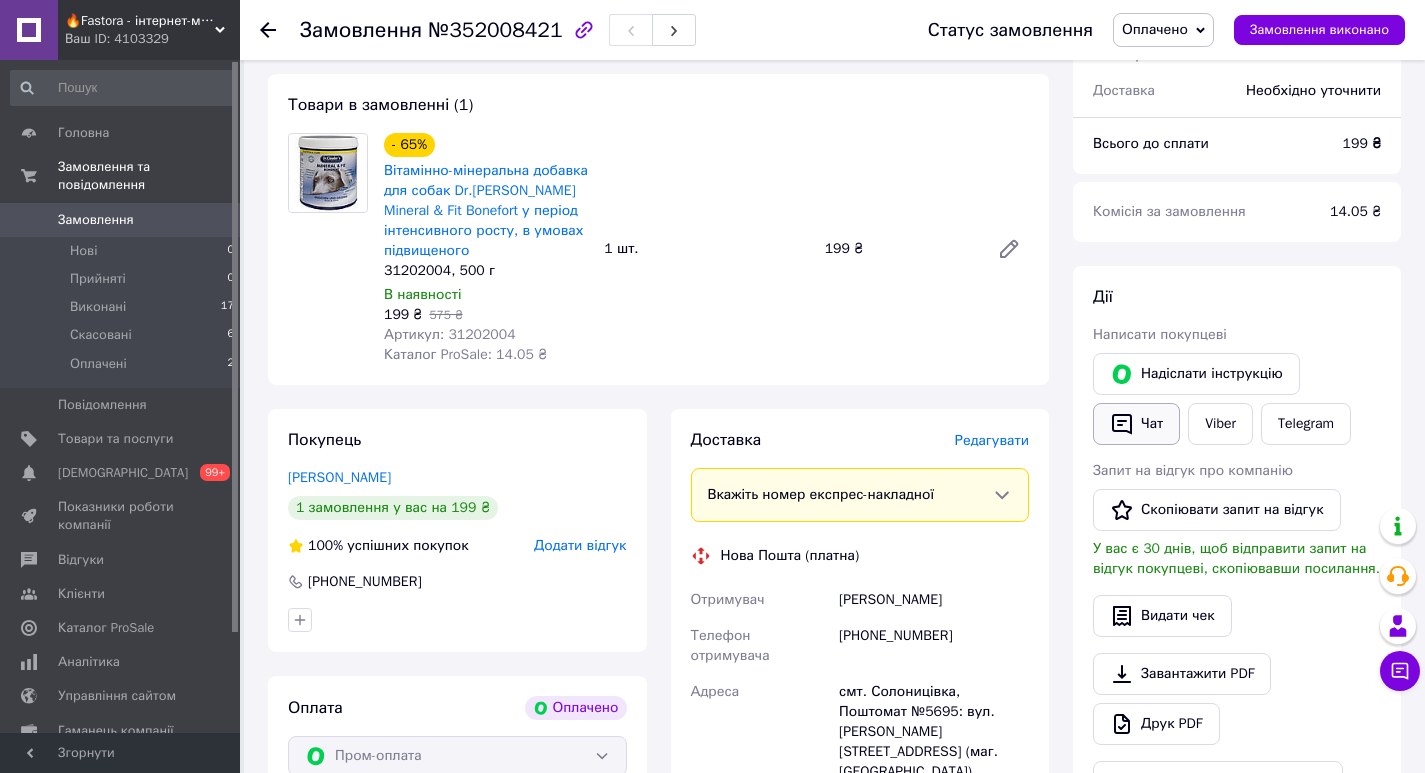 click on "Чат" at bounding box center [1136, 424] 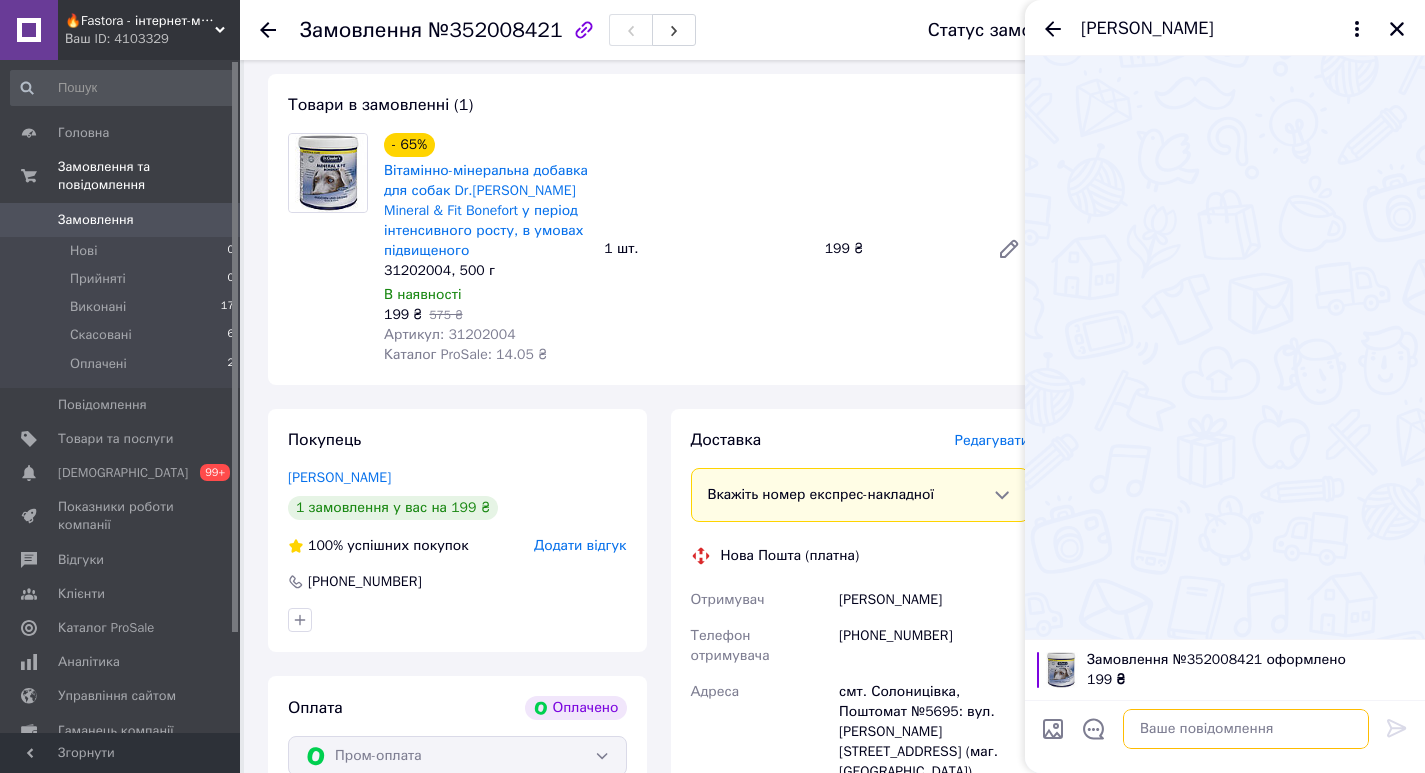 click at bounding box center [1246, 729] 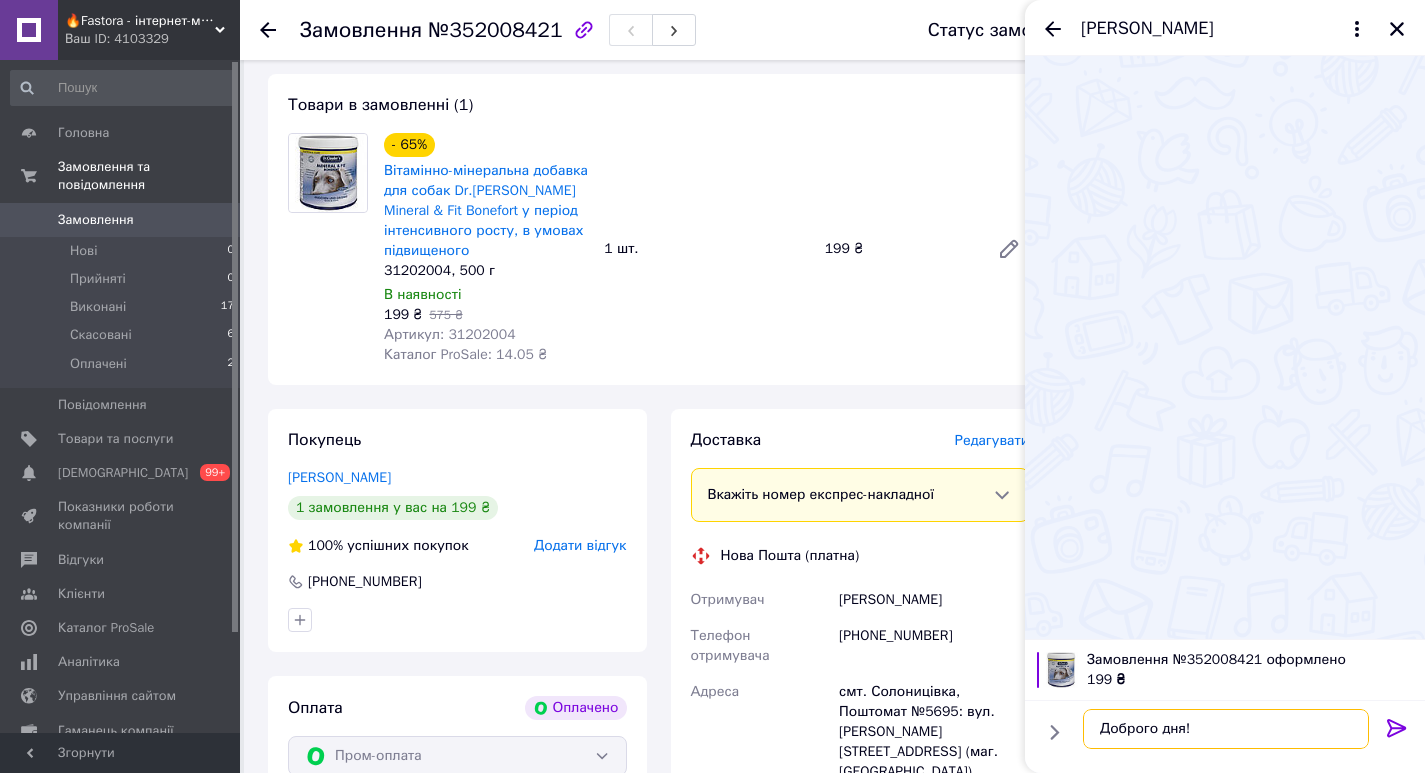 scroll, scrollTop: 12, scrollLeft: 0, axis: vertical 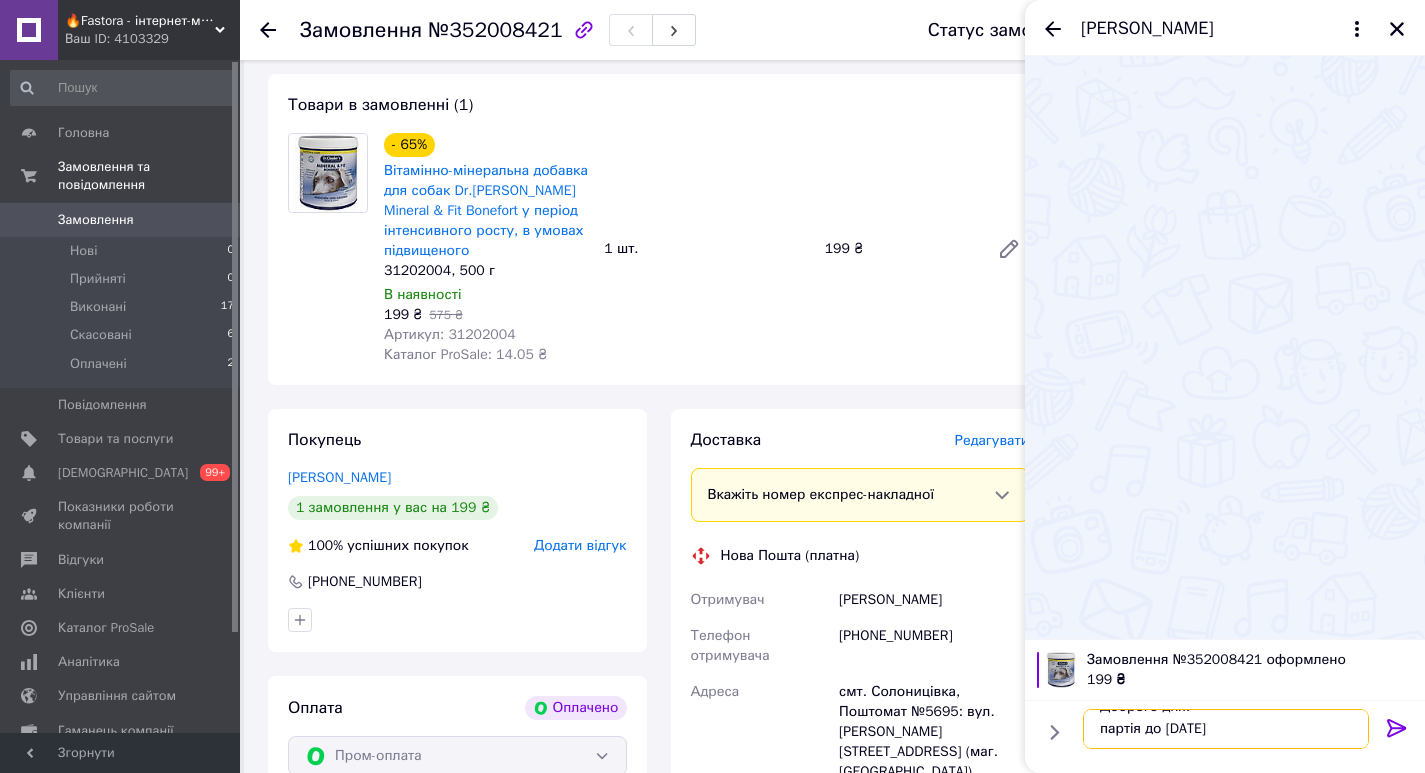 click on "Доброго дня!
партія до 22.08.25" at bounding box center [1226, 729] 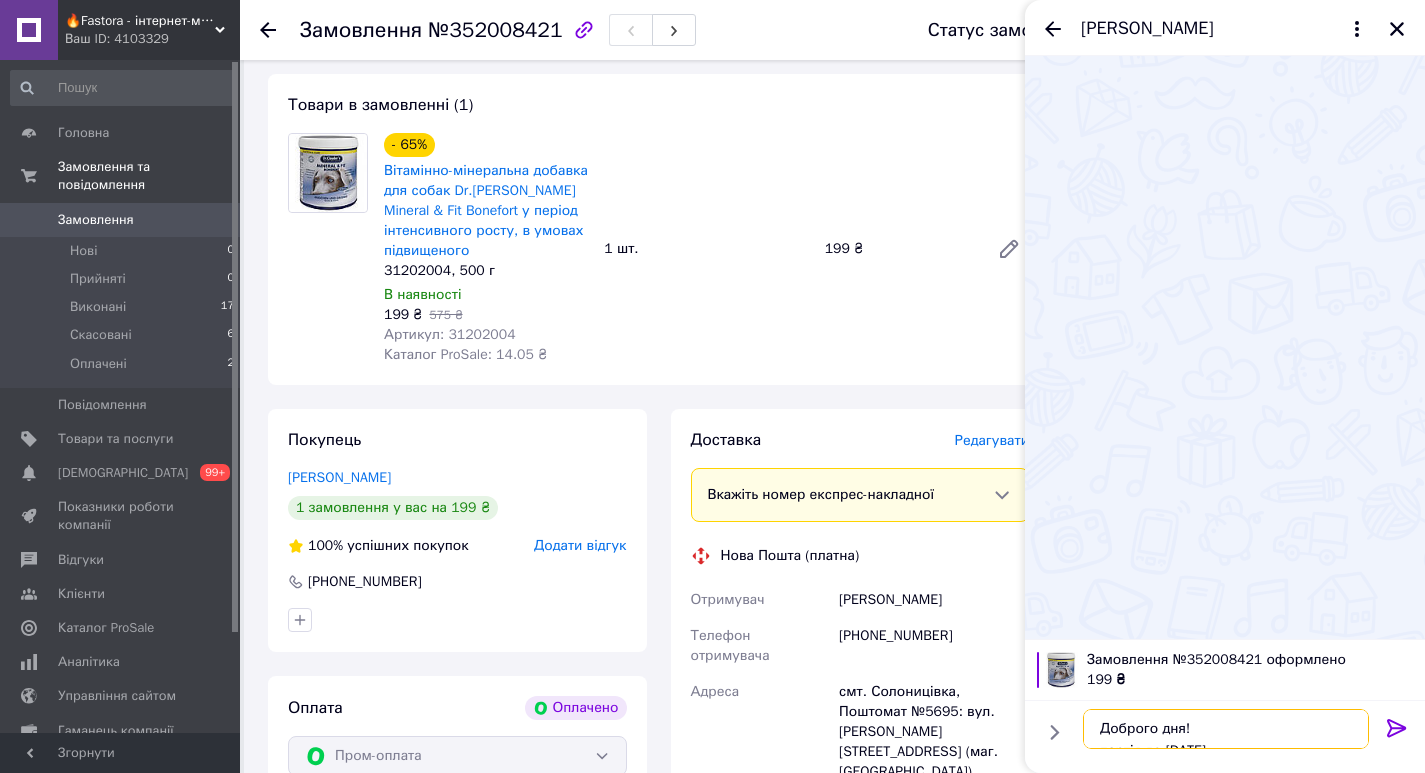 scroll, scrollTop: 22, scrollLeft: 0, axis: vertical 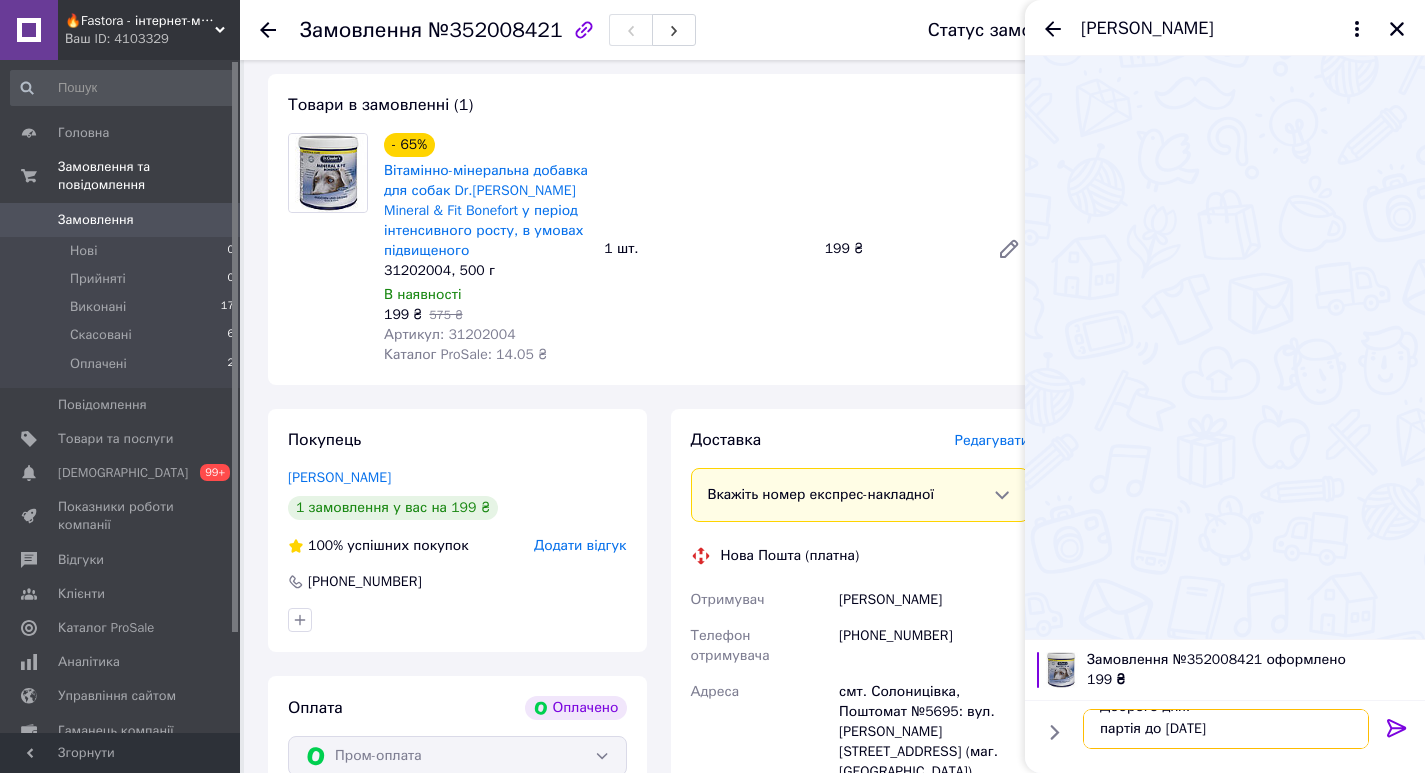 drag, startPoint x: 1140, startPoint y: 728, endPoint x: 1097, endPoint y: 742, distance: 45.221676 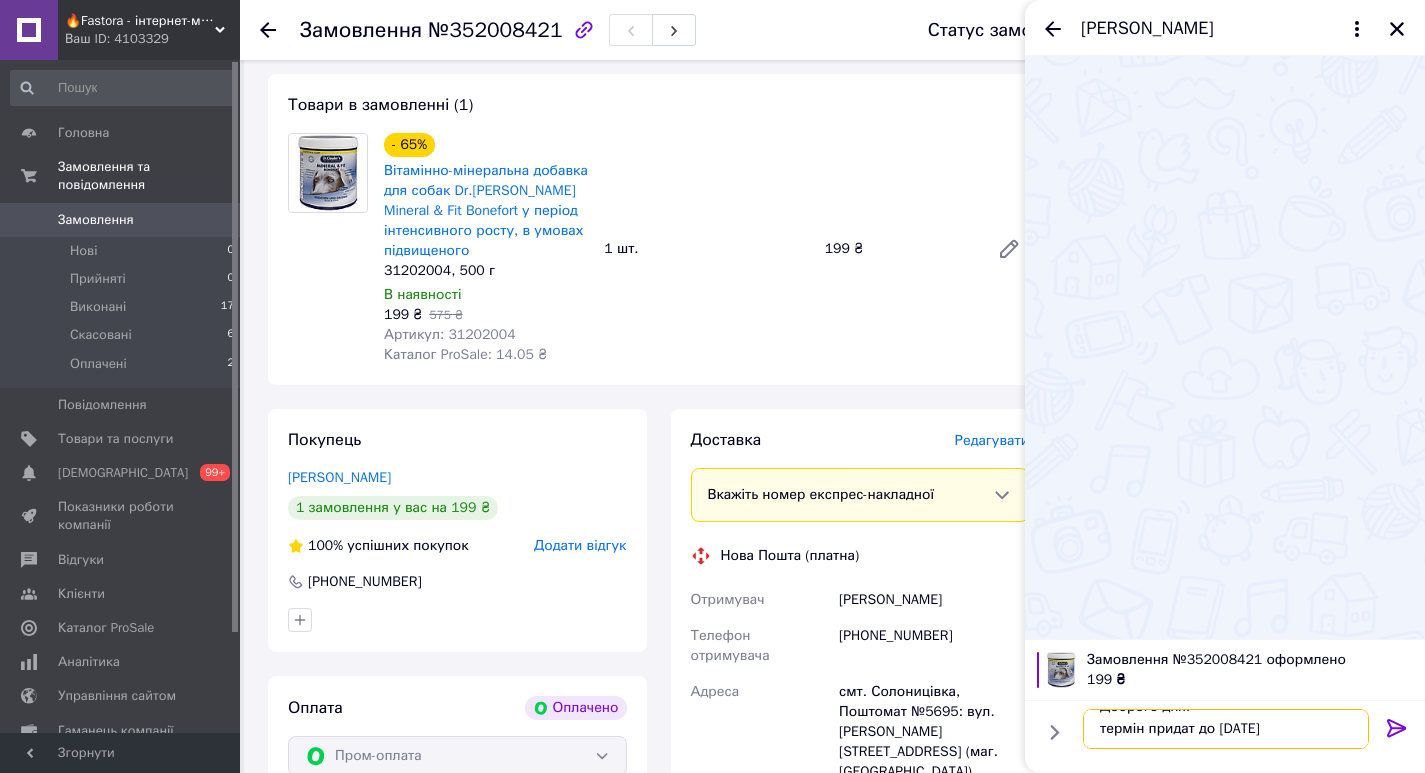 scroll, scrollTop: 2, scrollLeft: 0, axis: vertical 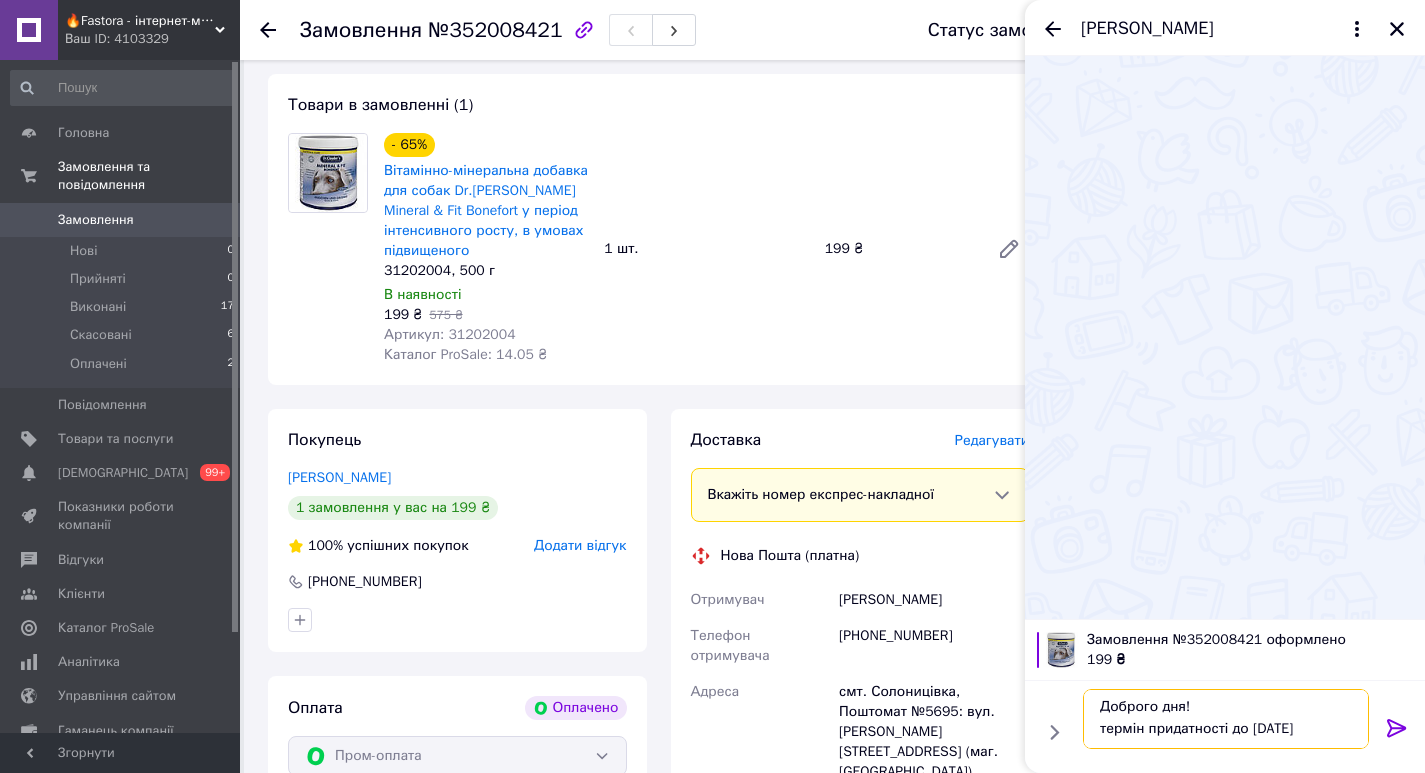 drag, startPoint x: 1097, startPoint y: 733, endPoint x: 1115, endPoint y: 733, distance: 18 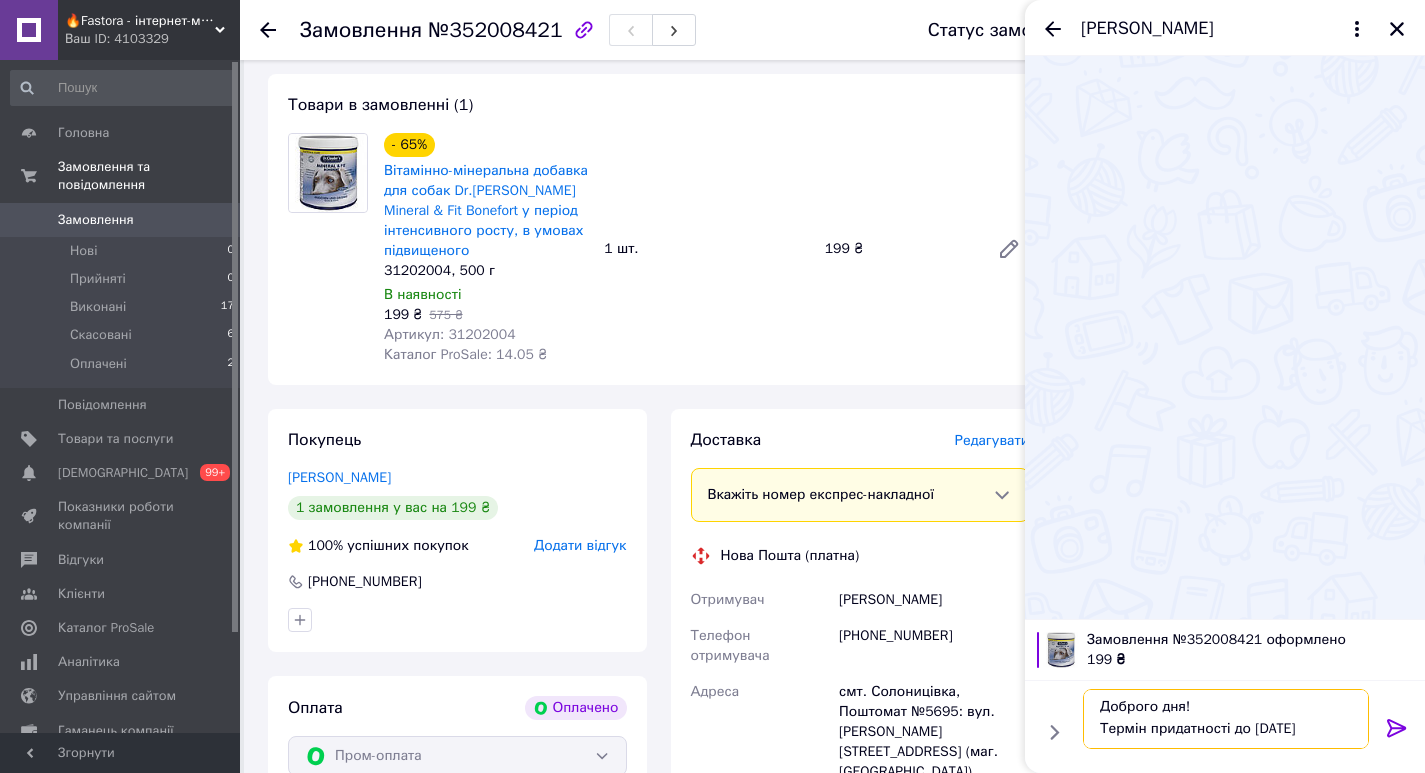 click on "Доброго дня!
Термін придатності до 22.08.25" at bounding box center (1226, 719) 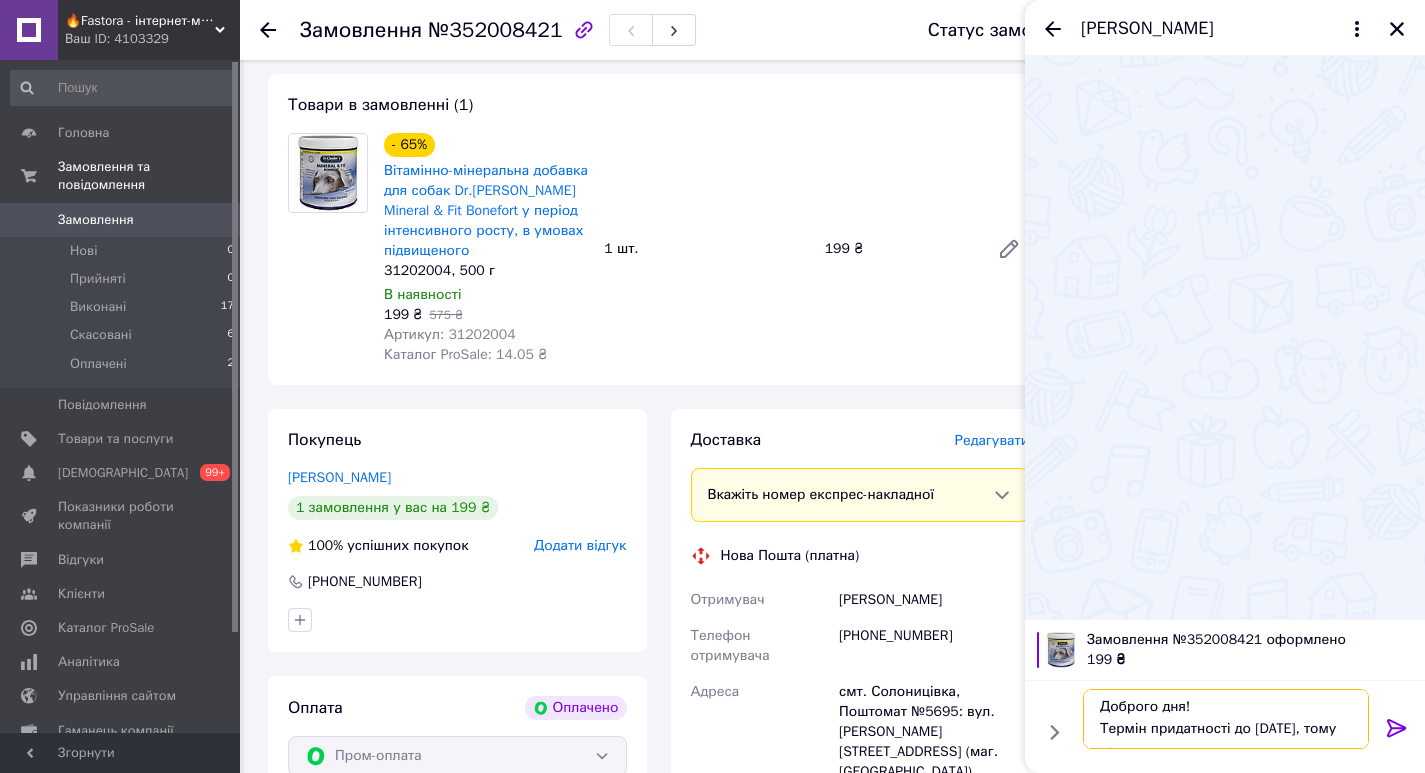 scroll, scrollTop: 14, scrollLeft: 0, axis: vertical 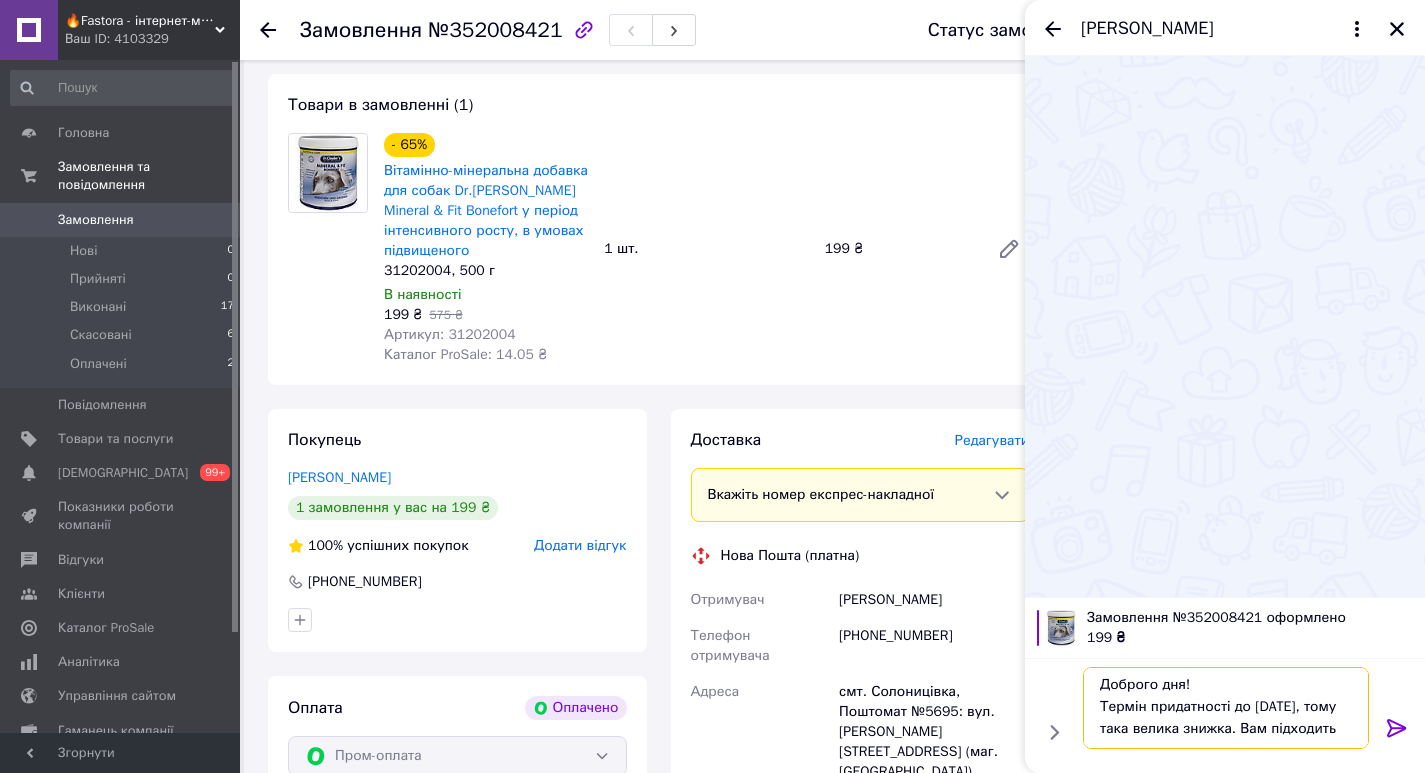 type on "Доброго дня!
Термін придатності до 22.08.25, тому така велика знижка. Вам підходить?" 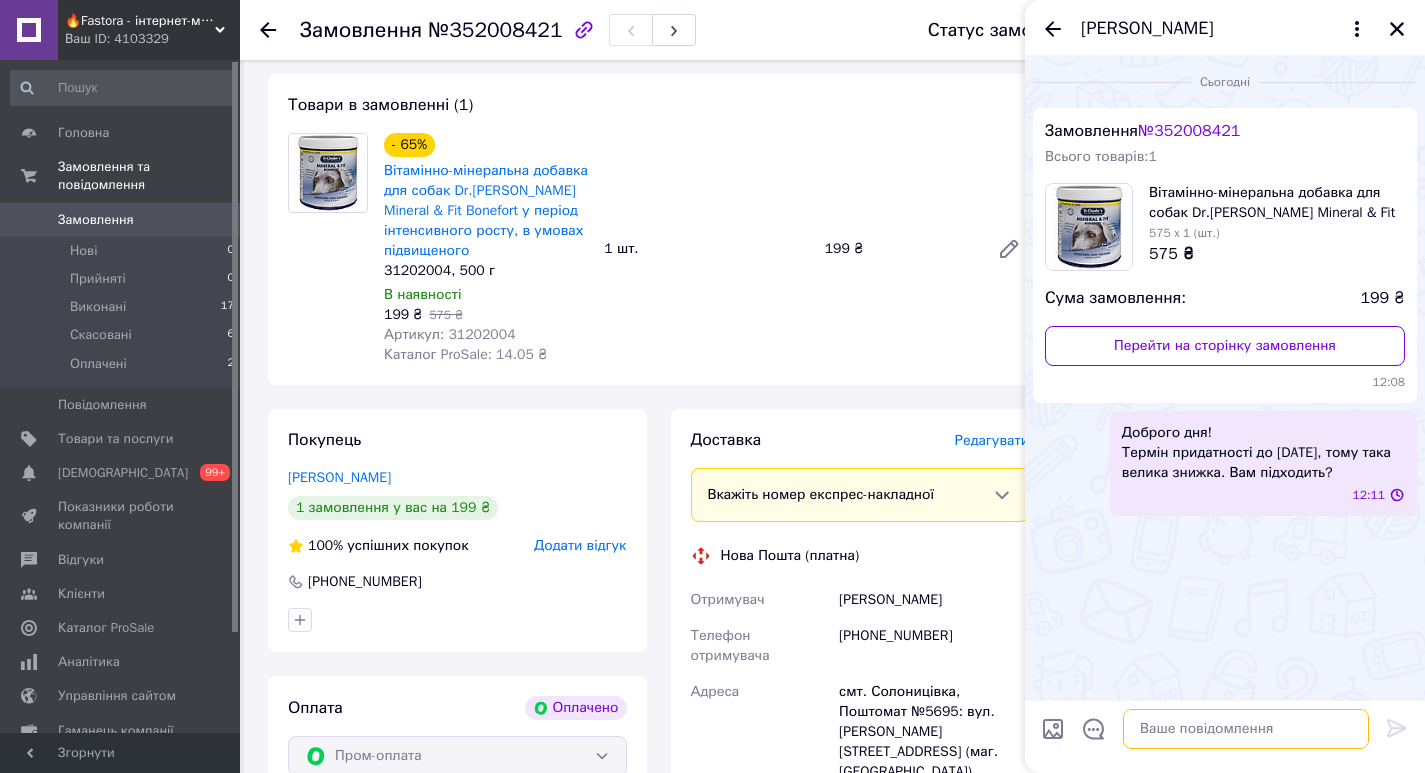 scroll, scrollTop: 0, scrollLeft: 0, axis: both 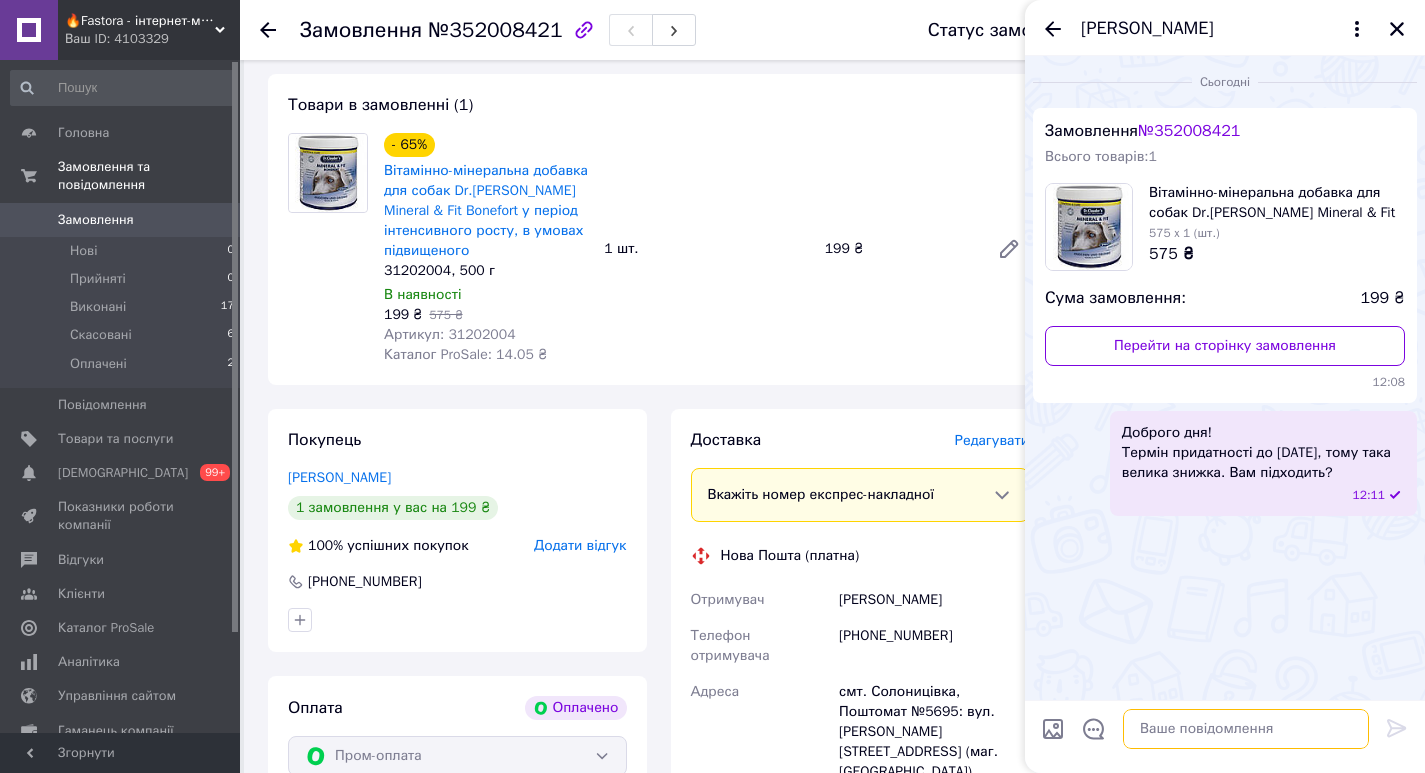 type 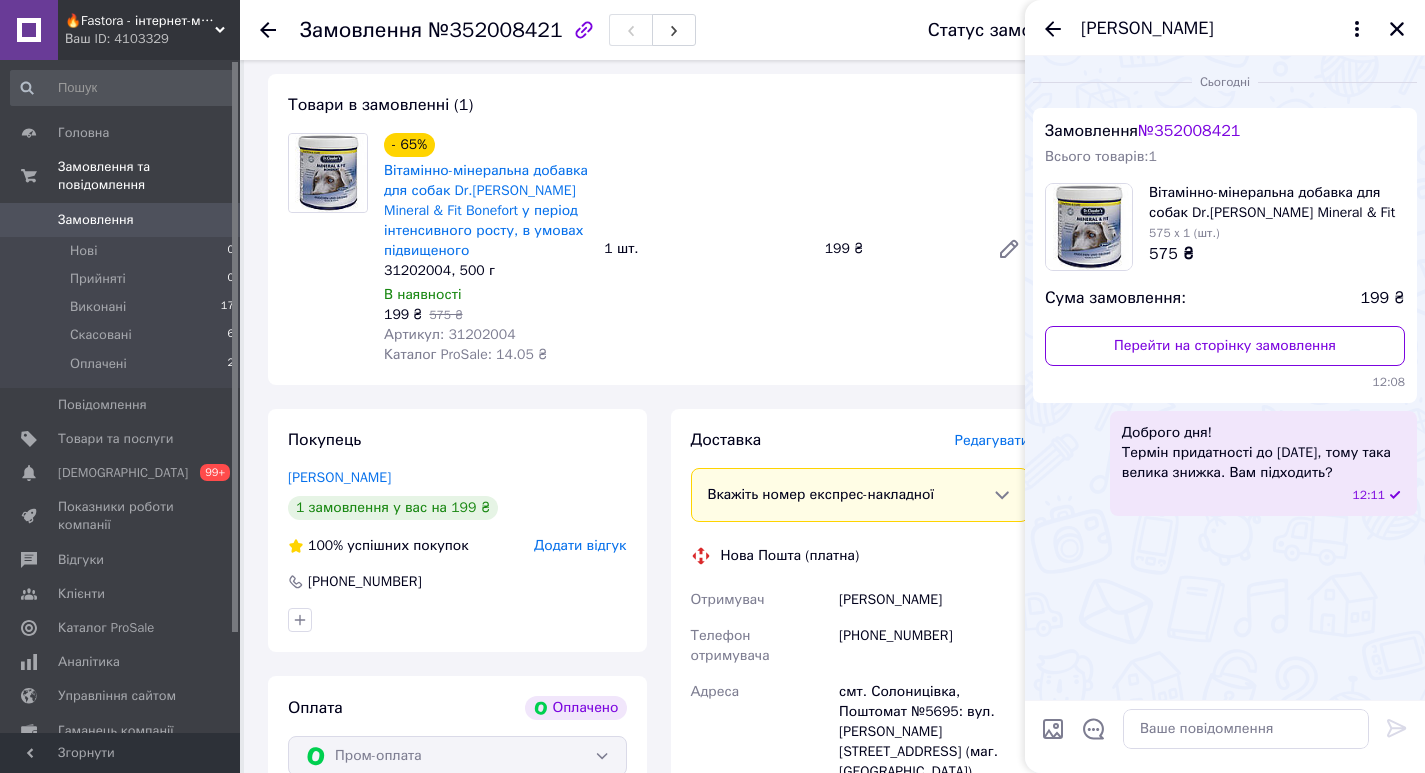 drag, startPoint x: 1332, startPoint y: 472, endPoint x: 1113, endPoint y: 439, distance: 221.47235 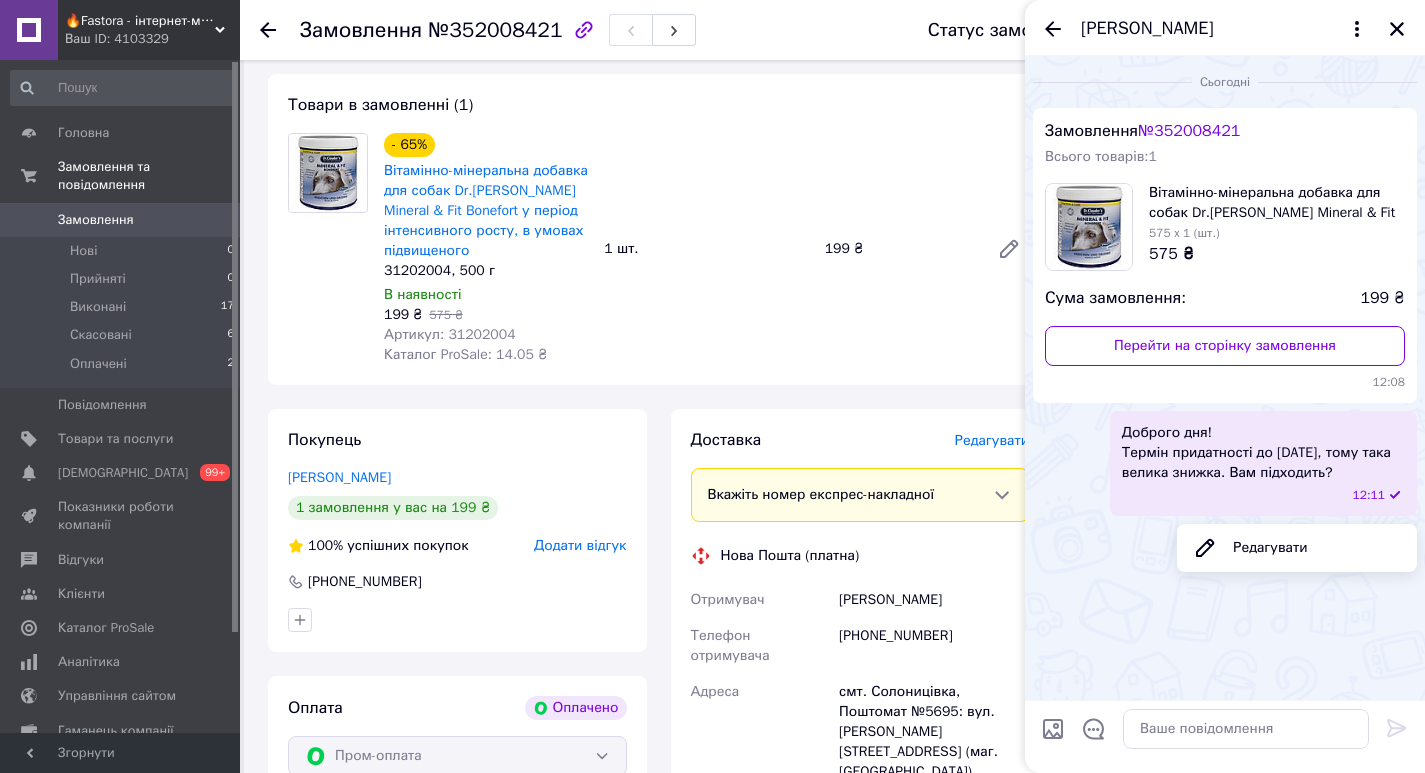 copy on "Доброго дня! Термін придатності до 22.08.25, тому така велика знижка. Вам підходить?" 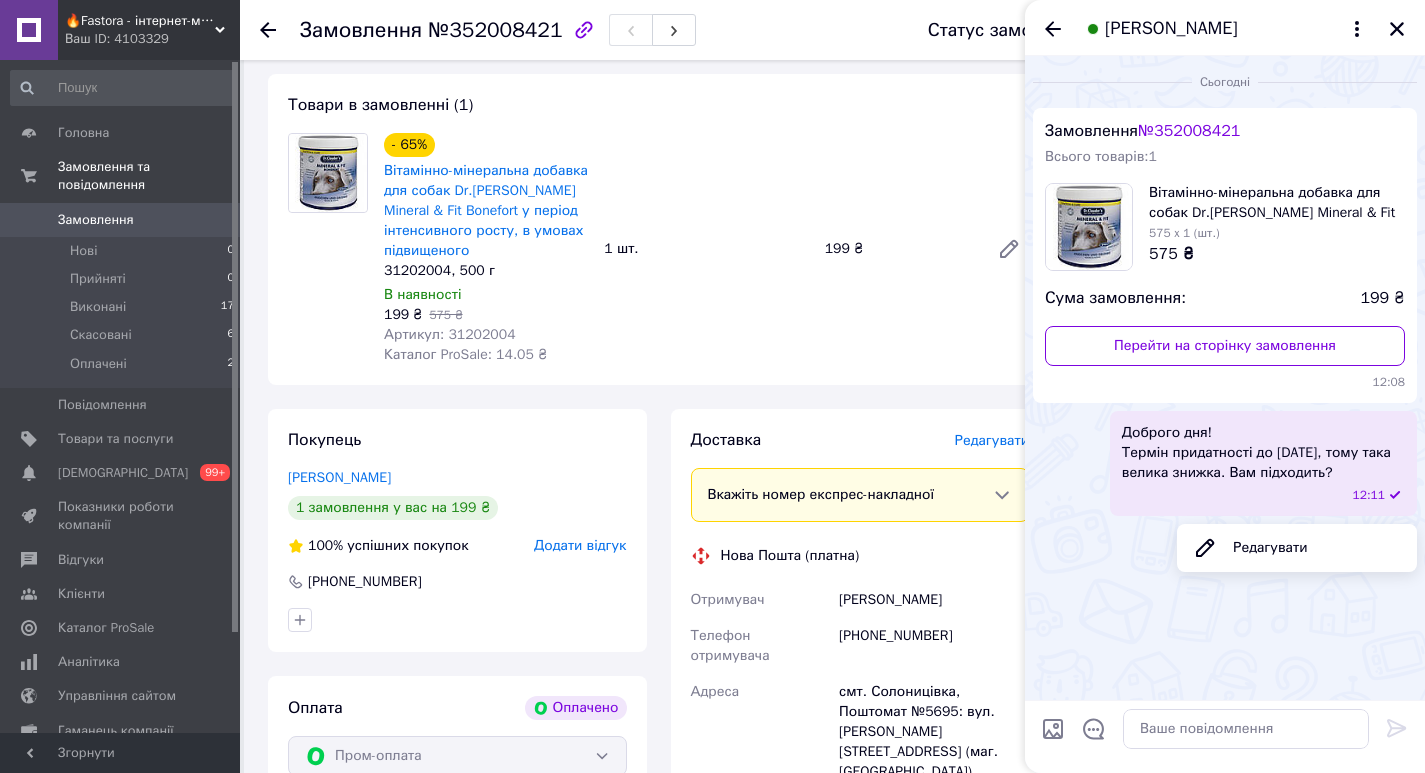 click on "Сьогодні Замовлення  № 352008421 Всього товарів:  1 Вітамінно-мінеральна добавка для собак Dr.Clauder's Mineral & Fit Bonefort у період інтенсивного росту, в умовах підвищеного 575 x 1 (шт.) 575 ₴ Сума замовлення: 199 ₴ Перейти на сторінку замовлення 12:08 Доброго дня! Термін придатності до 22.08.25, тому така велика знижка. Вам підходить? 12:11 Редагувати" at bounding box center [1225, 378] 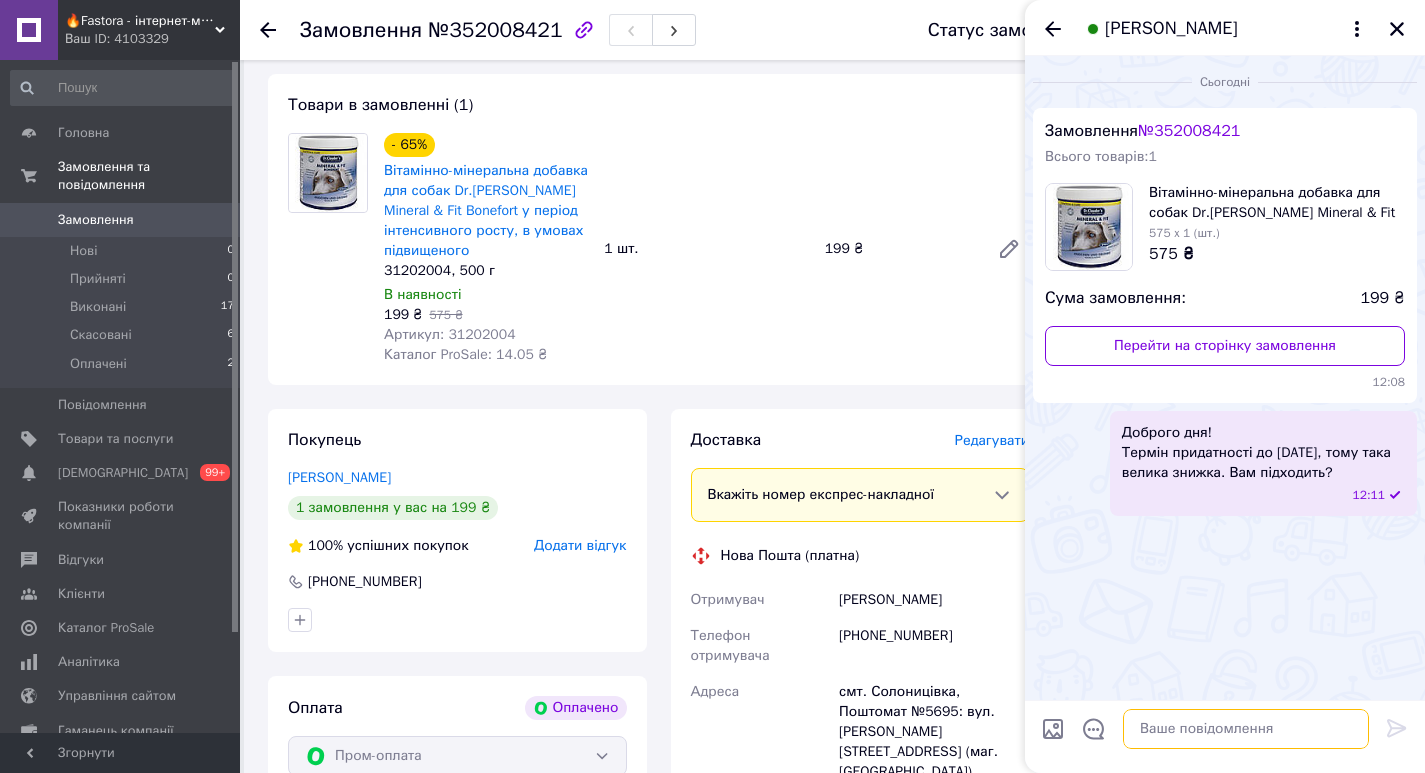 click at bounding box center [1246, 729] 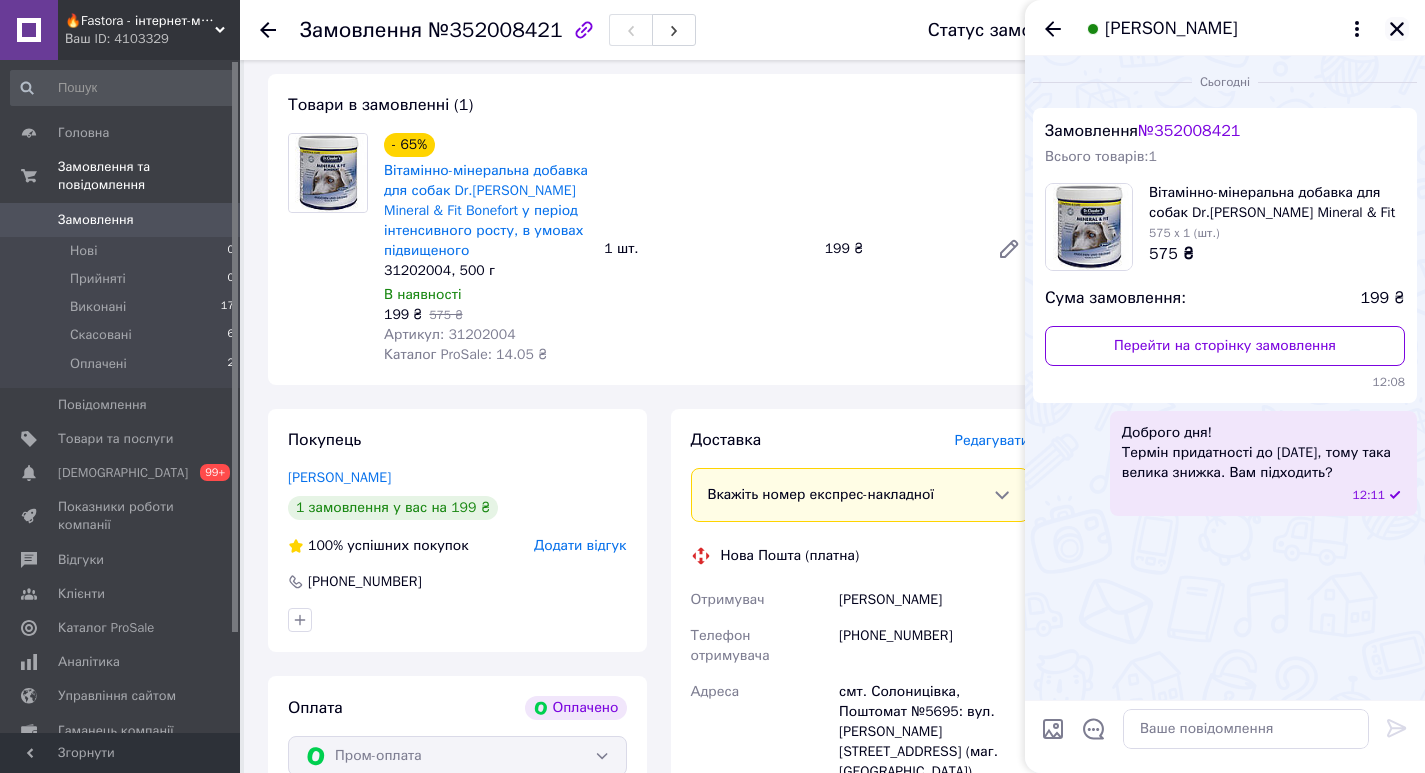 click 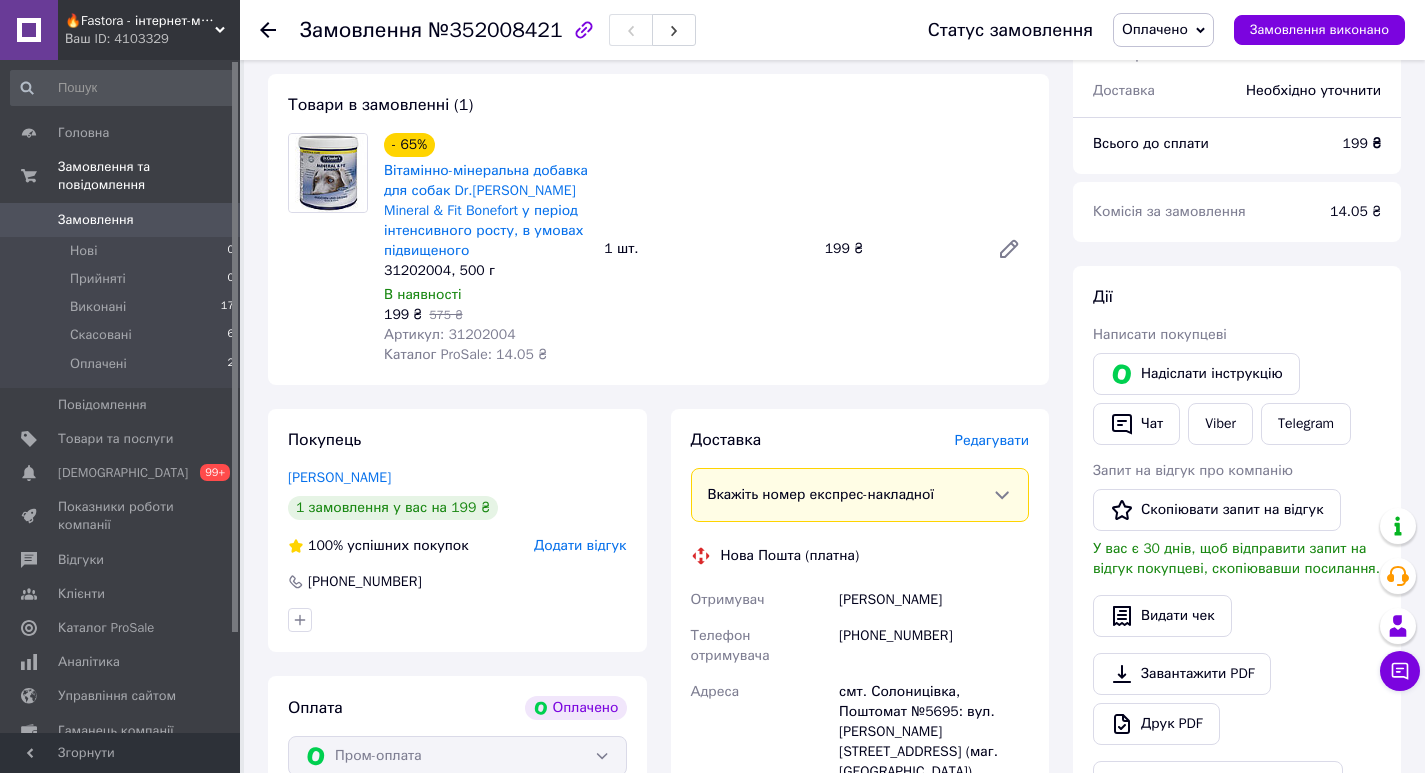 click 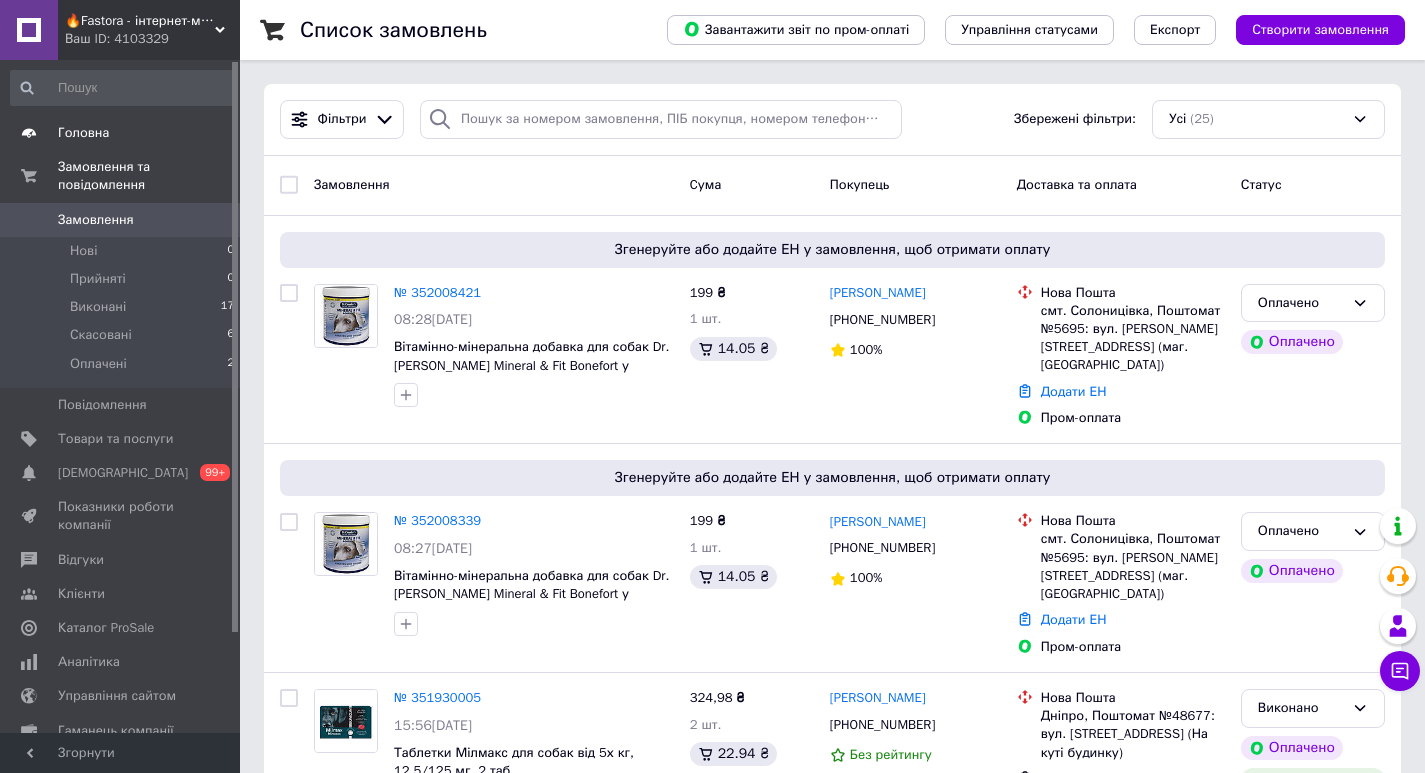 click on "Головна" at bounding box center [121, 133] 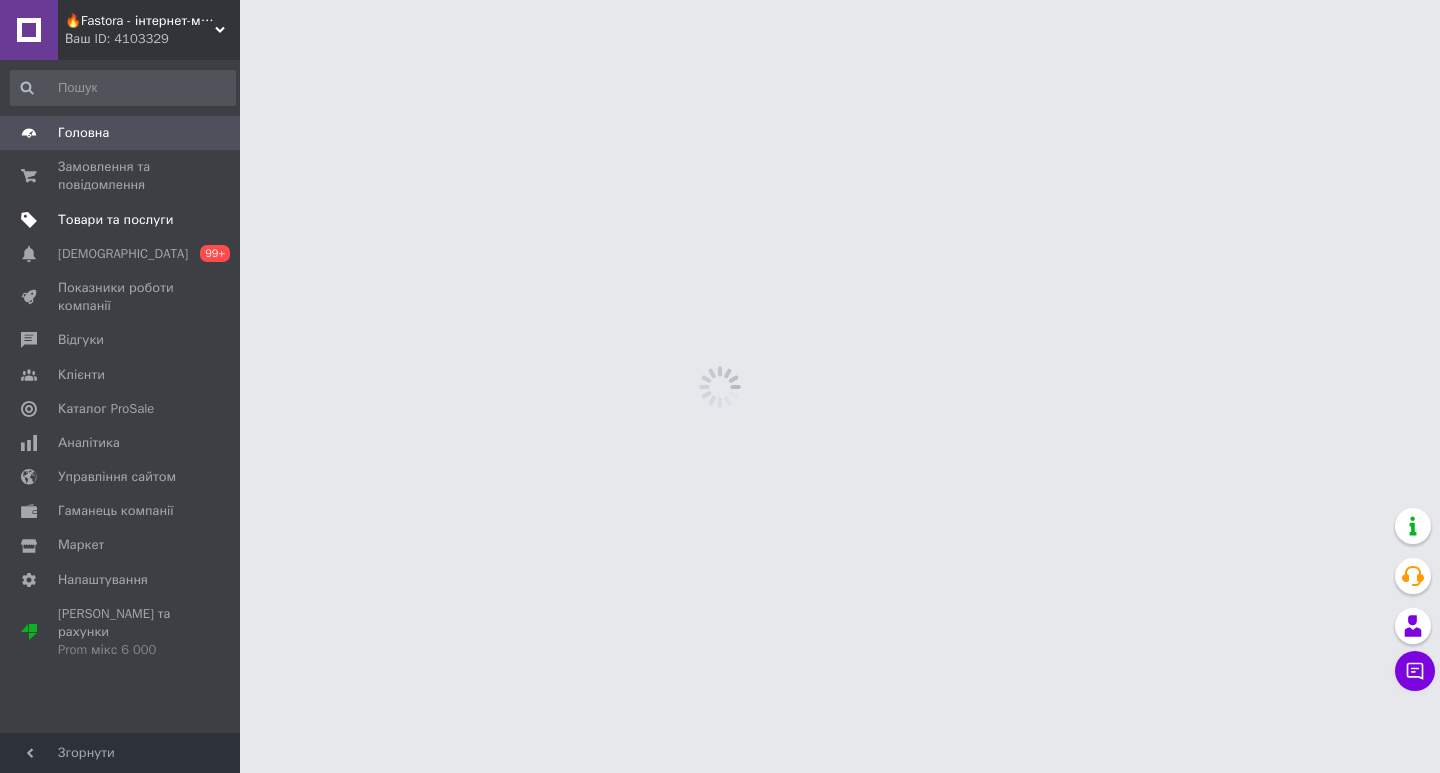 click on "Товари та послуги" at bounding box center (123, 220) 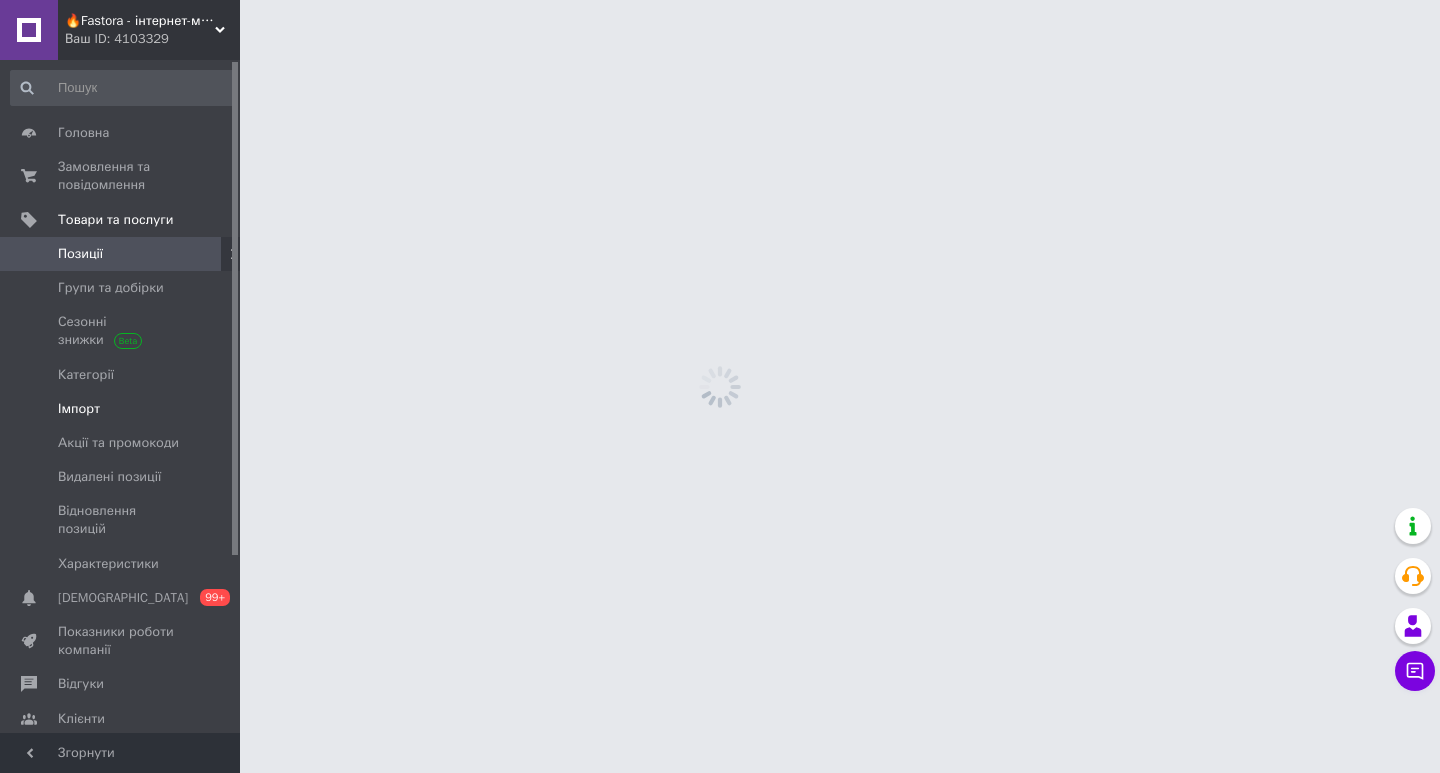 click on "Імпорт" at bounding box center [79, 409] 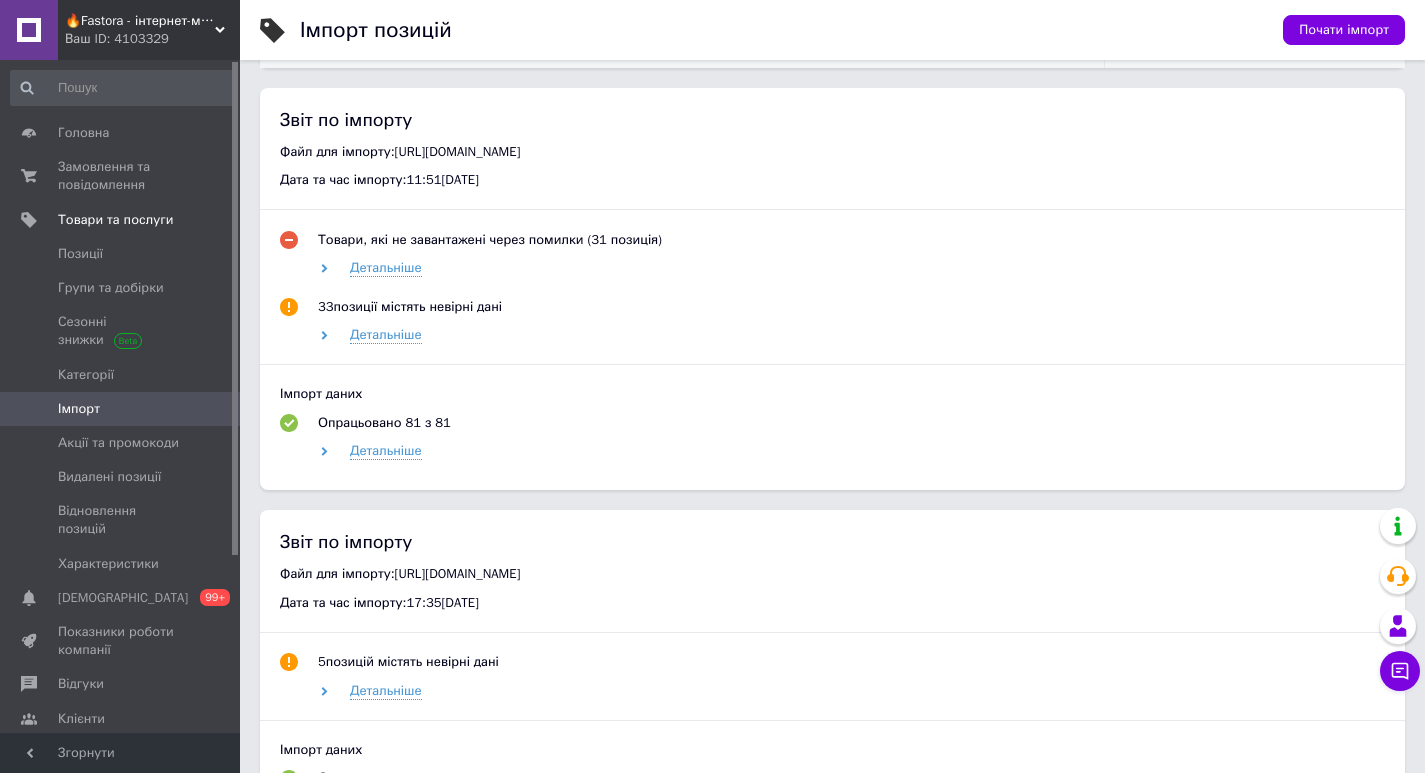scroll, scrollTop: 1000, scrollLeft: 0, axis: vertical 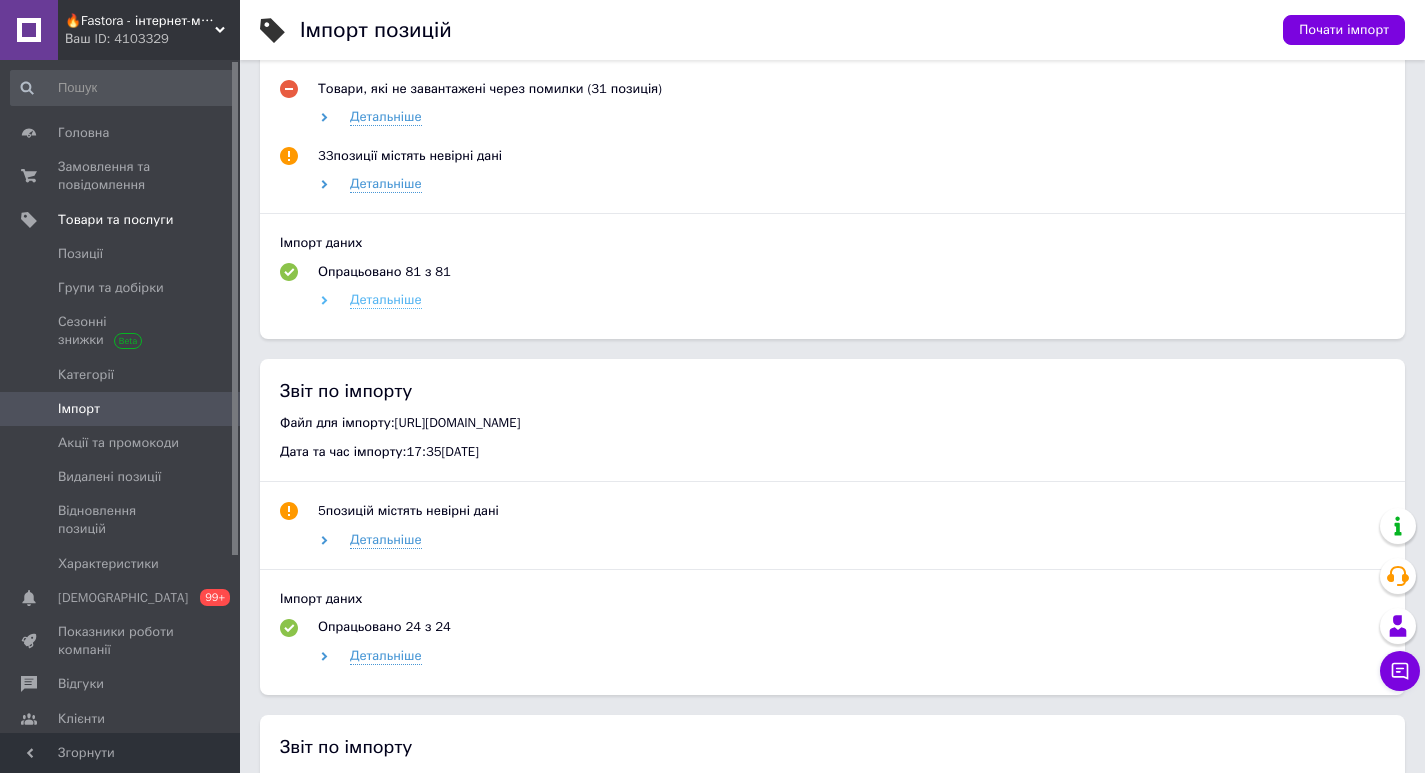 click on "Детальніше" at bounding box center [386, 300] 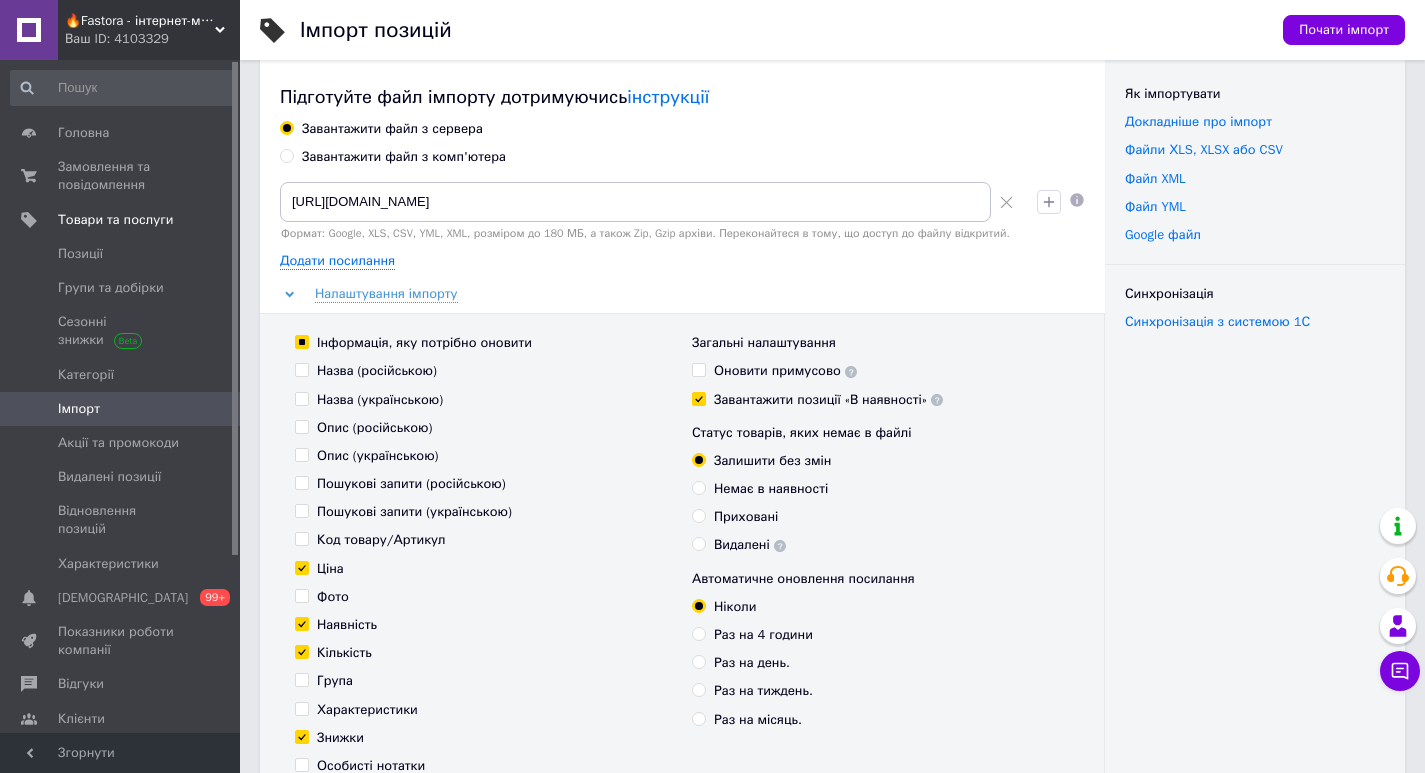 scroll, scrollTop: 0, scrollLeft: 0, axis: both 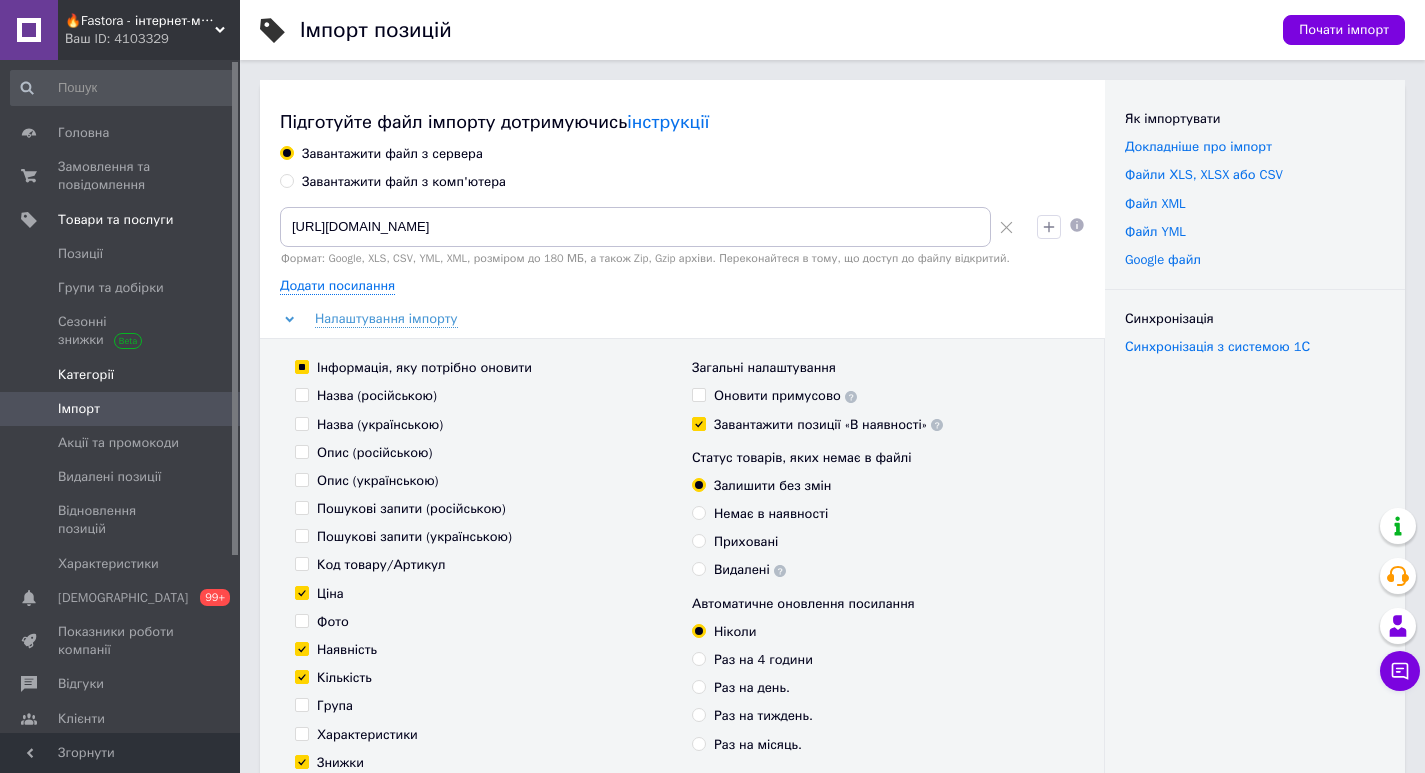 click on "Категорії" at bounding box center [123, 375] 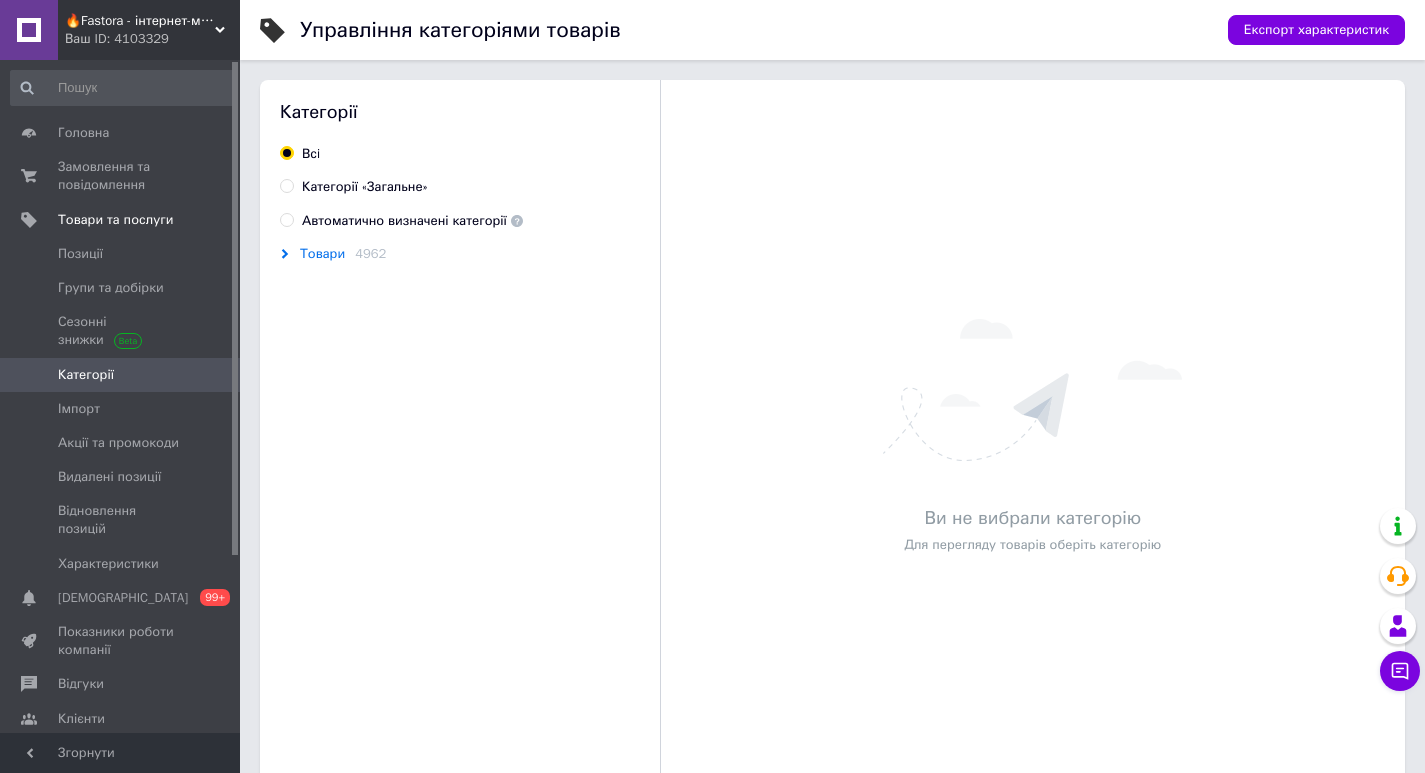 click on "Товари" at bounding box center (322, 254) 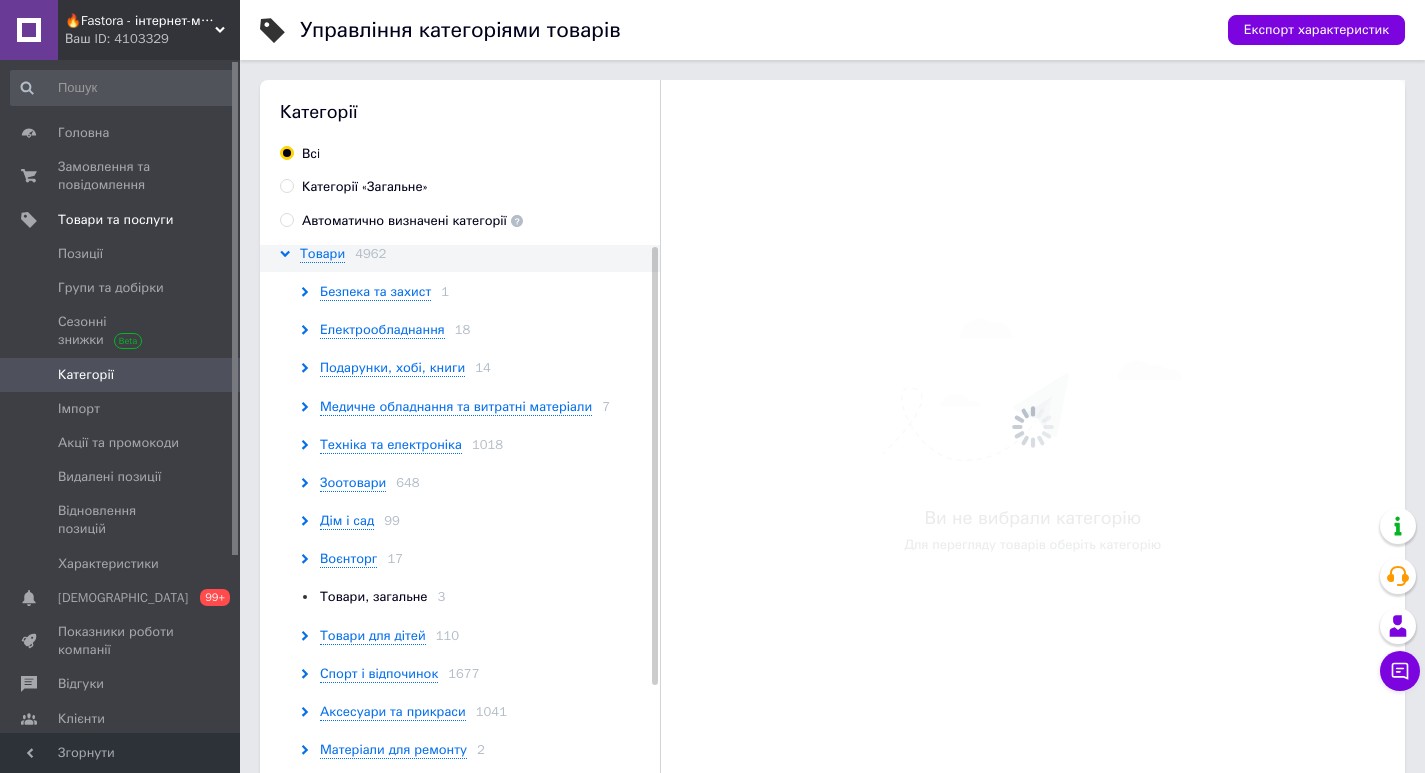 click on "Безпека та захист 1" at bounding box center (483, 292) 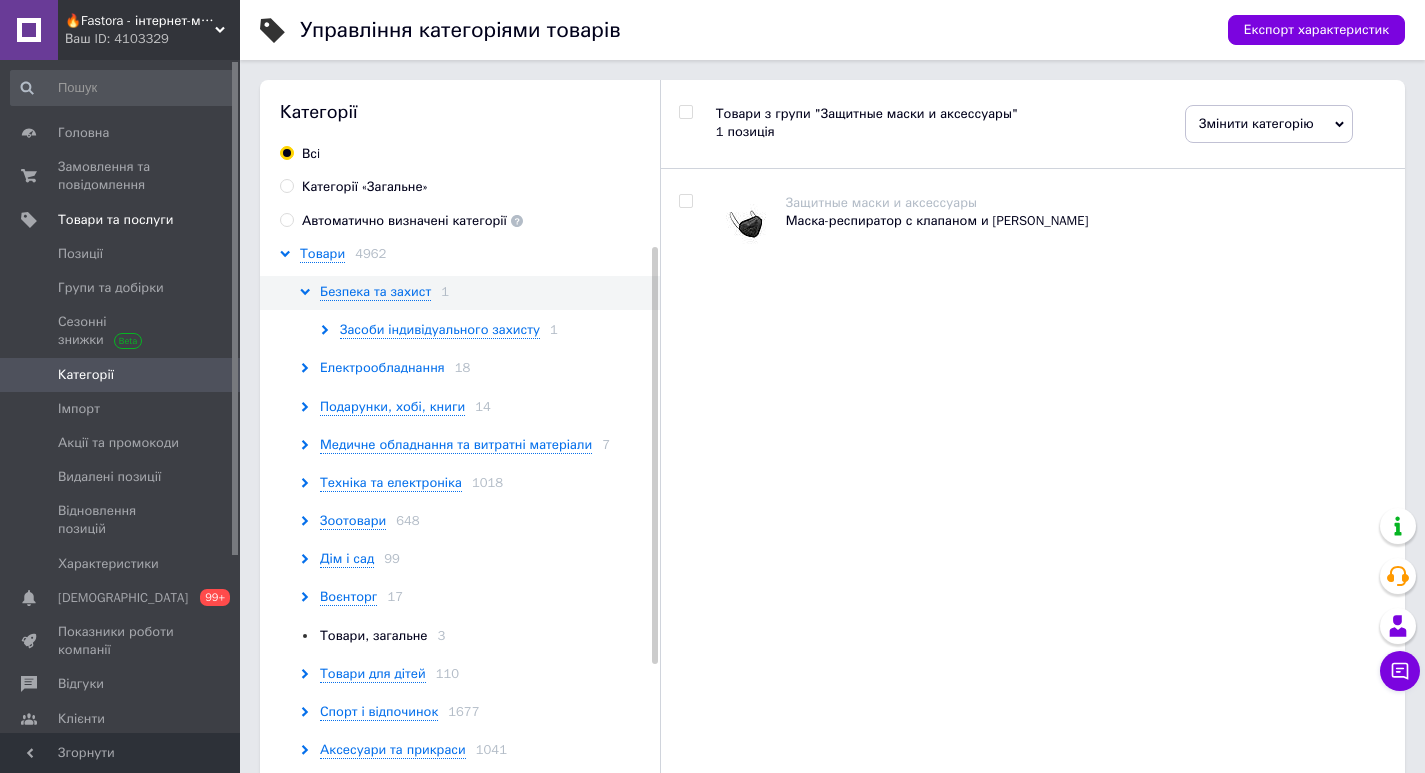 click on "Електрообладнання" at bounding box center (382, 368) 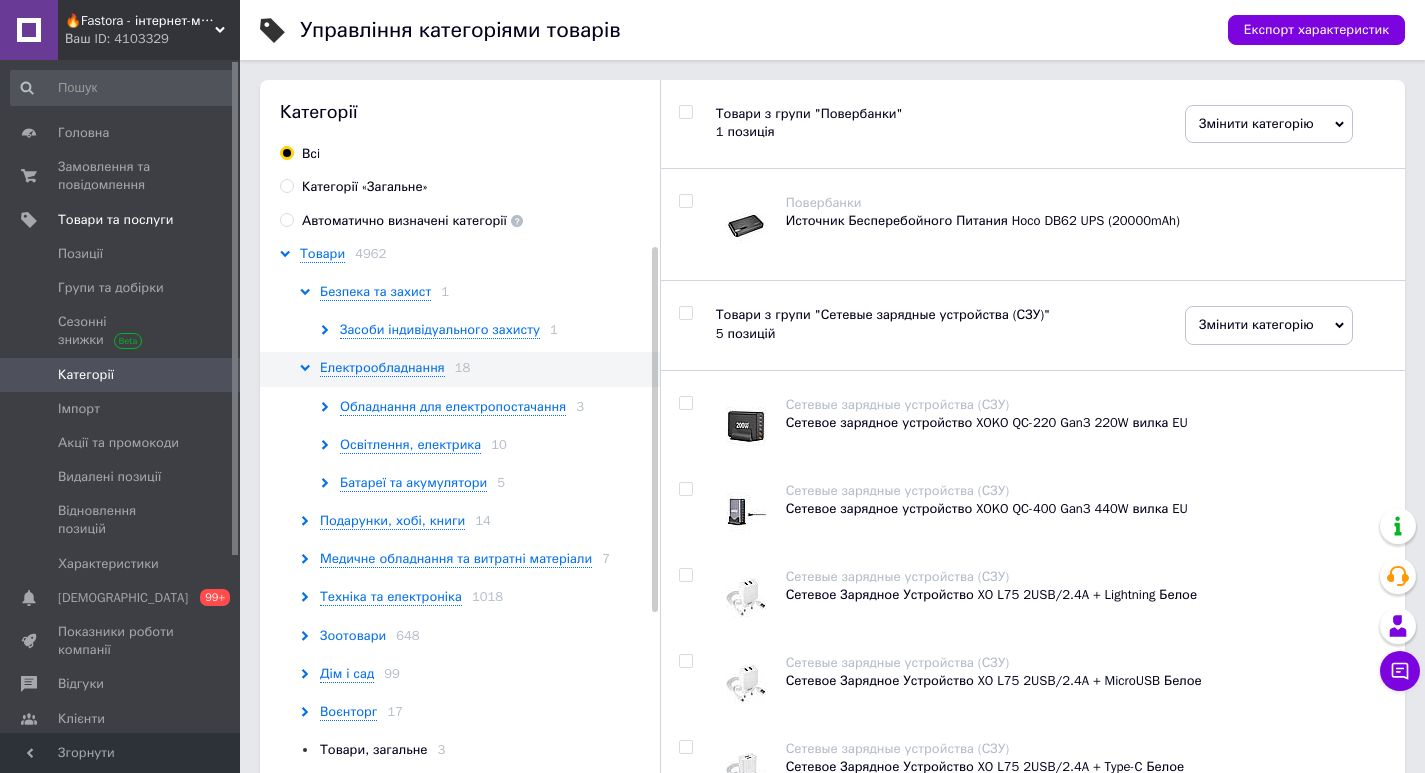 click on "Зоотовари" at bounding box center [353, 636] 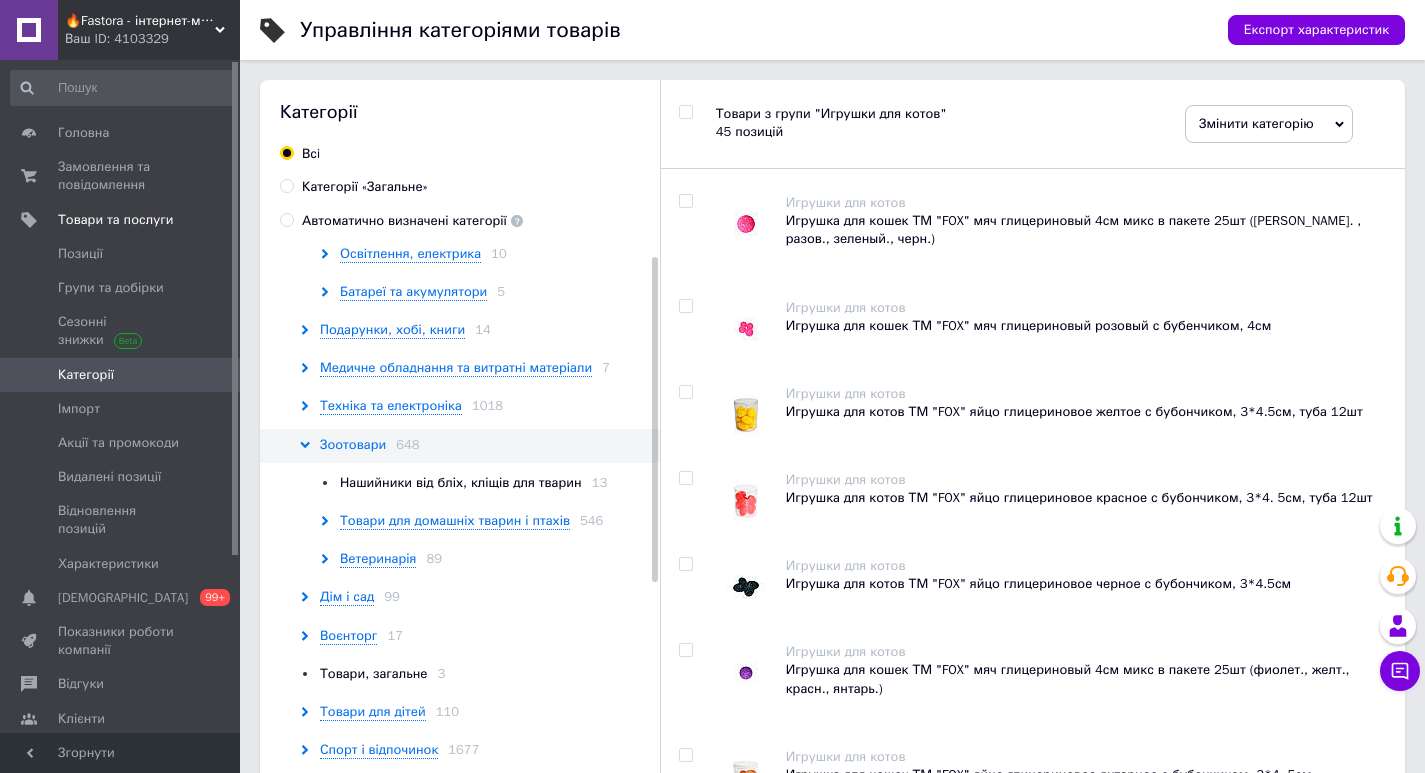 scroll, scrollTop: 200, scrollLeft: 0, axis: vertical 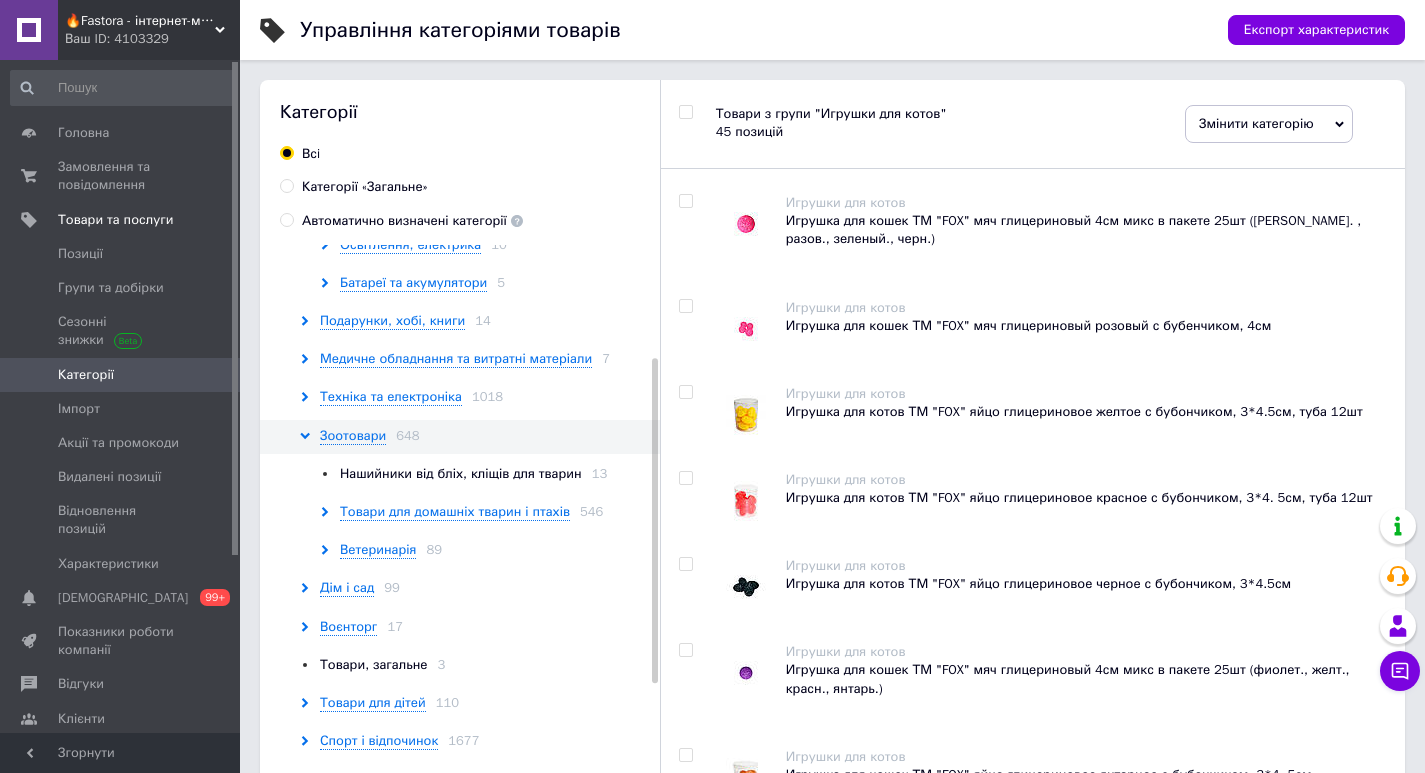 click on "Нашийники від бліх, кліщів для тварин 13" at bounding box center [493, 474] 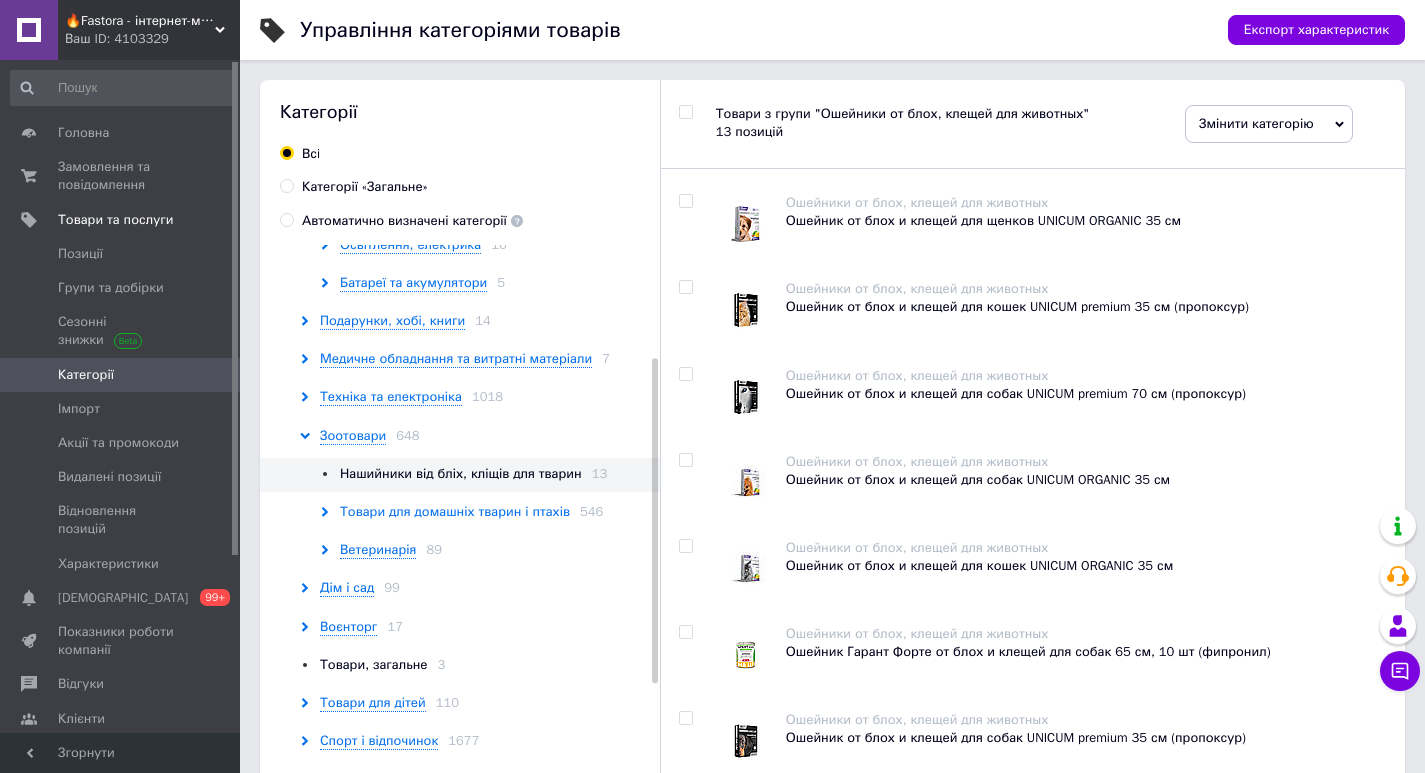 click on "Товари для домашніх тварин і птахів" at bounding box center [455, 512] 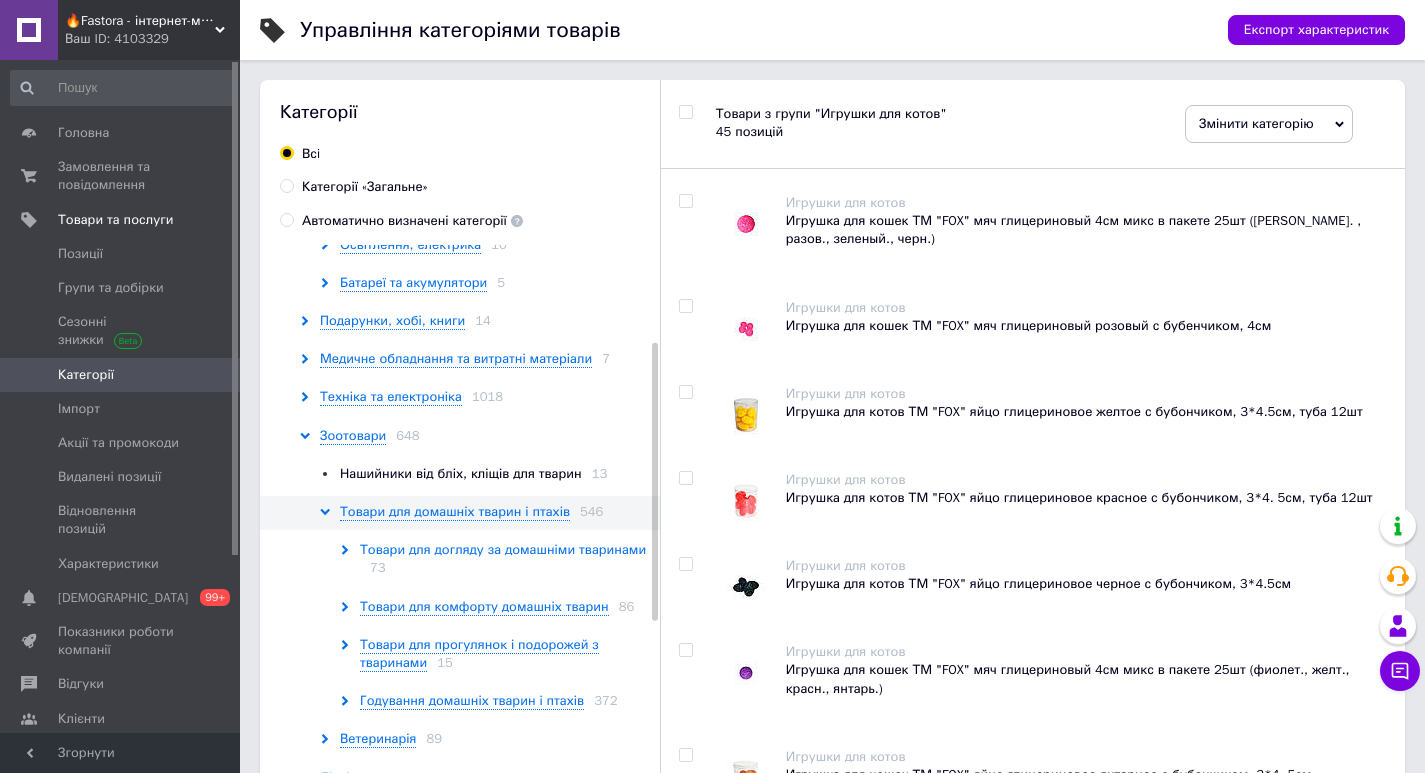 click on "Товари для догляду за домашніми тваринами" at bounding box center [503, 550] 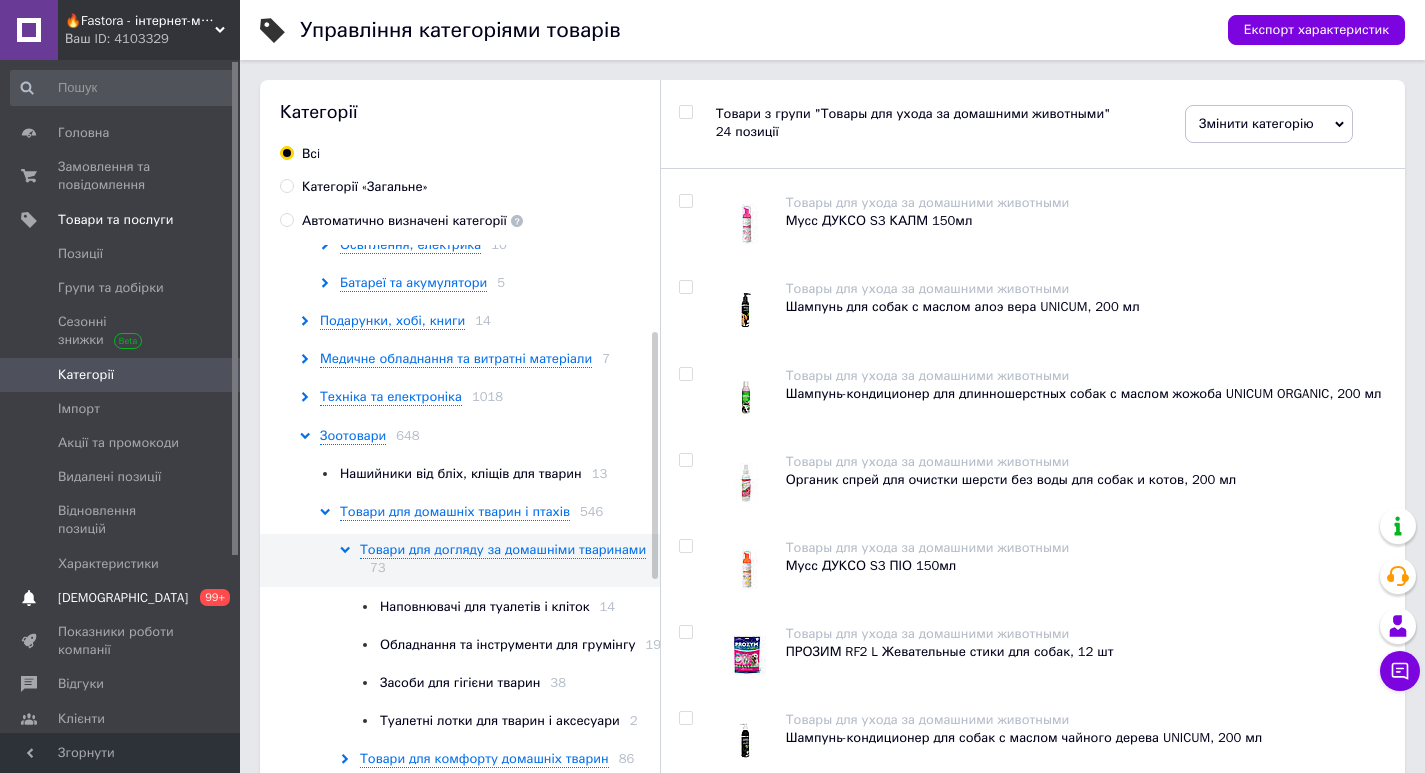 click on "[DEMOGRAPHIC_DATA]" at bounding box center (121, 598) 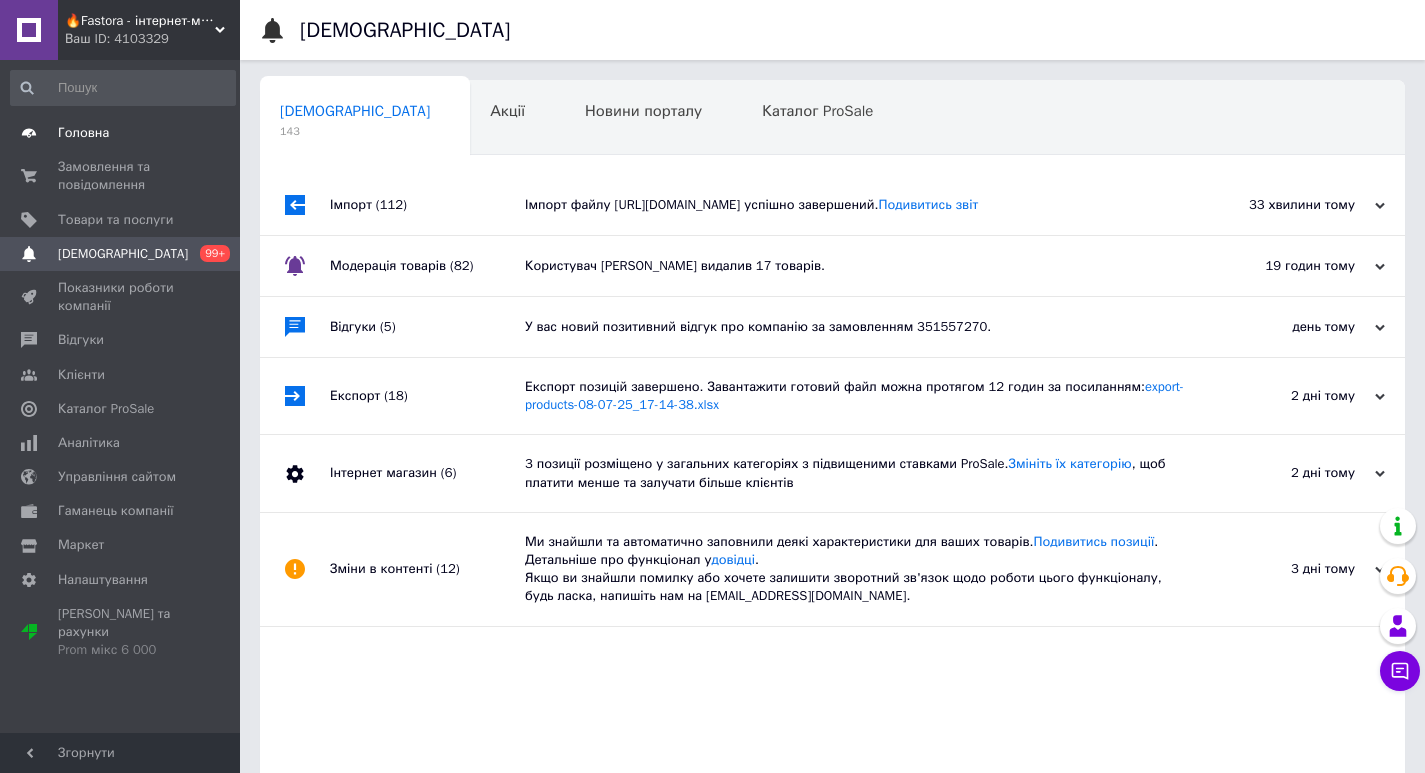 click on "Головна" at bounding box center (83, 133) 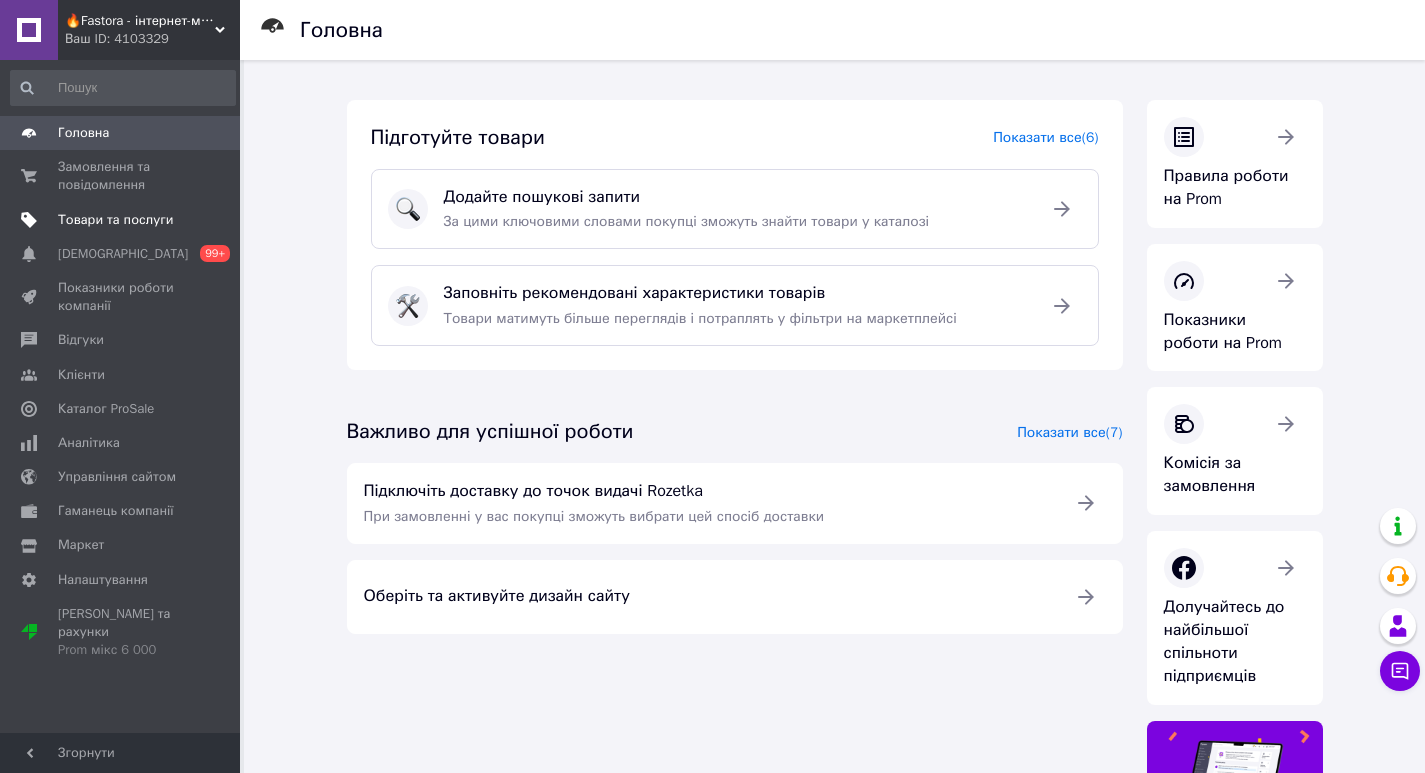 click on "Товари та послуги" at bounding box center (115, 220) 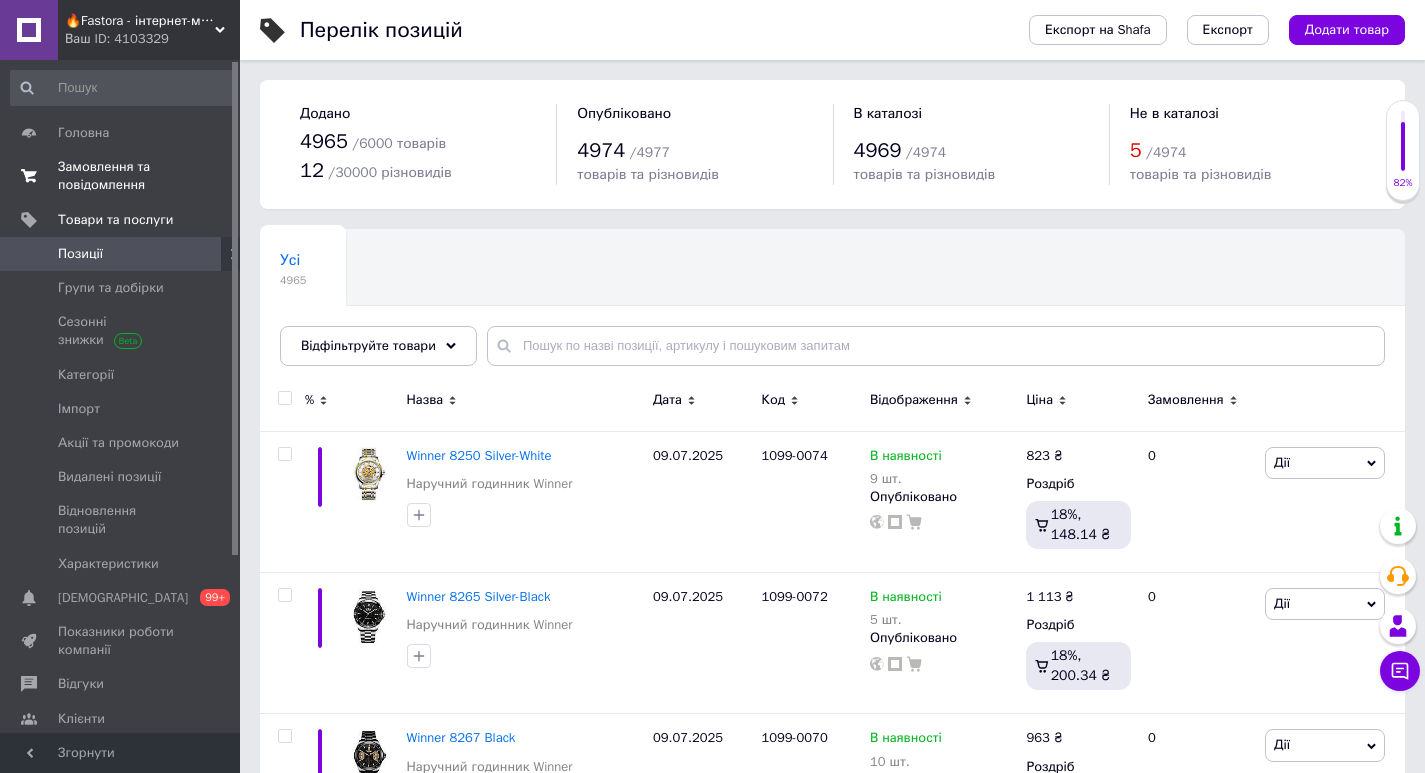 click on "Замовлення та повідомлення" at bounding box center (121, 176) 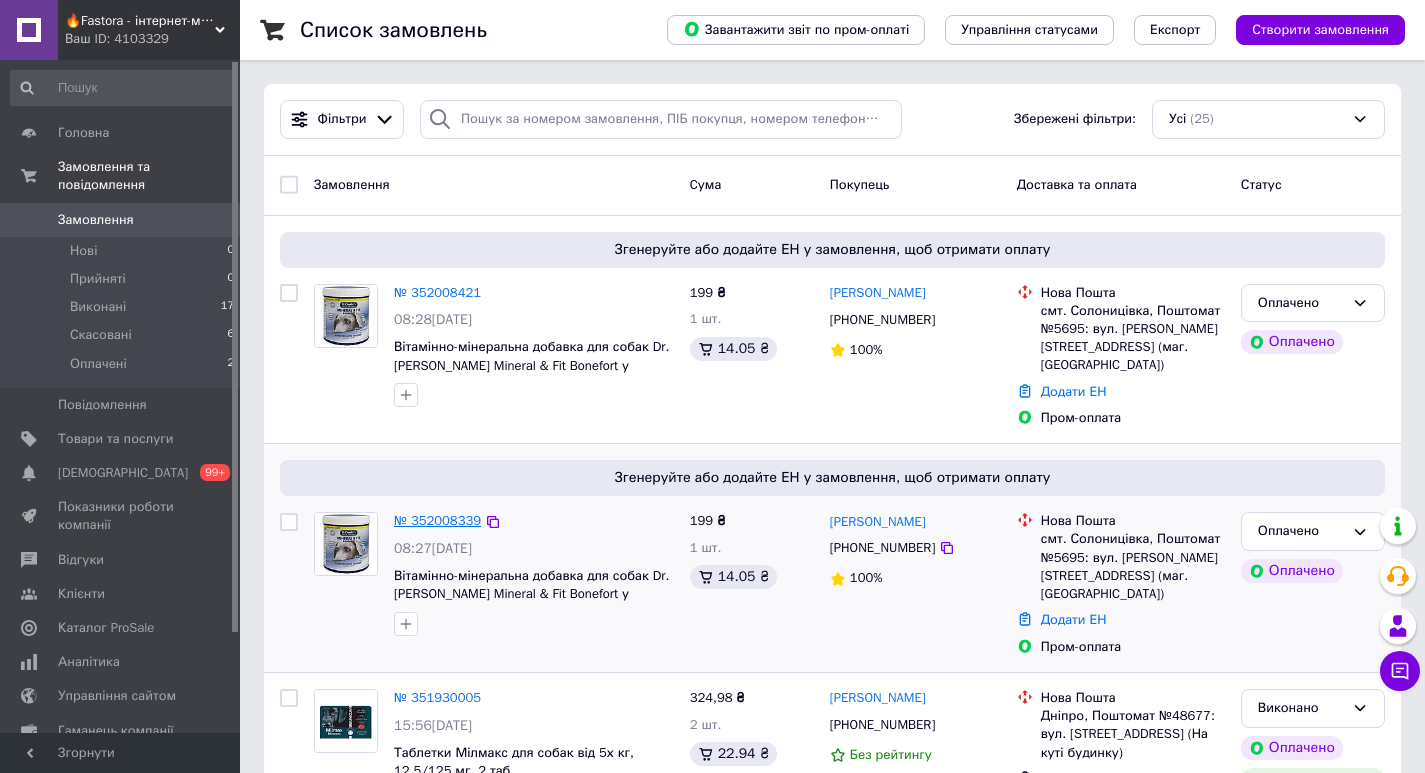 click on "№ 352008339" at bounding box center [437, 520] 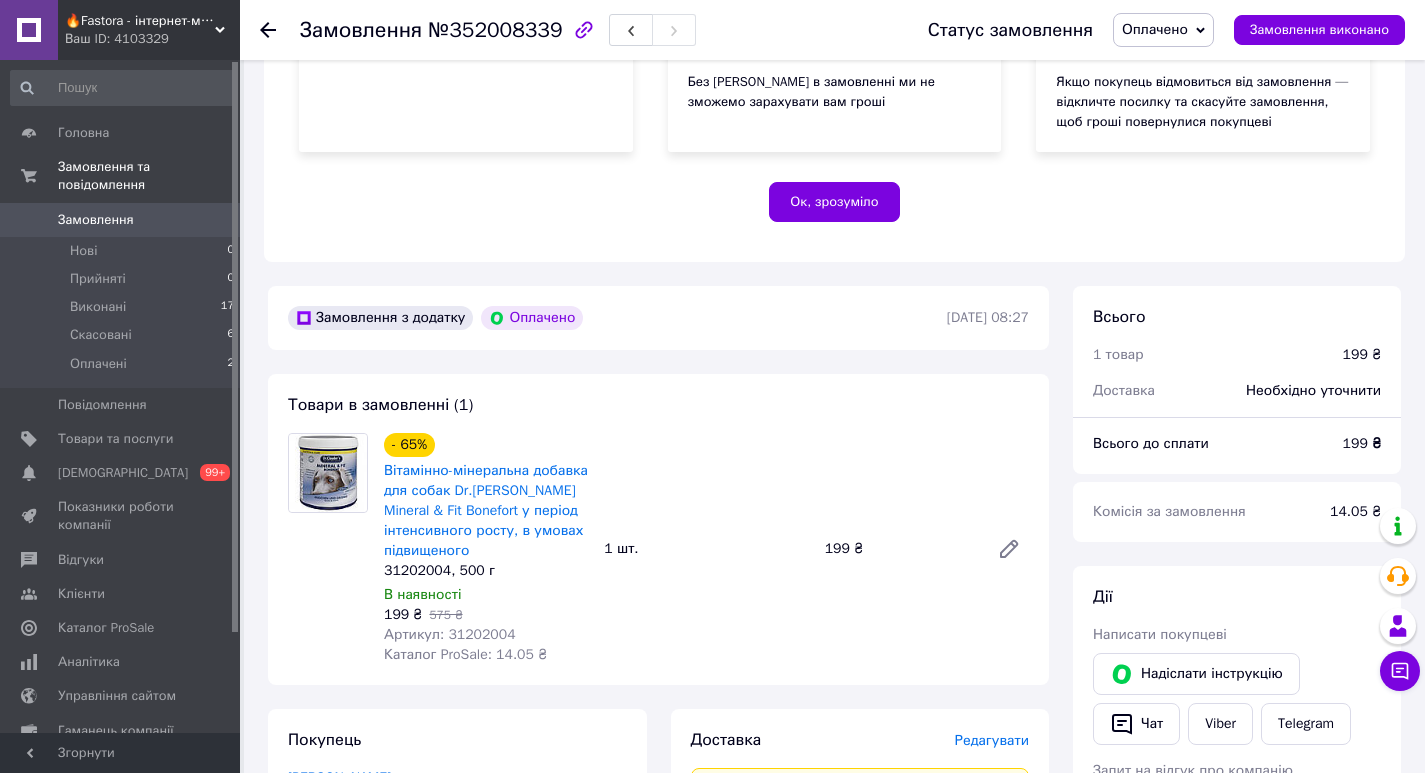 scroll, scrollTop: 700, scrollLeft: 0, axis: vertical 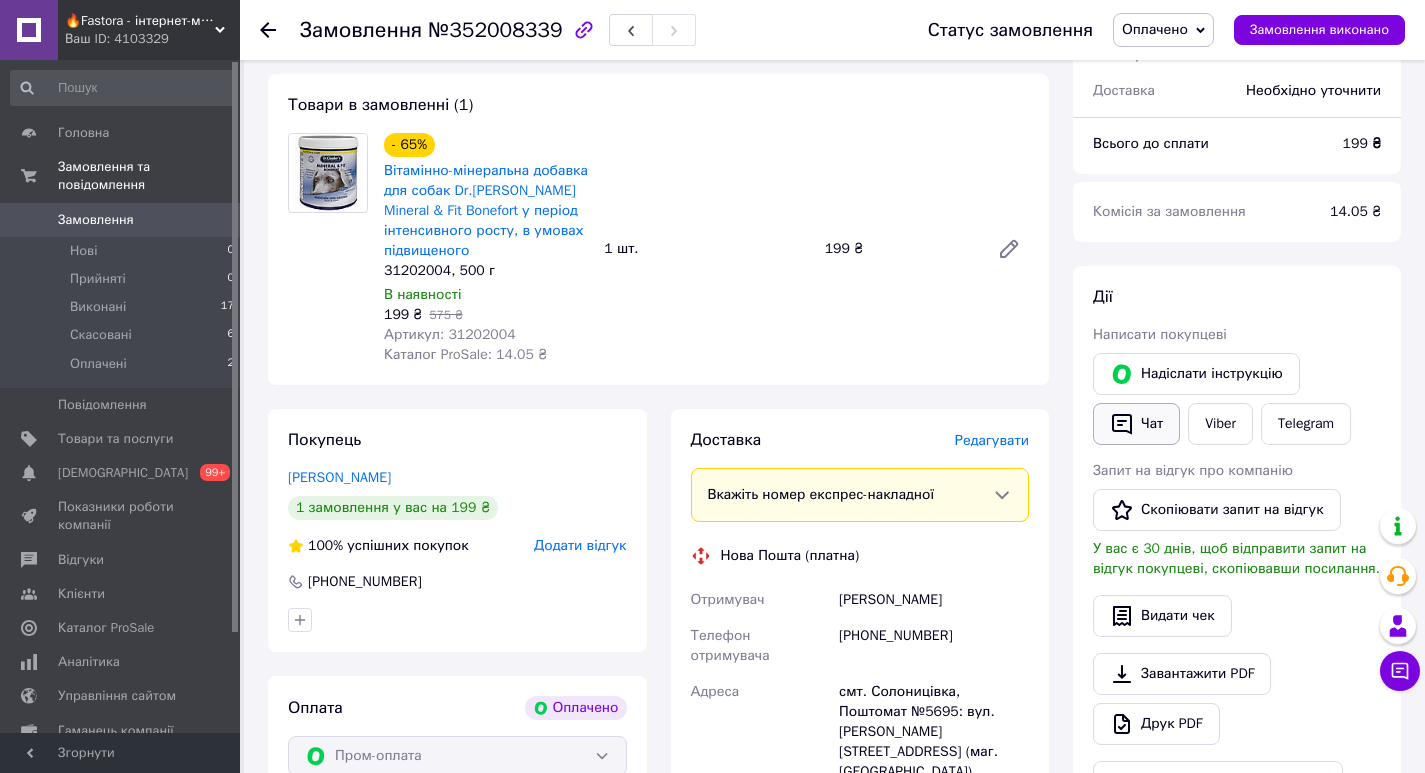 click on "Чат" at bounding box center (1136, 424) 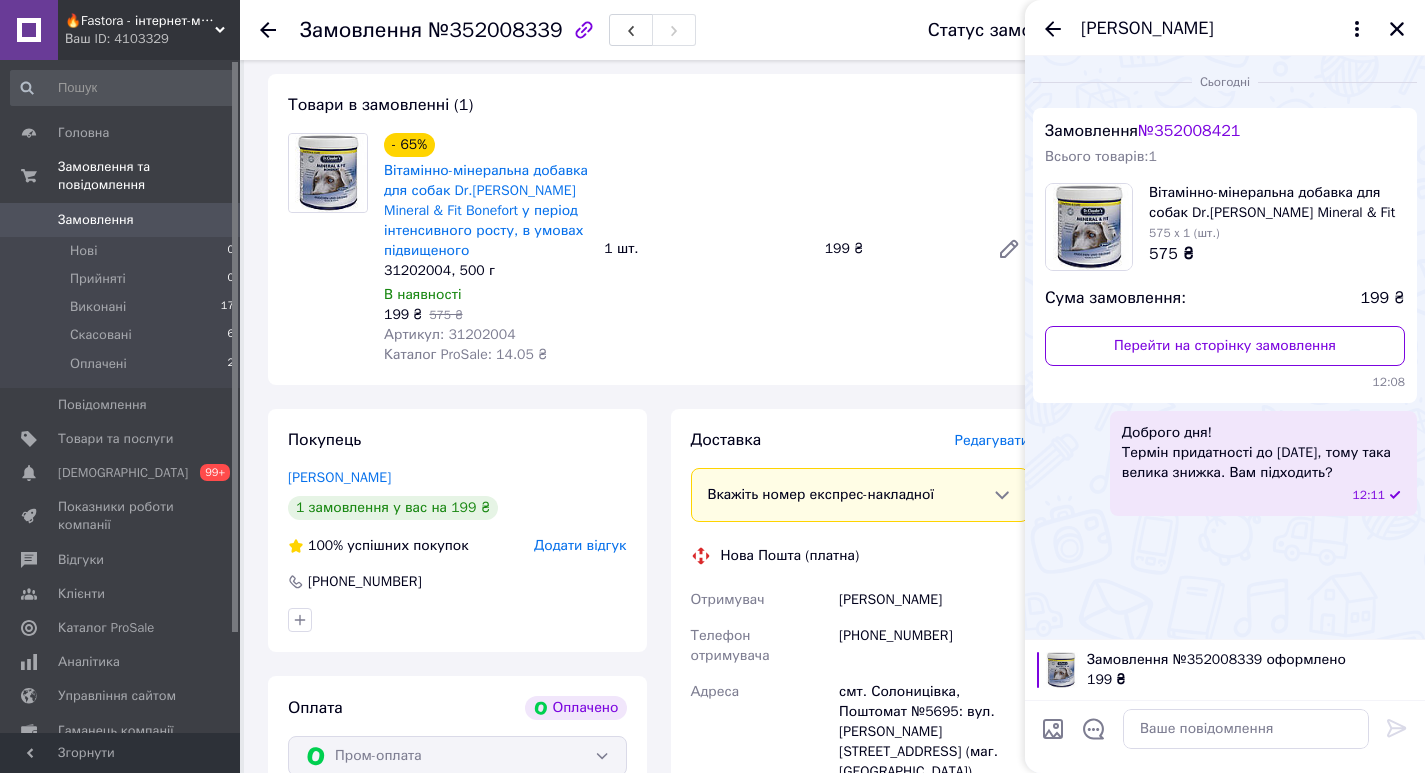 click on "Доброго дня! Термін придатності до 22.08.25, тому така велика знижка. Вам підходить?" at bounding box center [1263, 453] 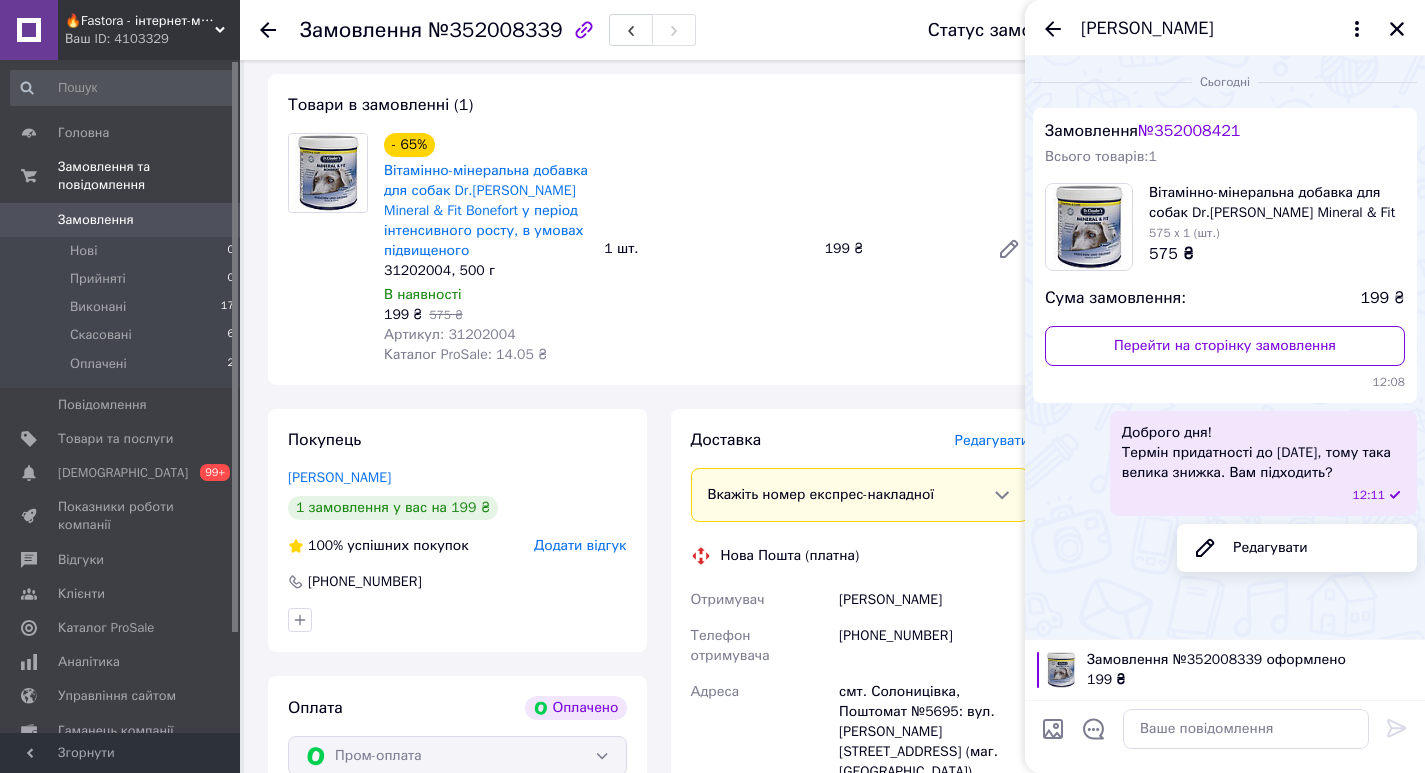 drag, startPoint x: 1332, startPoint y: 475, endPoint x: 1120, endPoint y: 436, distance: 215.55742 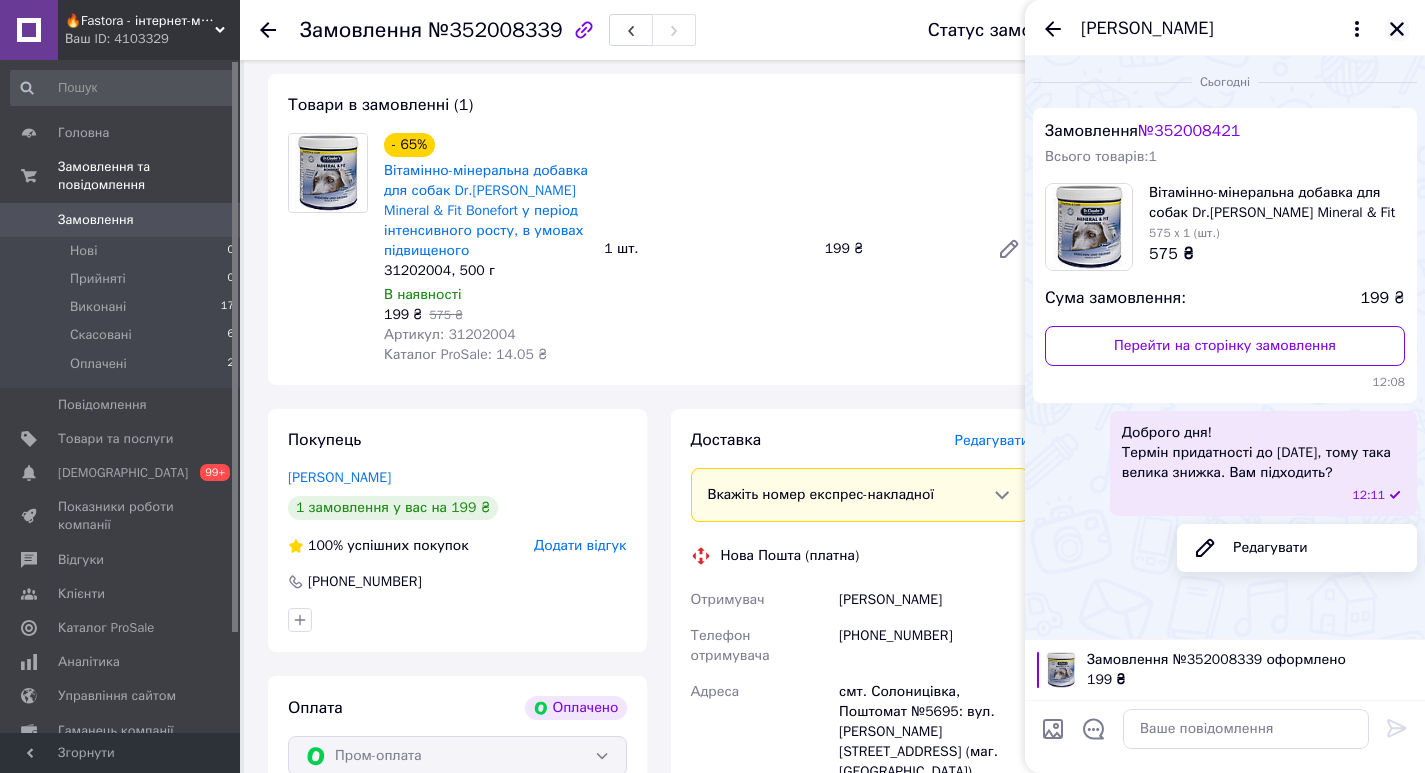 click 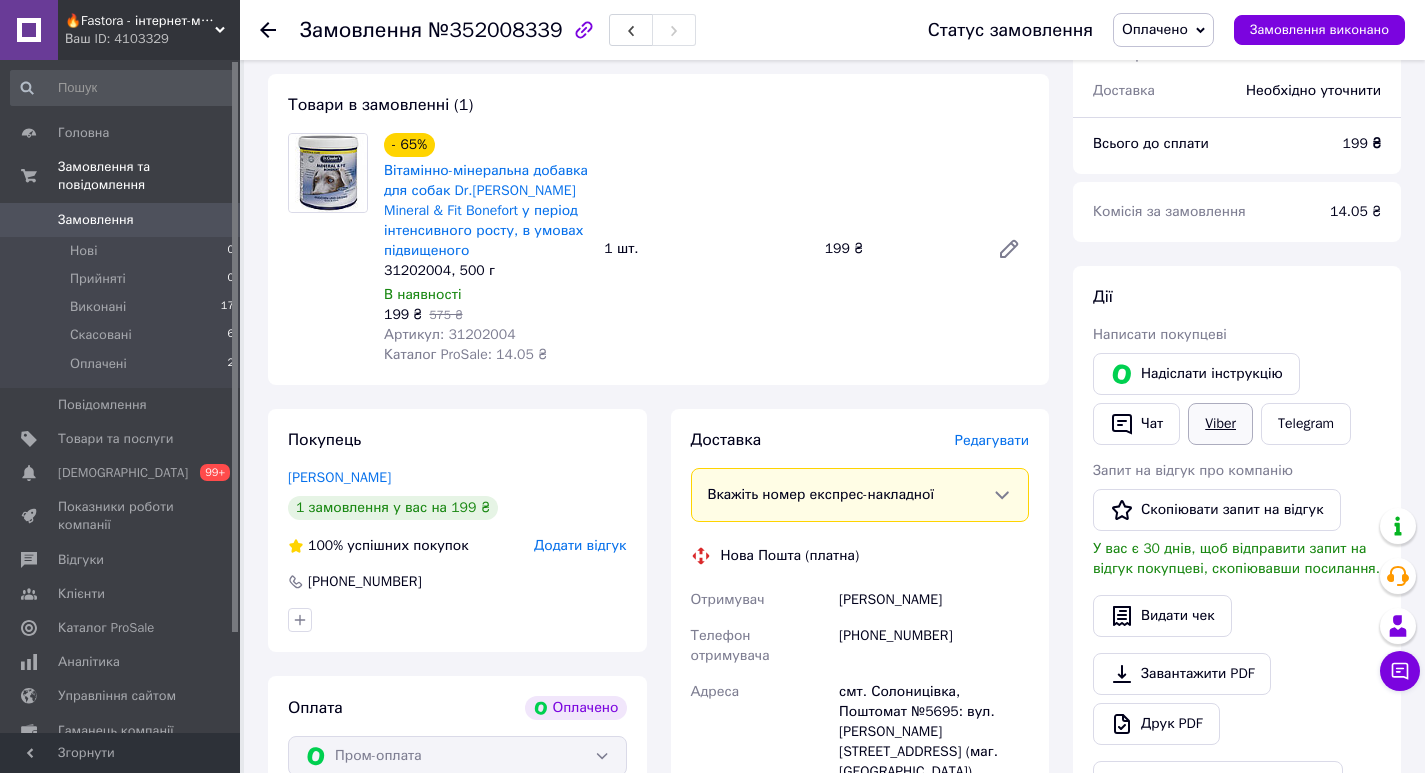 click on "Viber" at bounding box center (1220, 424) 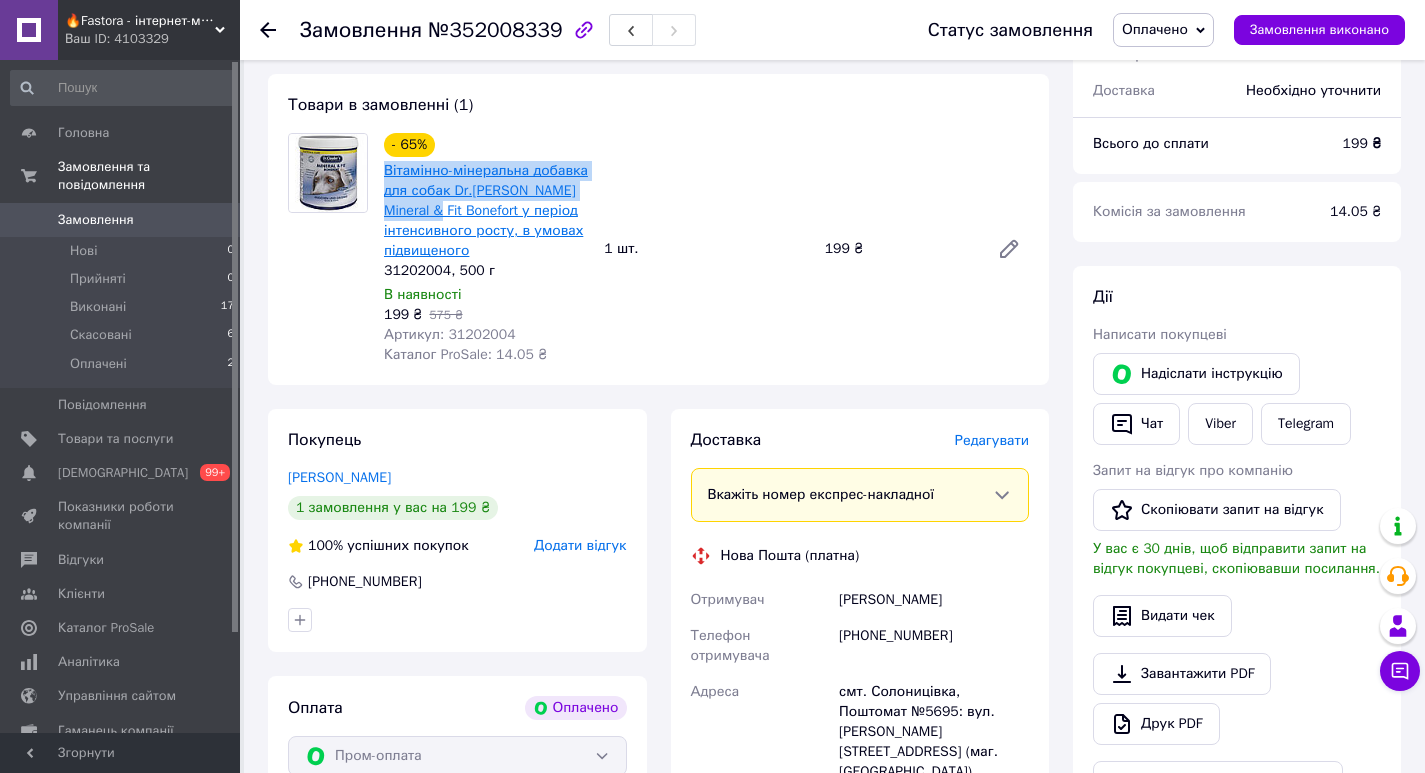 drag, startPoint x: 377, startPoint y: 173, endPoint x: 414, endPoint y: 207, distance: 50.24938 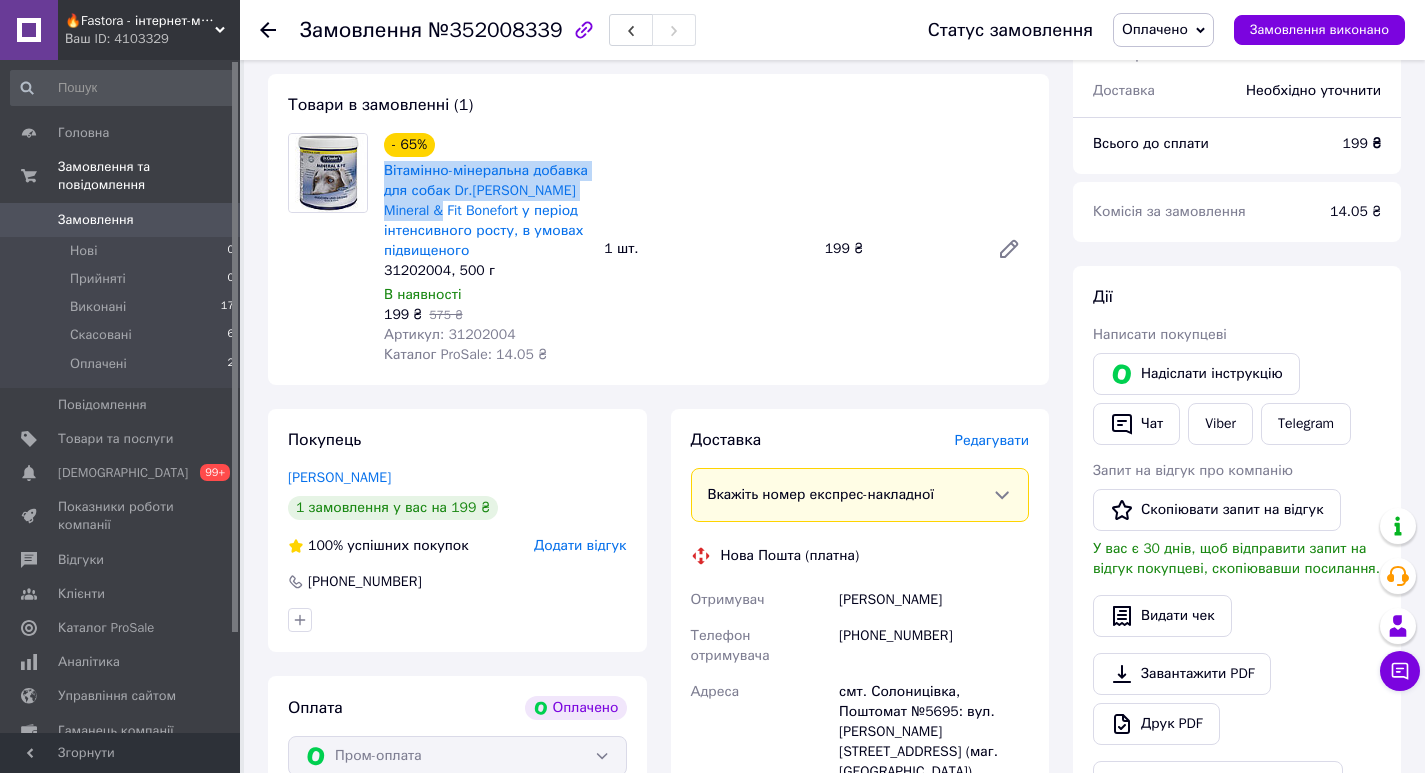 copy on "Вітамінно-мінеральна добавка для собак Dr.Clauder's Mineral & Fit" 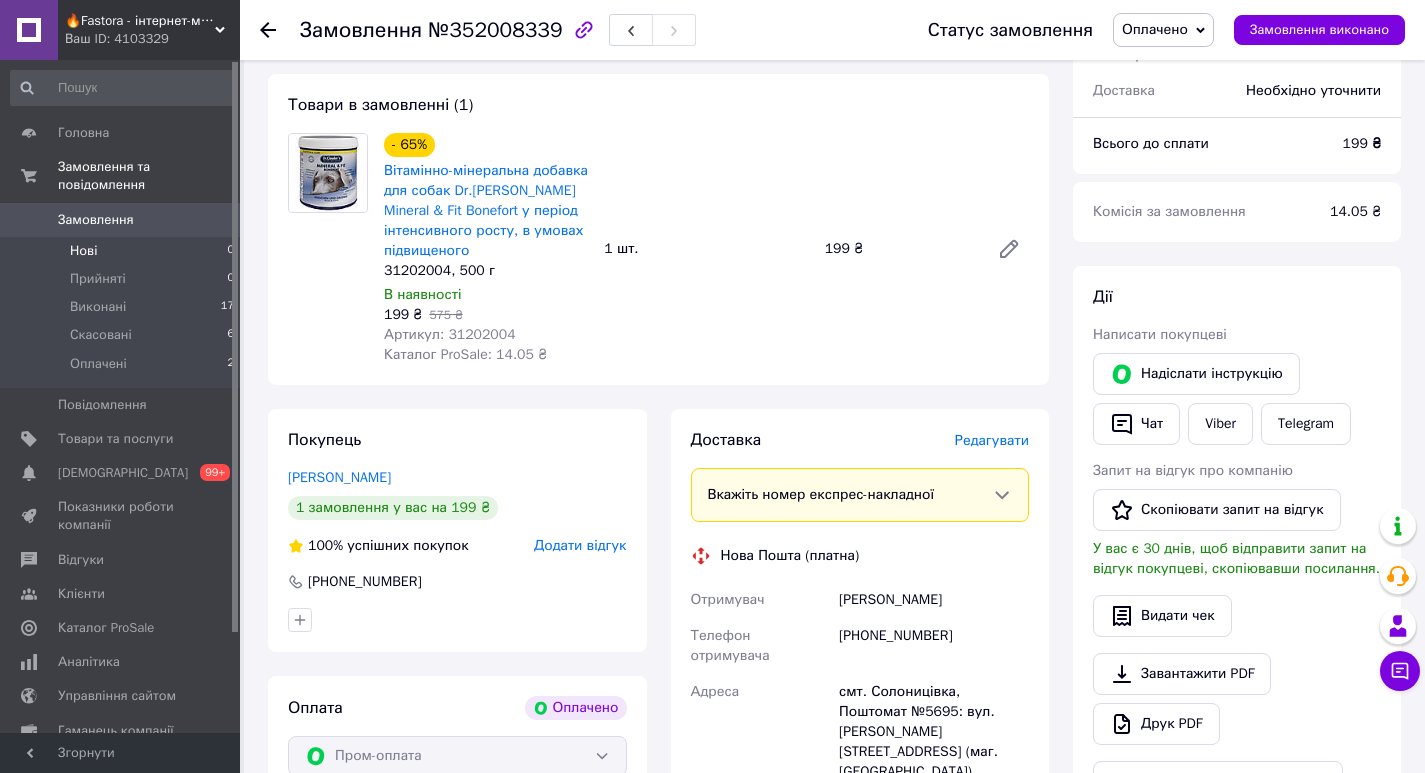 click on "Нові 0" at bounding box center [123, 251] 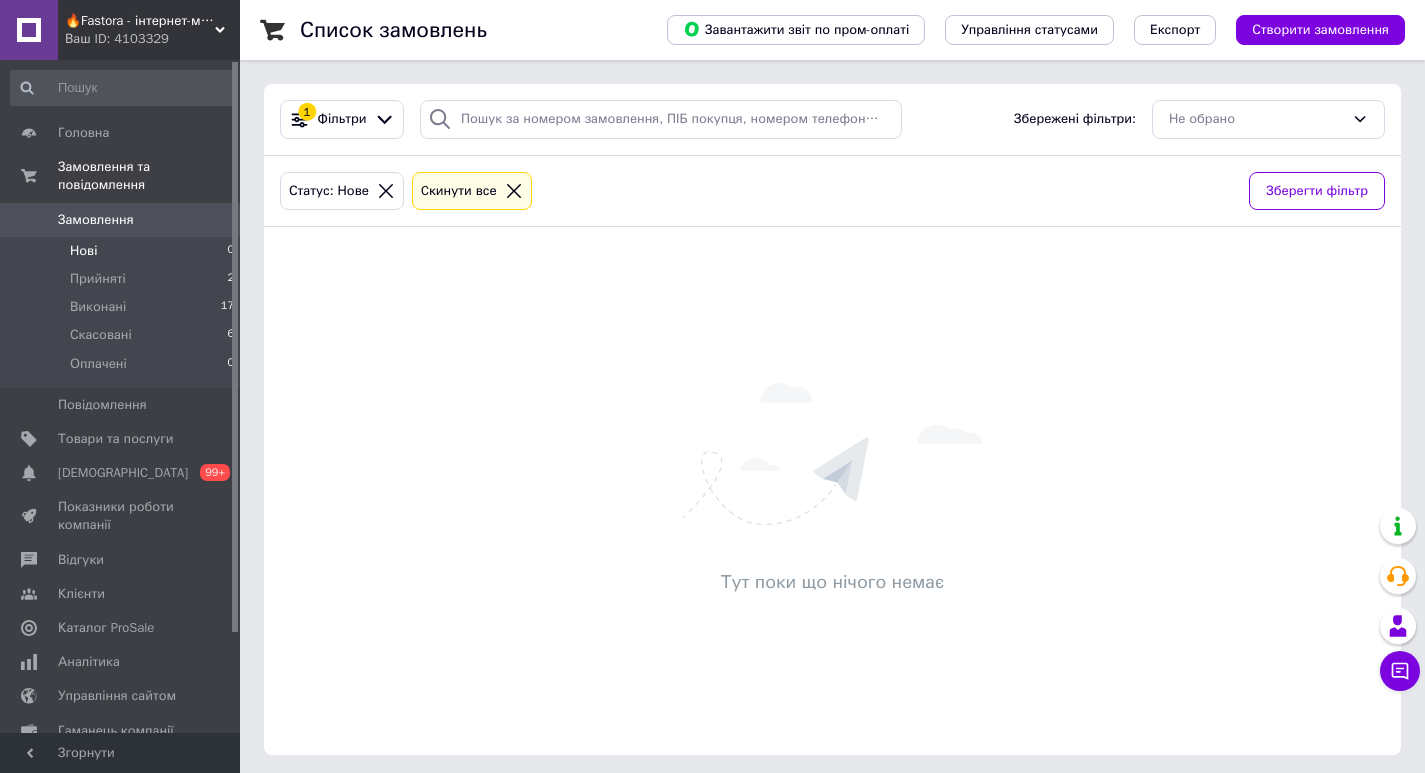 click 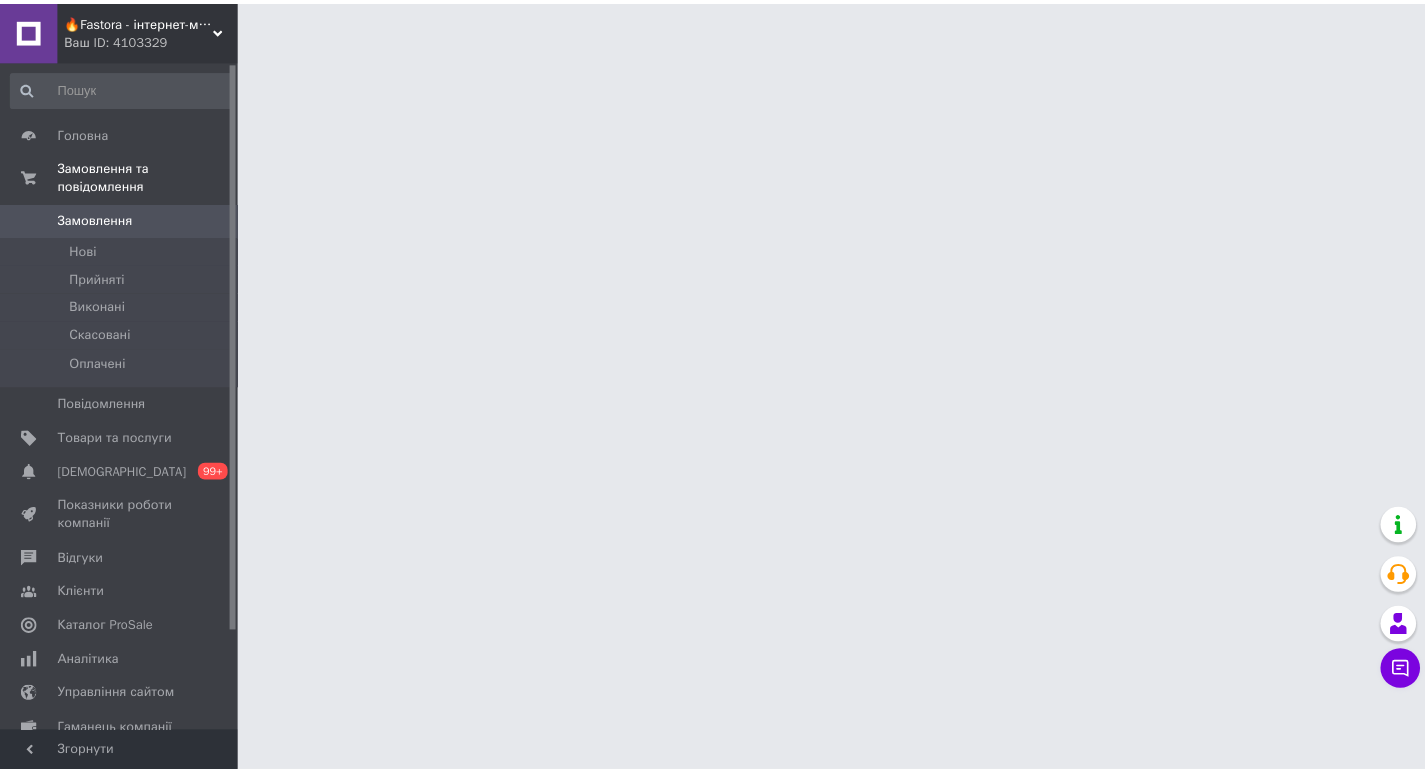 scroll, scrollTop: 0, scrollLeft: 0, axis: both 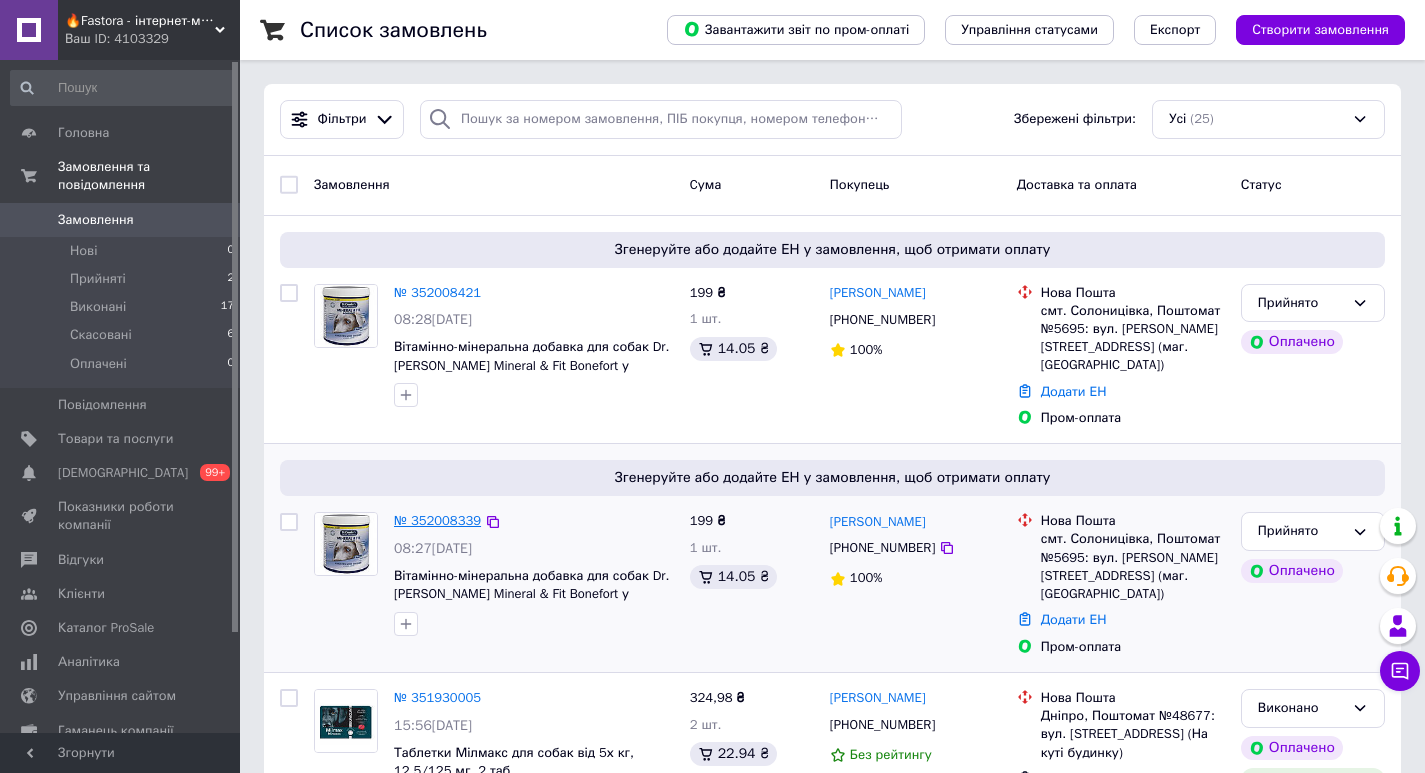 click on "№ 352008339" at bounding box center [437, 520] 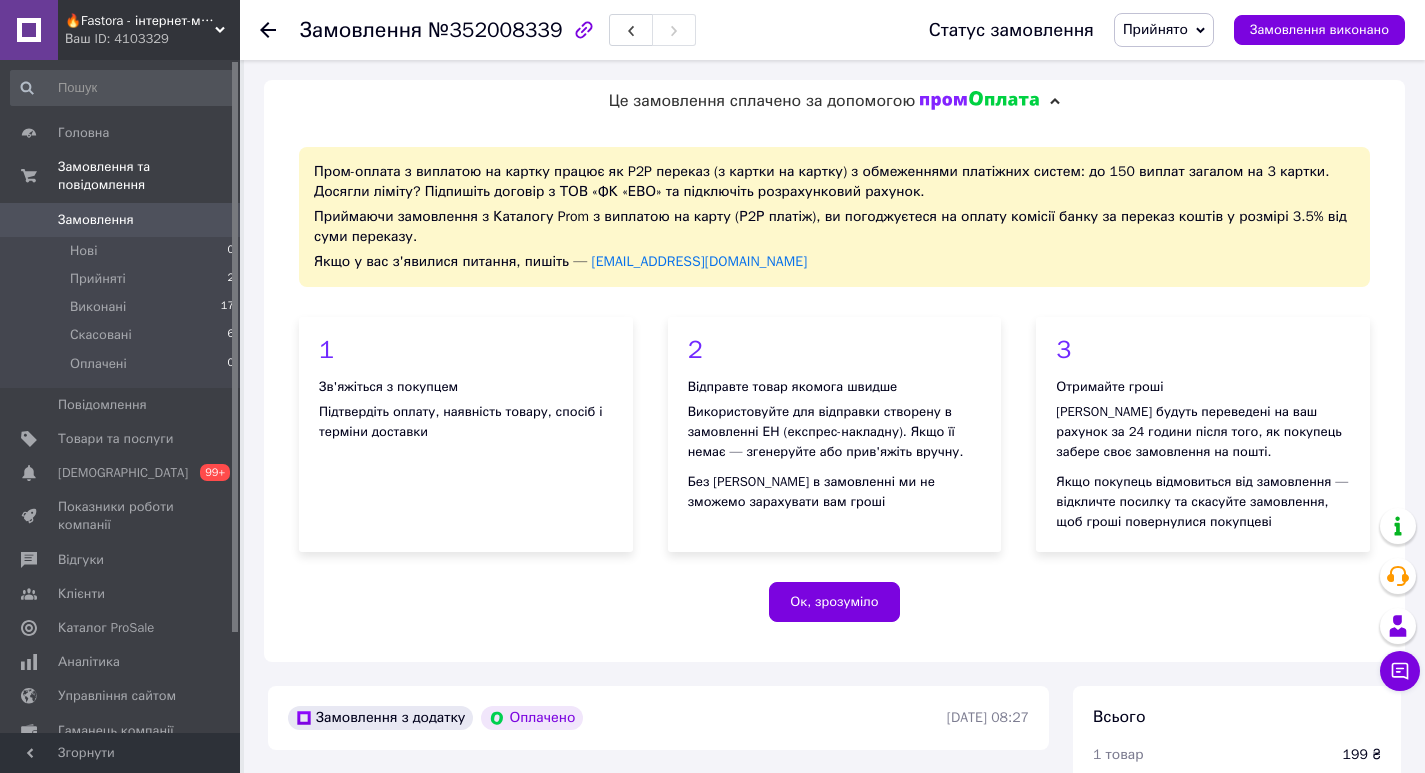 scroll, scrollTop: 500, scrollLeft: 0, axis: vertical 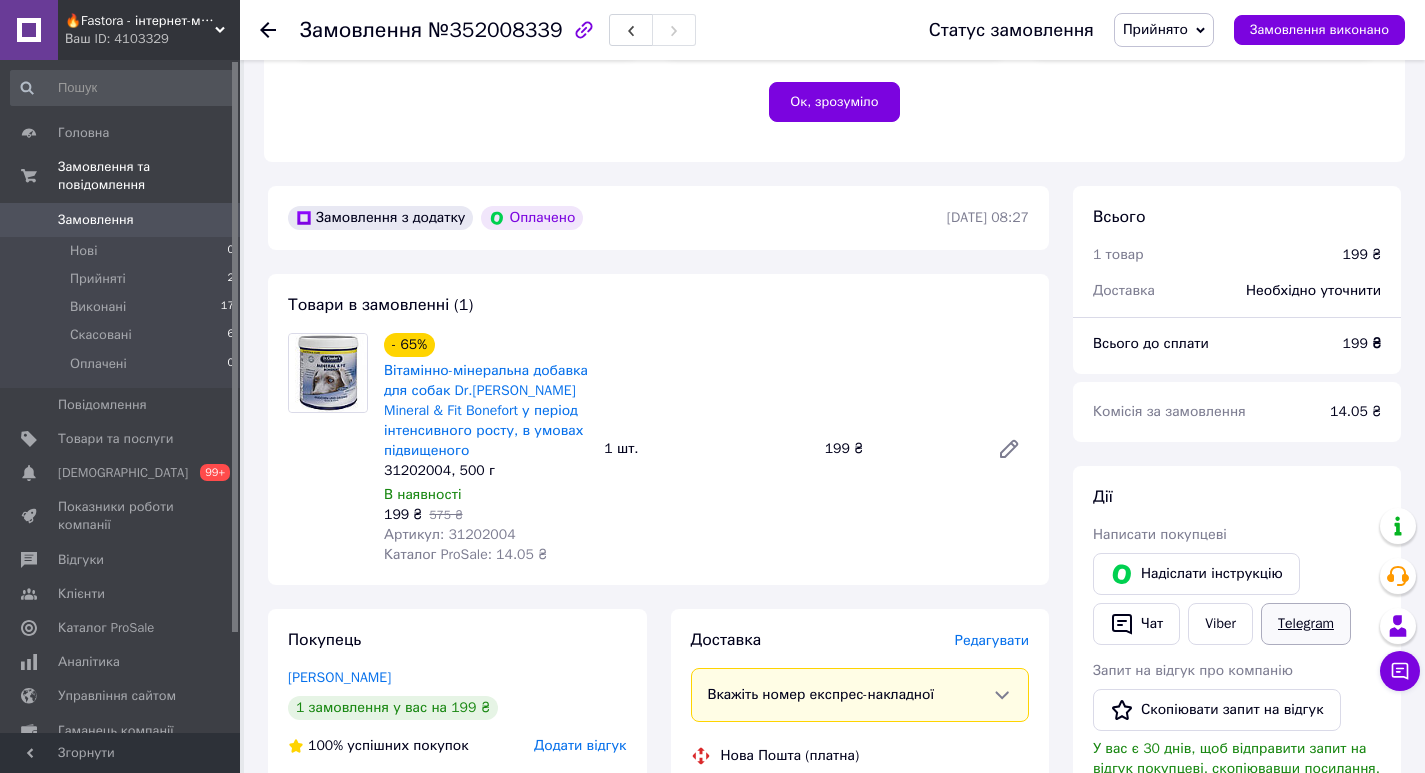 click on "Telegram" at bounding box center [1306, 624] 